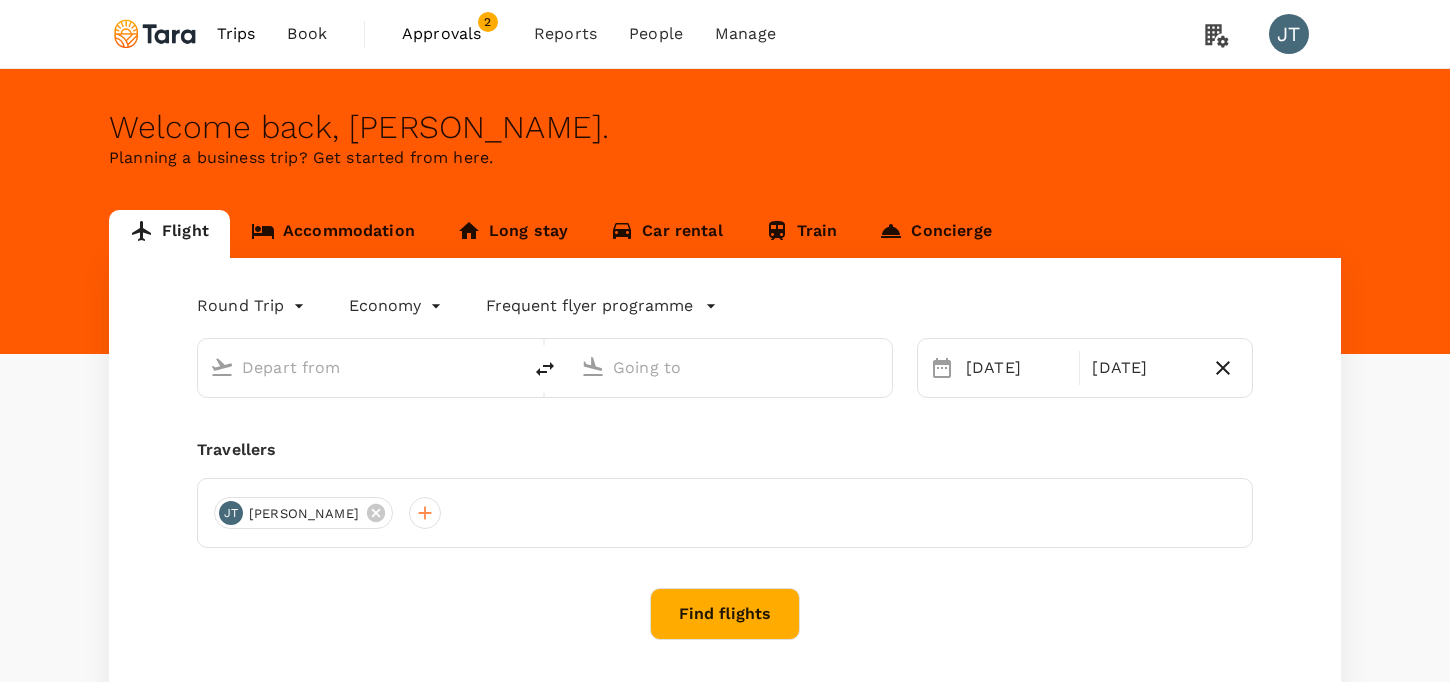 scroll, scrollTop: 0, scrollLeft: 0, axis: both 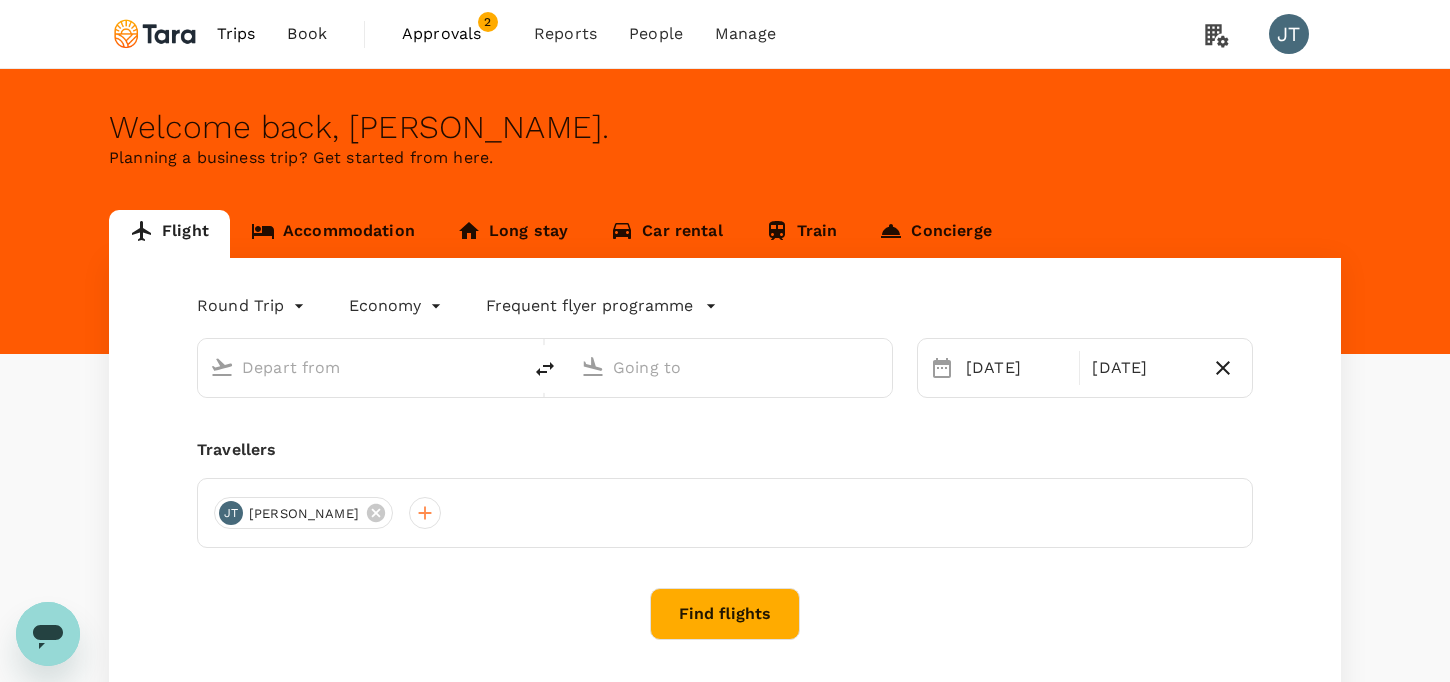 click at bounding box center (360, 367) 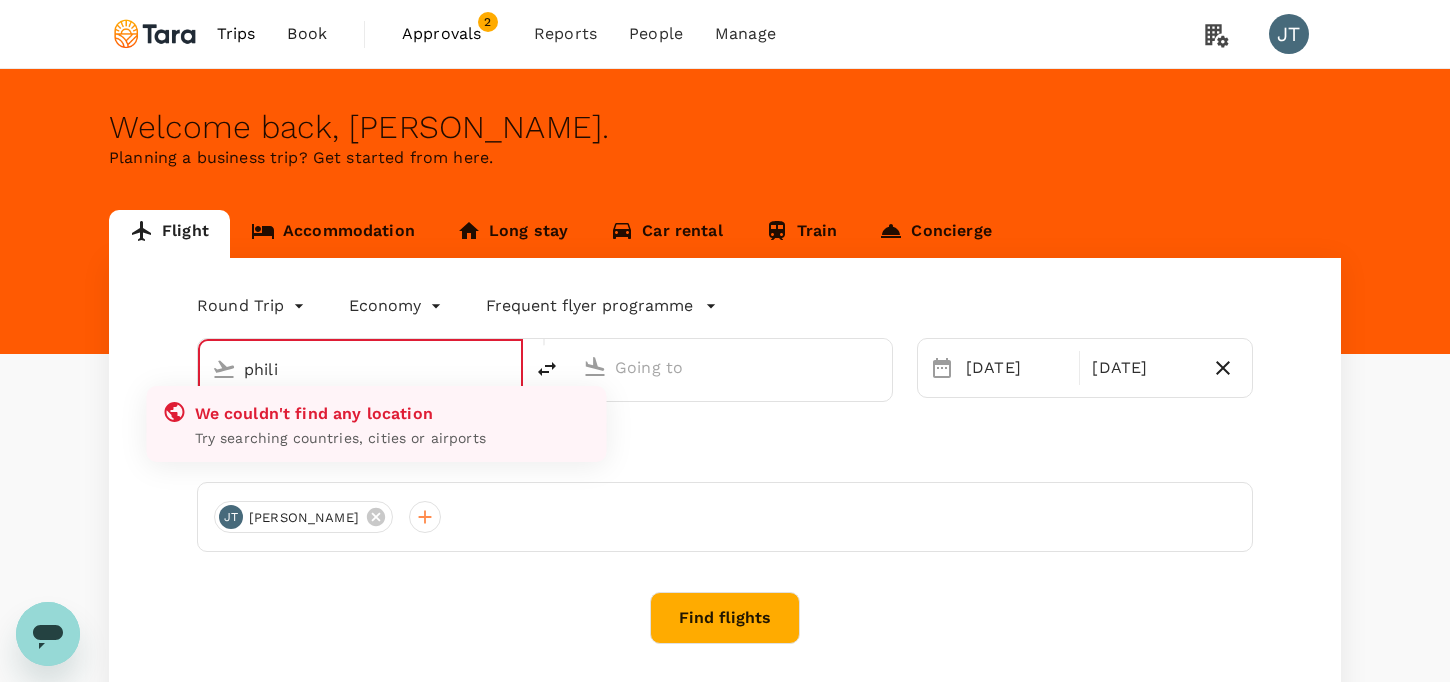 type on "[PERSON_NAME]" 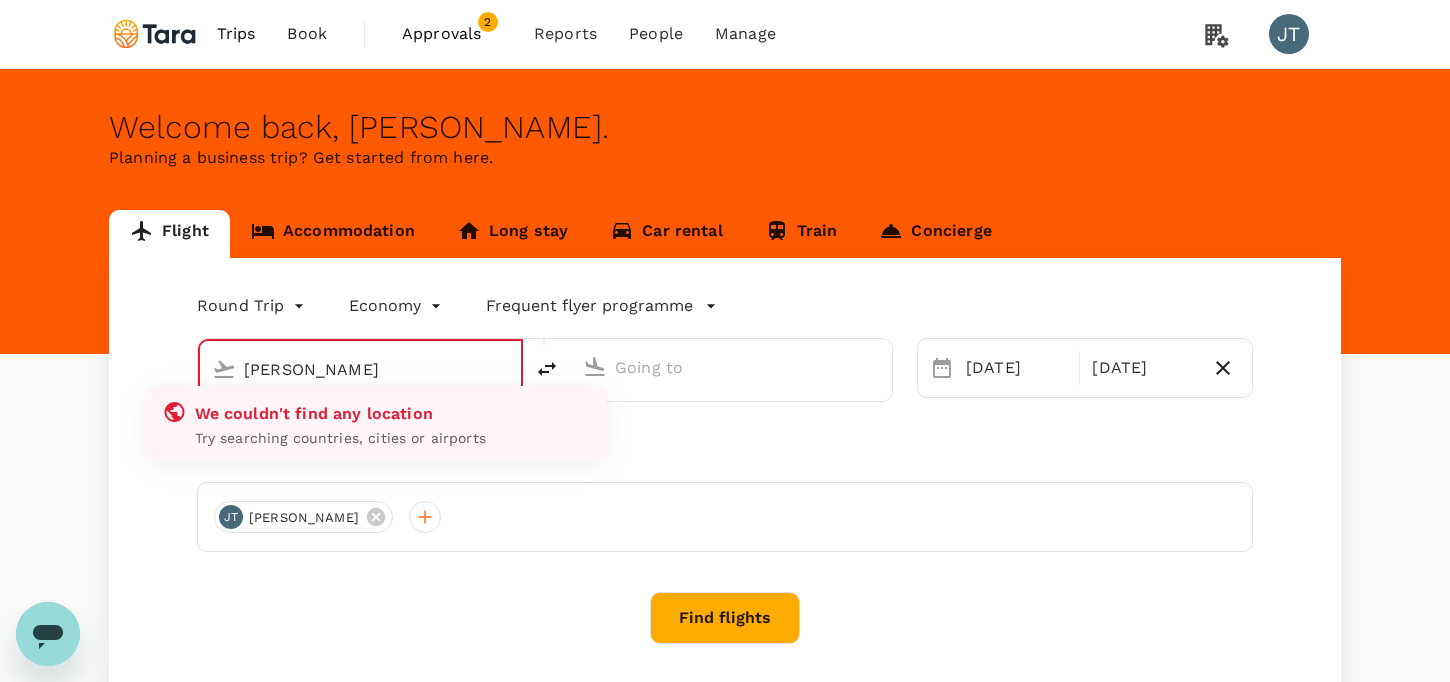 type on "business" 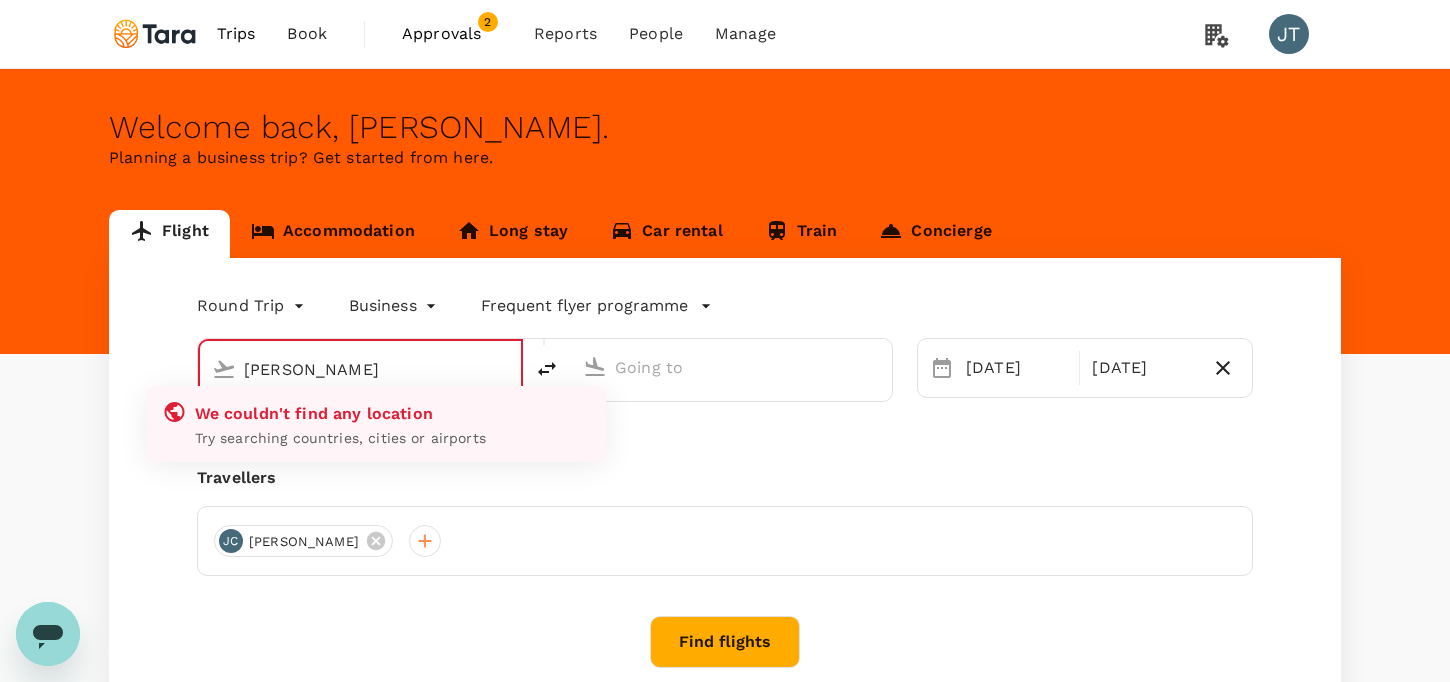 type on "[PERSON_NAME] Intl  ([GEOGRAPHIC_DATA])" 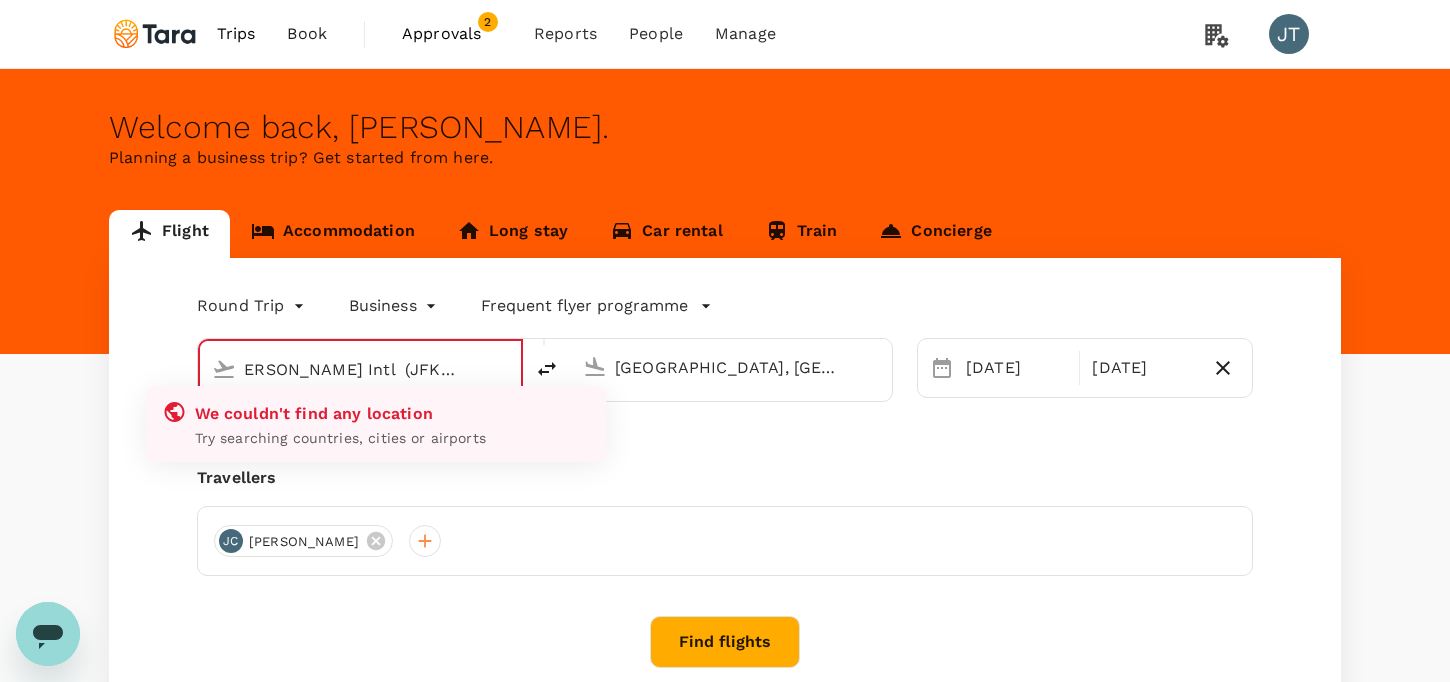 type on "[PERSON_NAME] Intl  (JFK)pines" 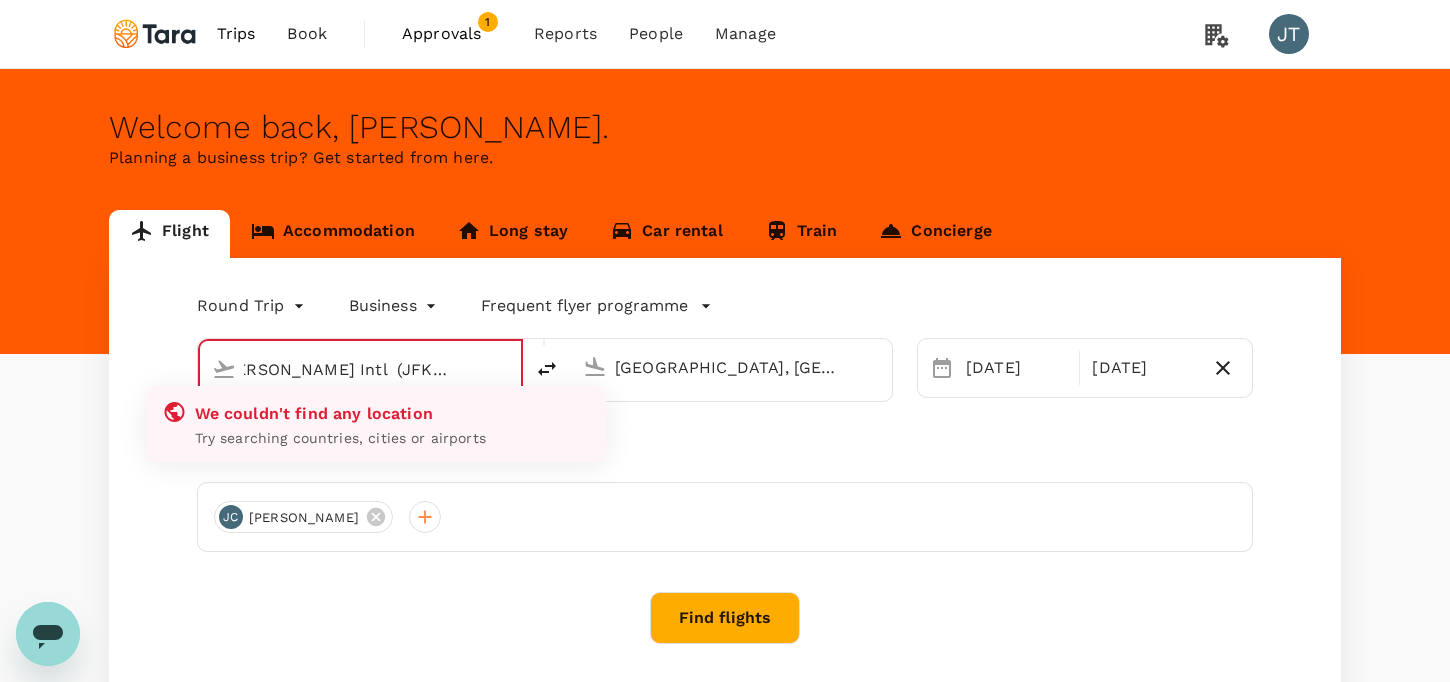 type 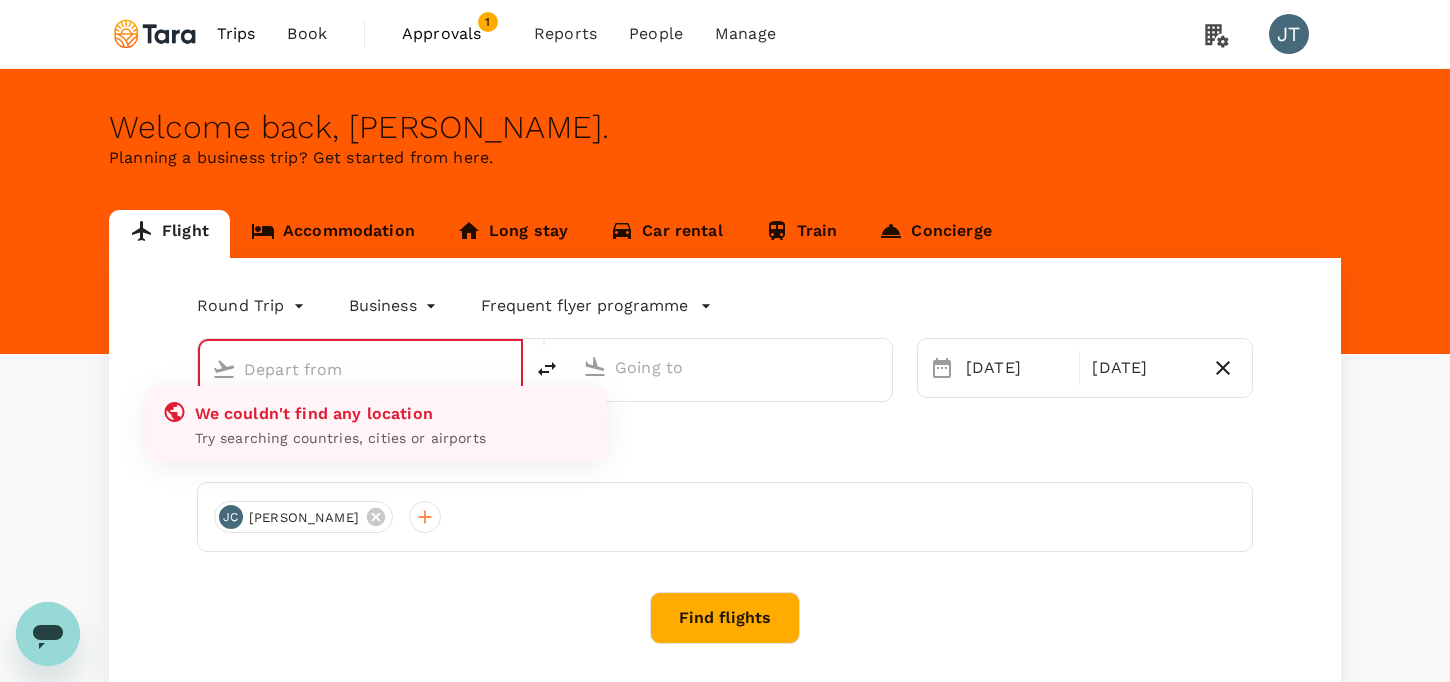 scroll, scrollTop: 0, scrollLeft: 0, axis: both 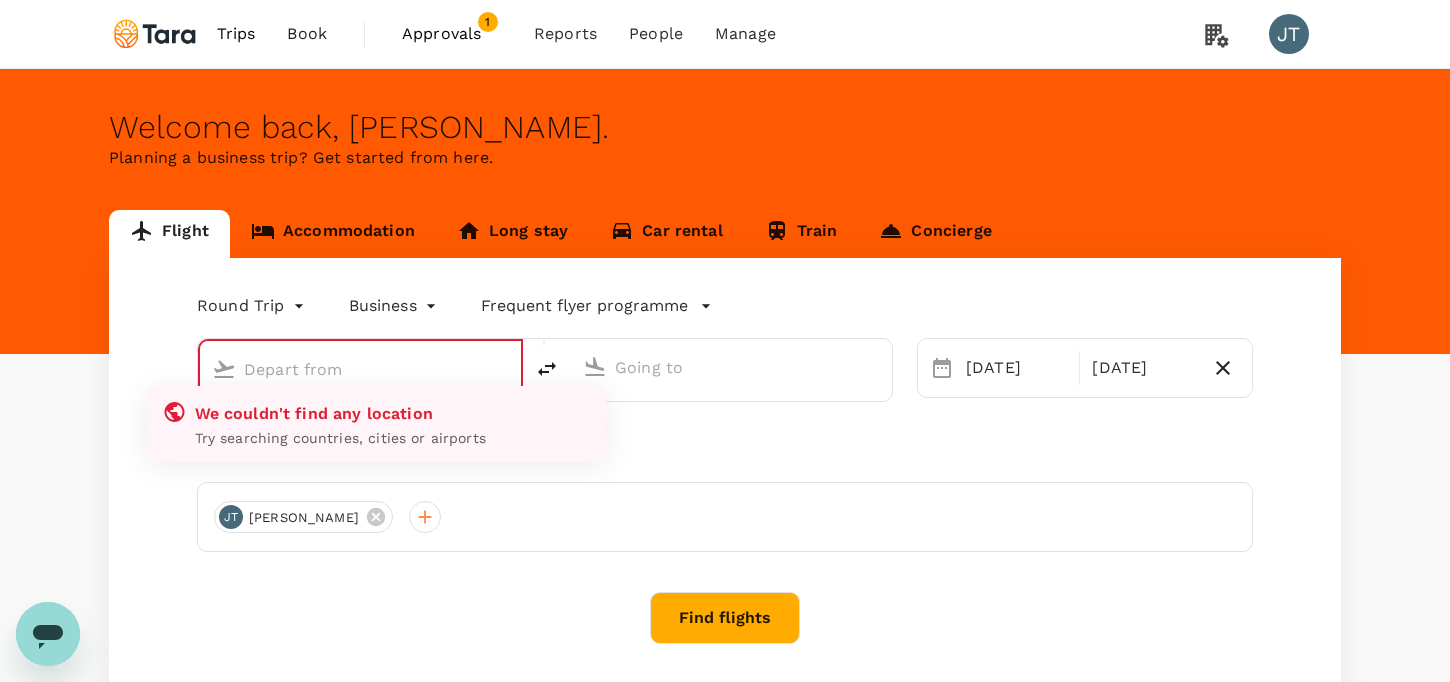 type on "[PERSON_NAME] Intl  ([GEOGRAPHIC_DATA])" 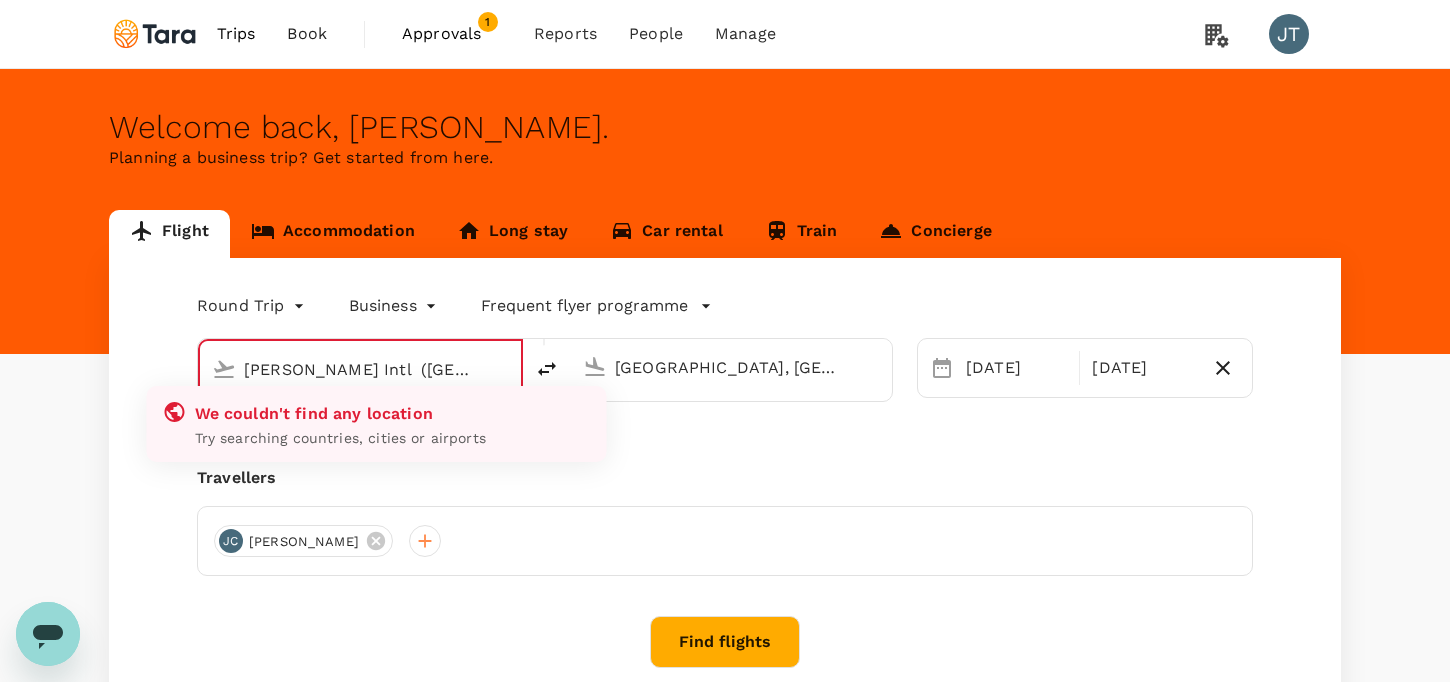 click on "[PERSON_NAME] Intl  ([GEOGRAPHIC_DATA])" at bounding box center [361, 369] 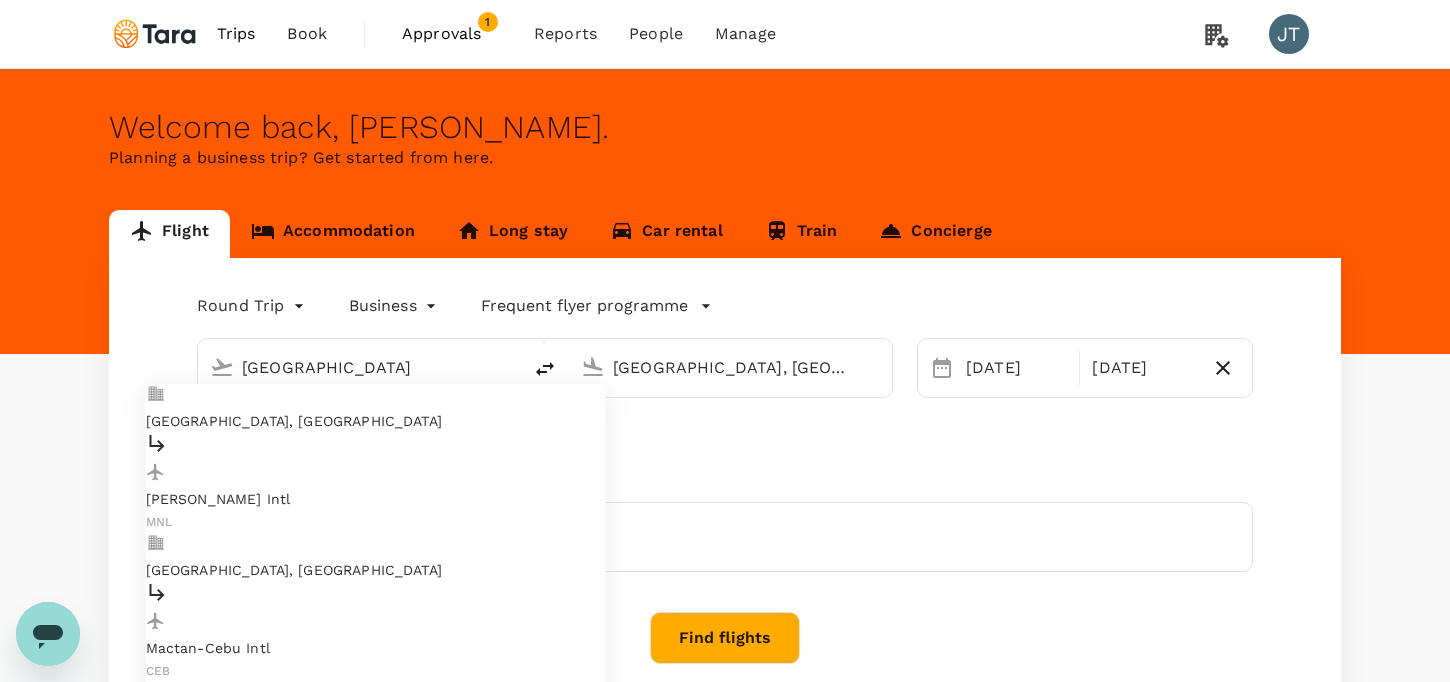 click on "[PERSON_NAME] Intl" at bounding box center [376, 499] 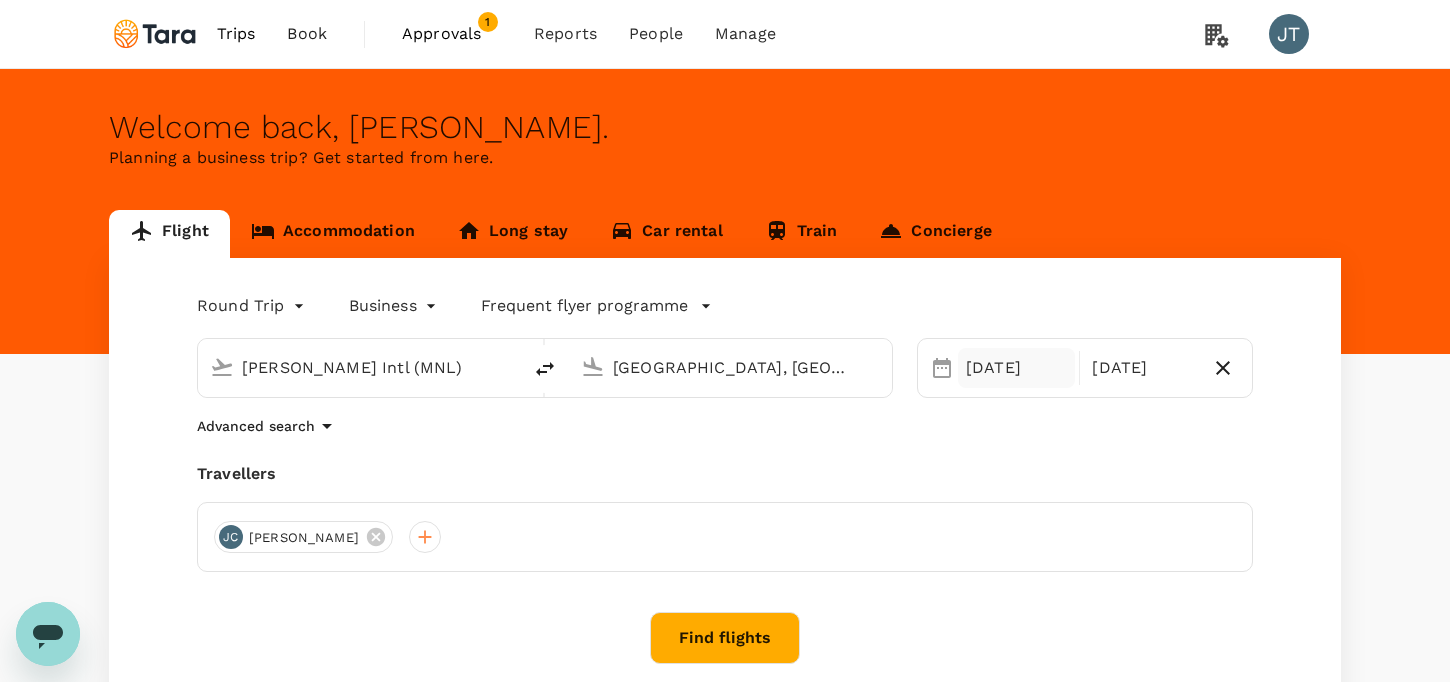 click on "[DATE]" at bounding box center [1016, 368] 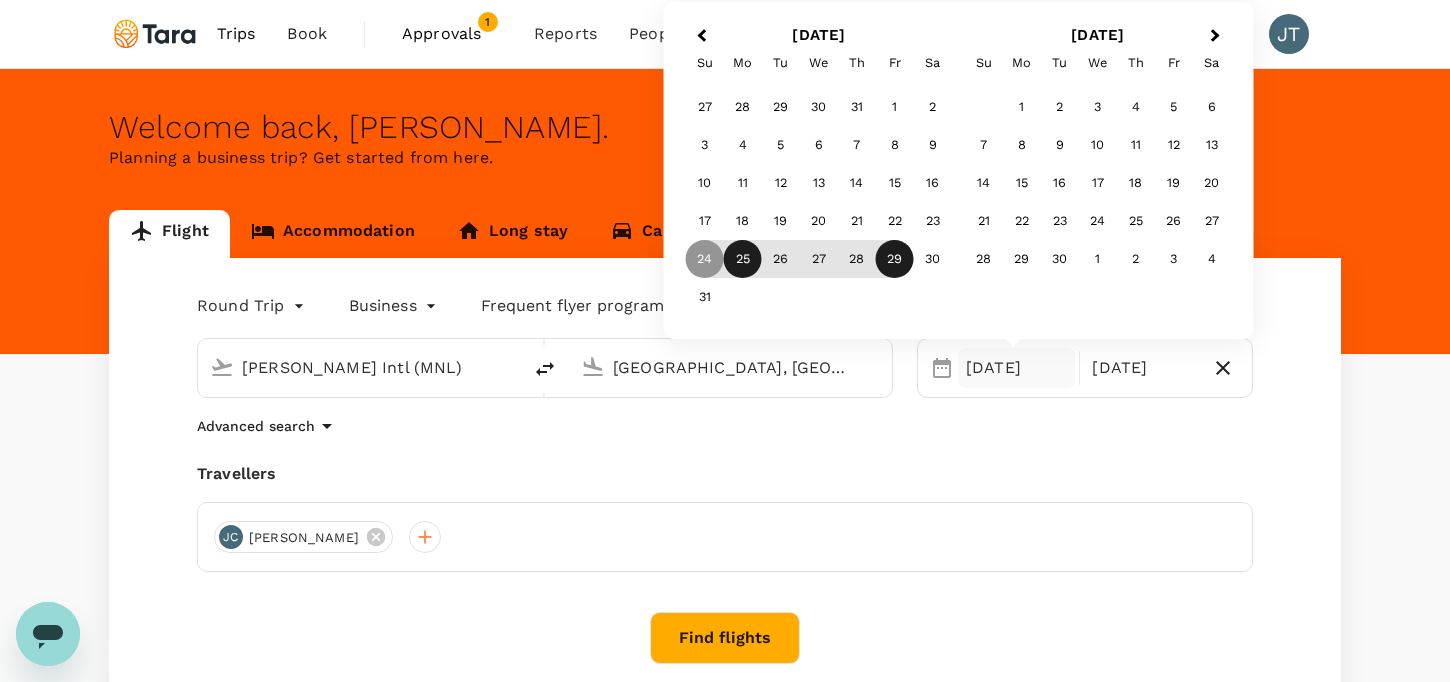 click on "25" at bounding box center [743, 259] 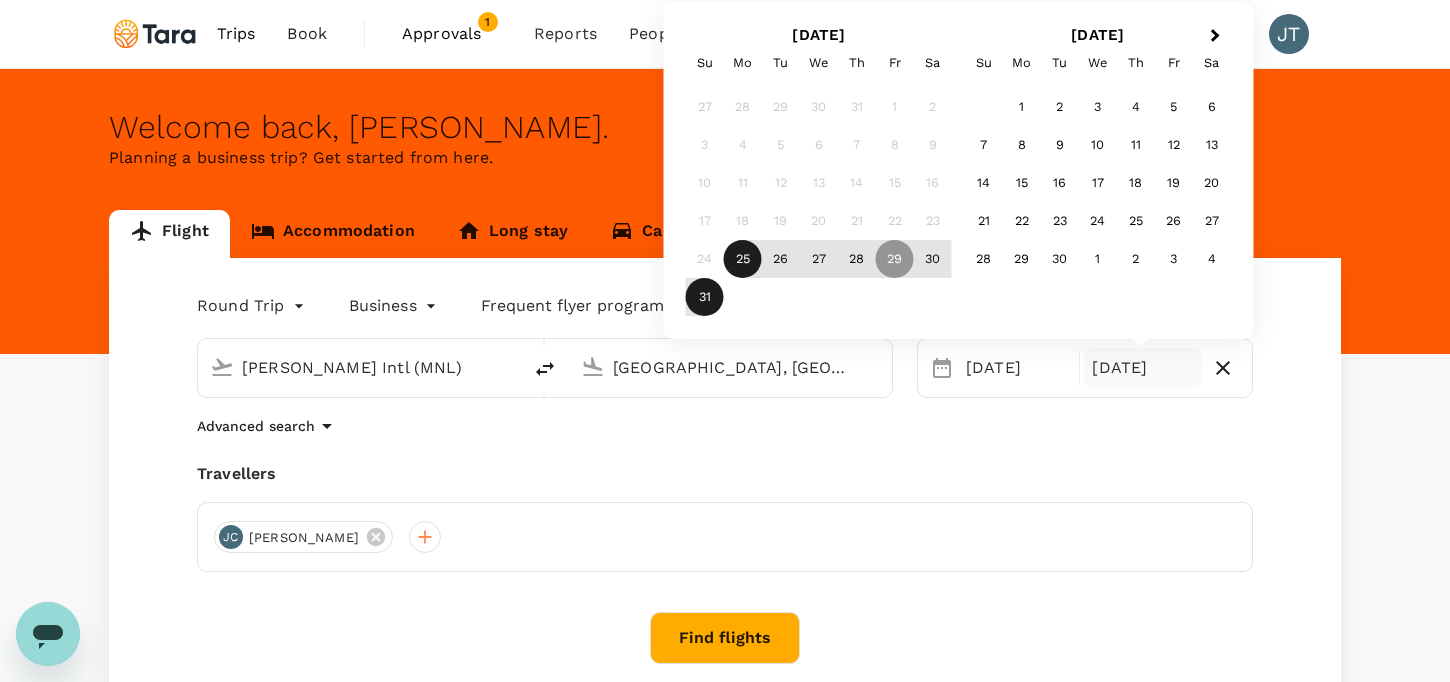 click on "31" at bounding box center (705, 297) 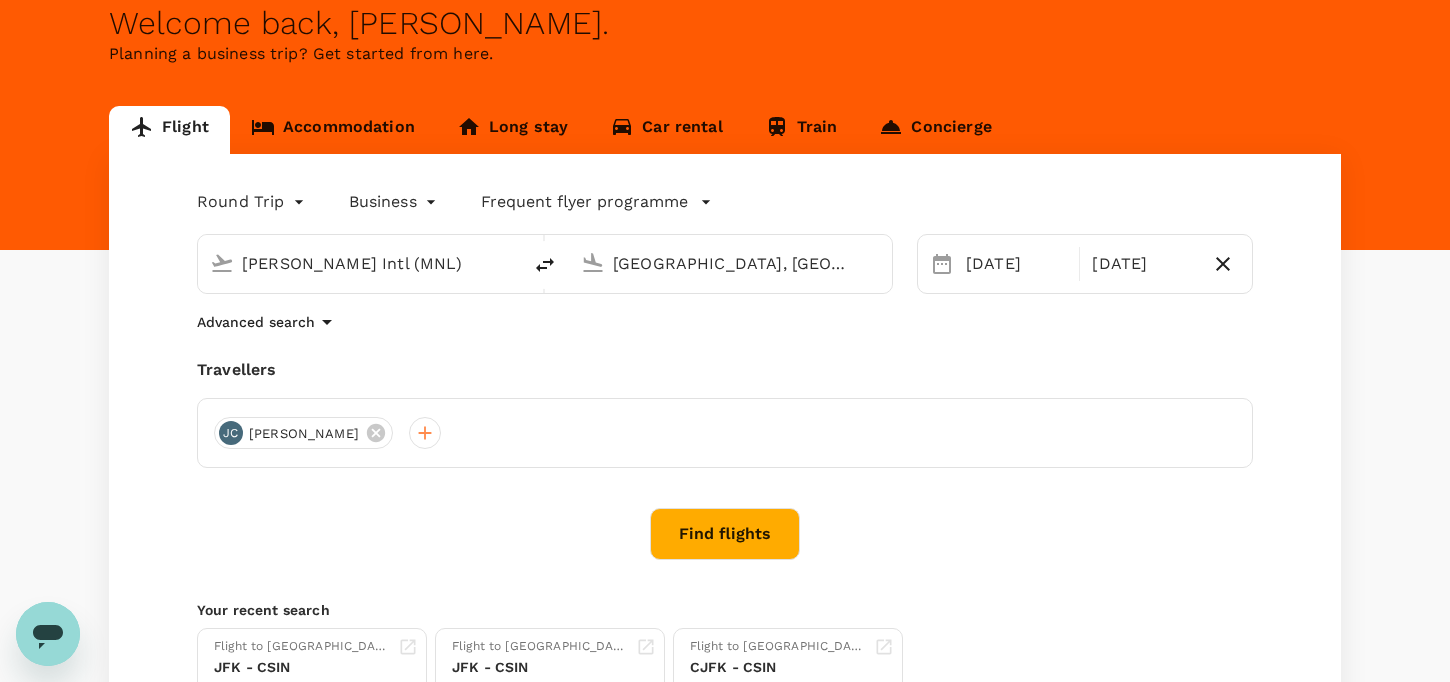 scroll, scrollTop: 120, scrollLeft: 0, axis: vertical 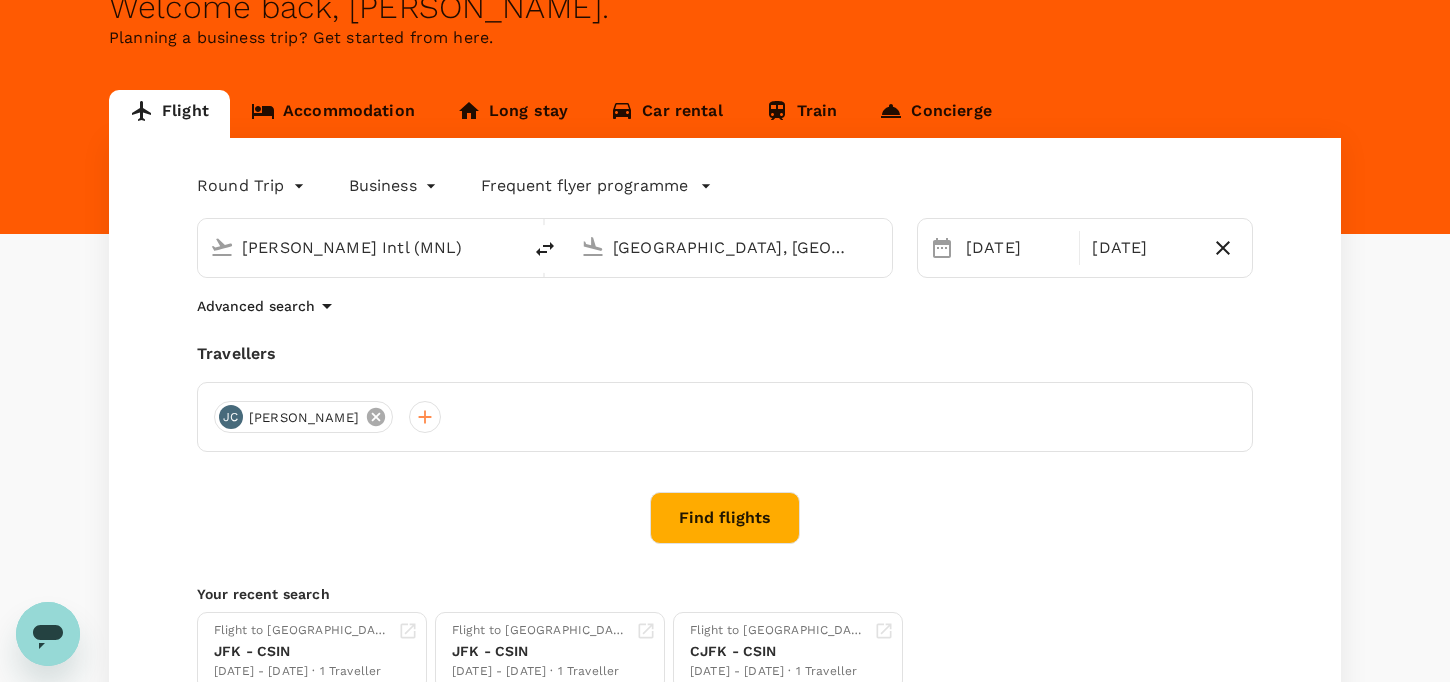 click 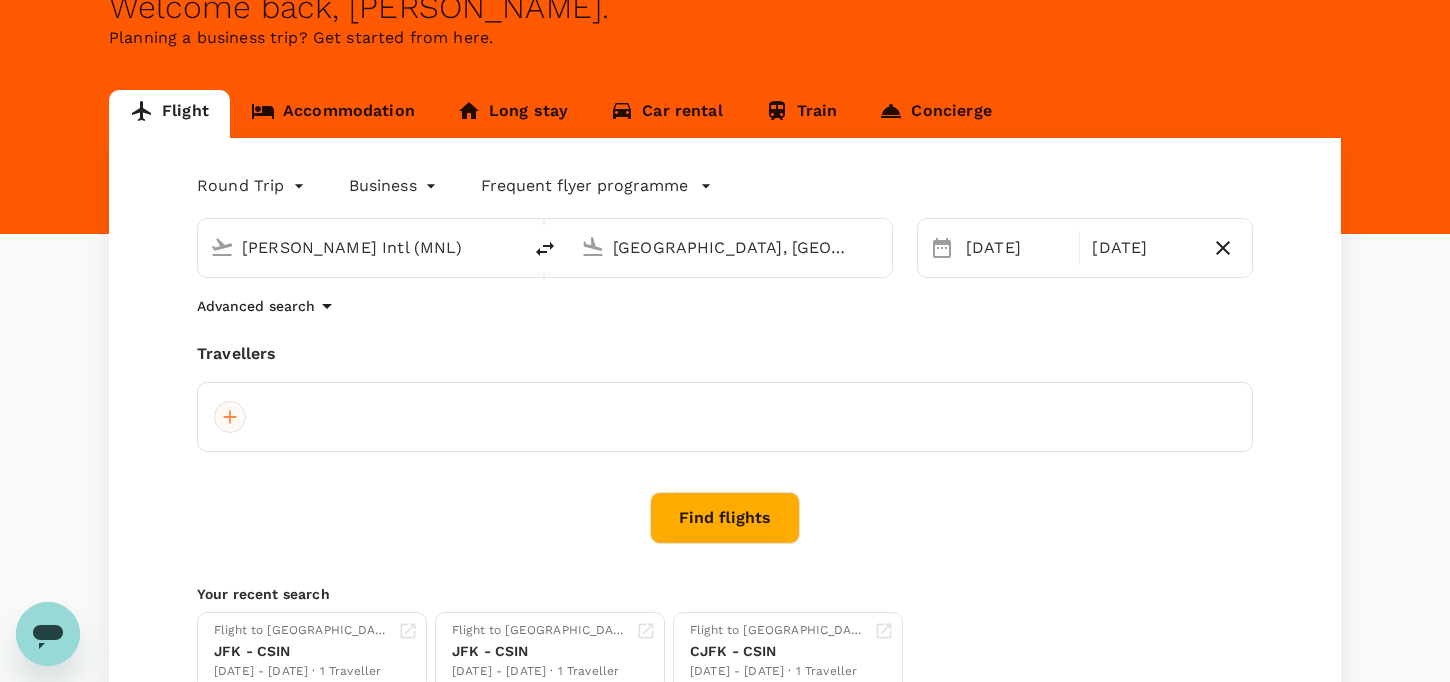 click at bounding box center (230, 417) 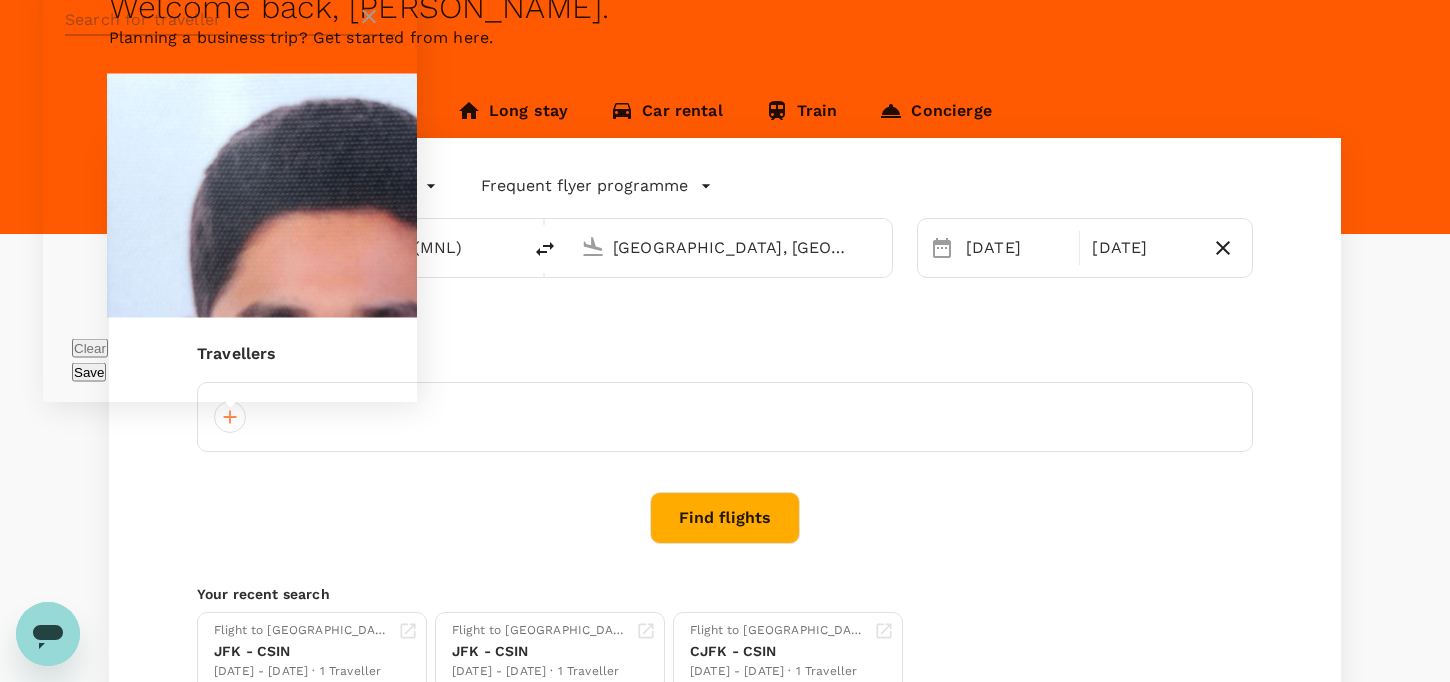 click at bounding box center [211, 20] 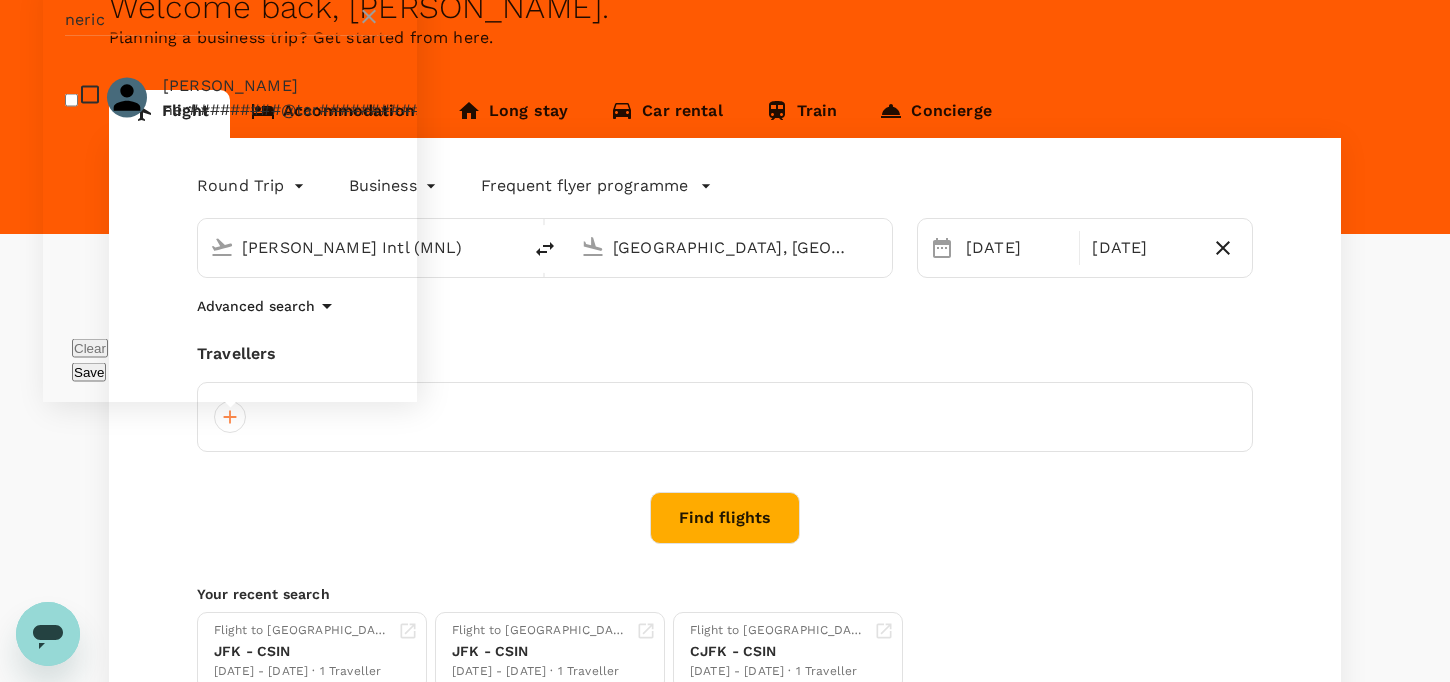 type on "neric" 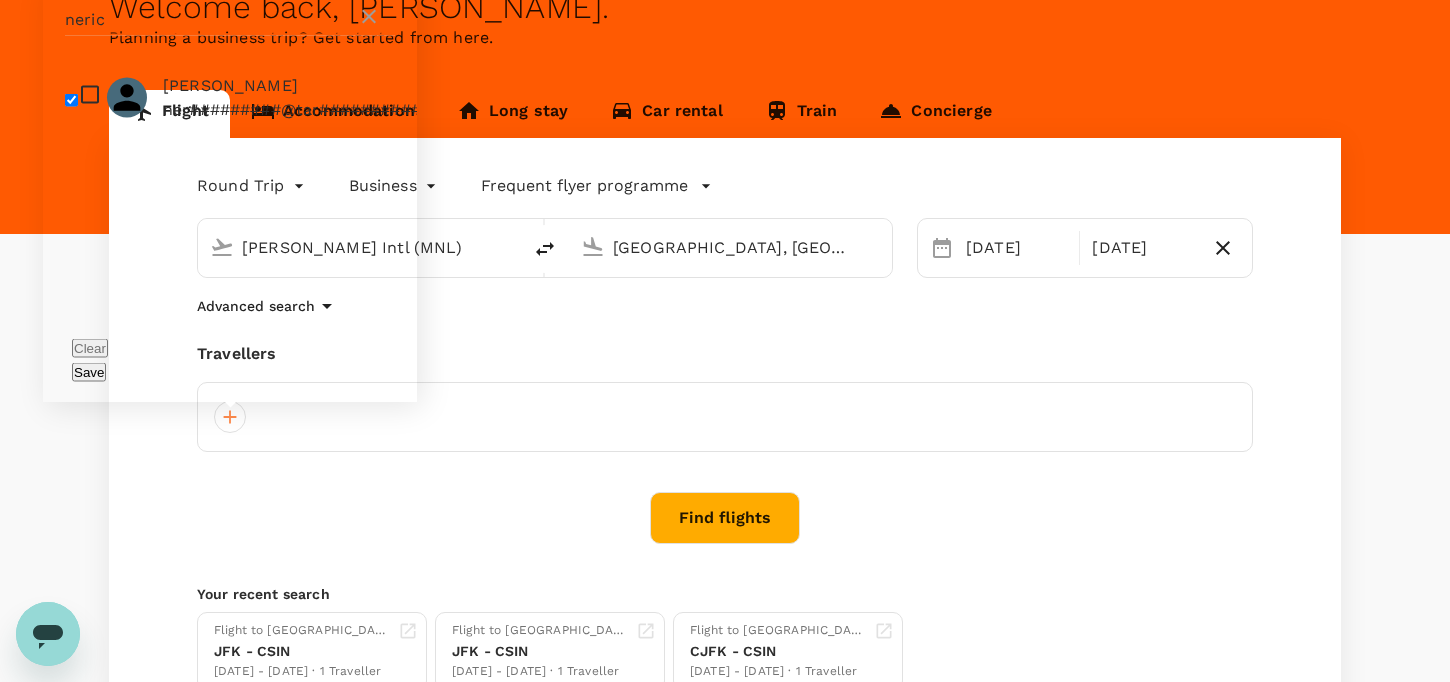 checkbox on "true" 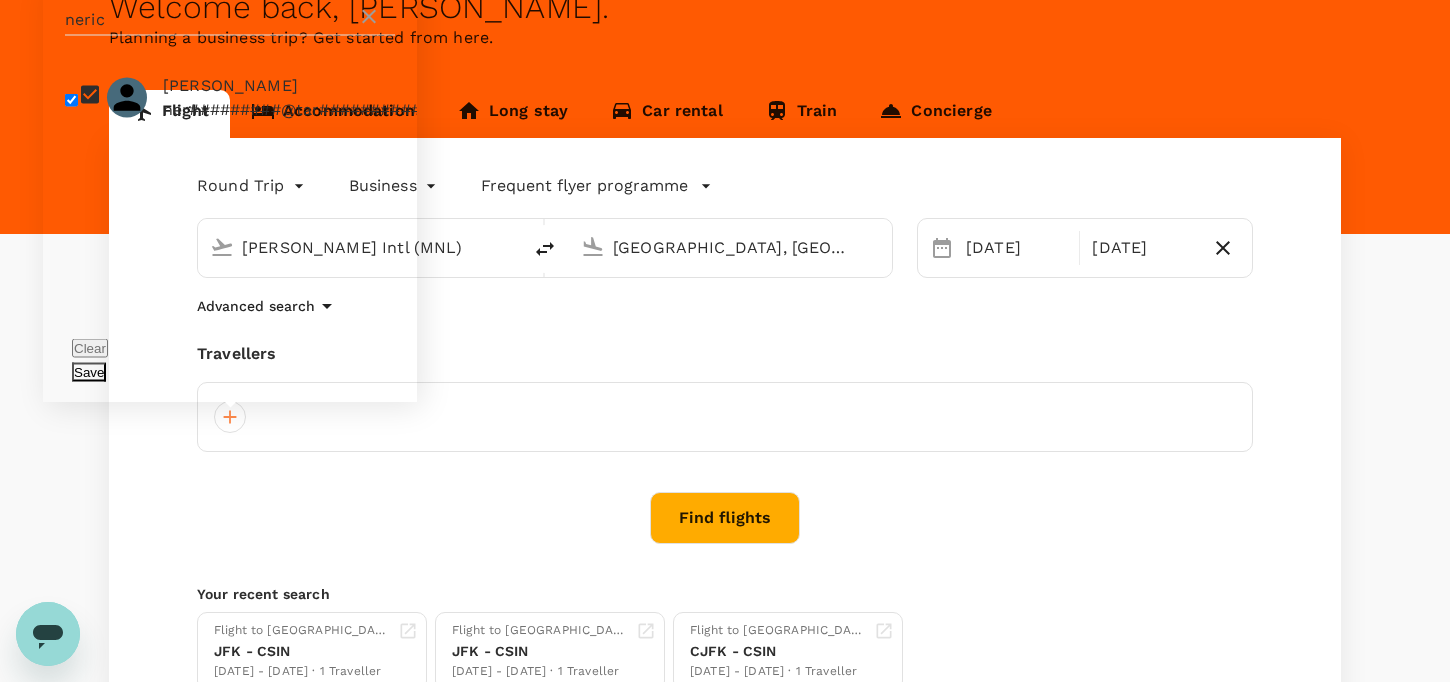 click on "Save" at bounding box center (89, 372) 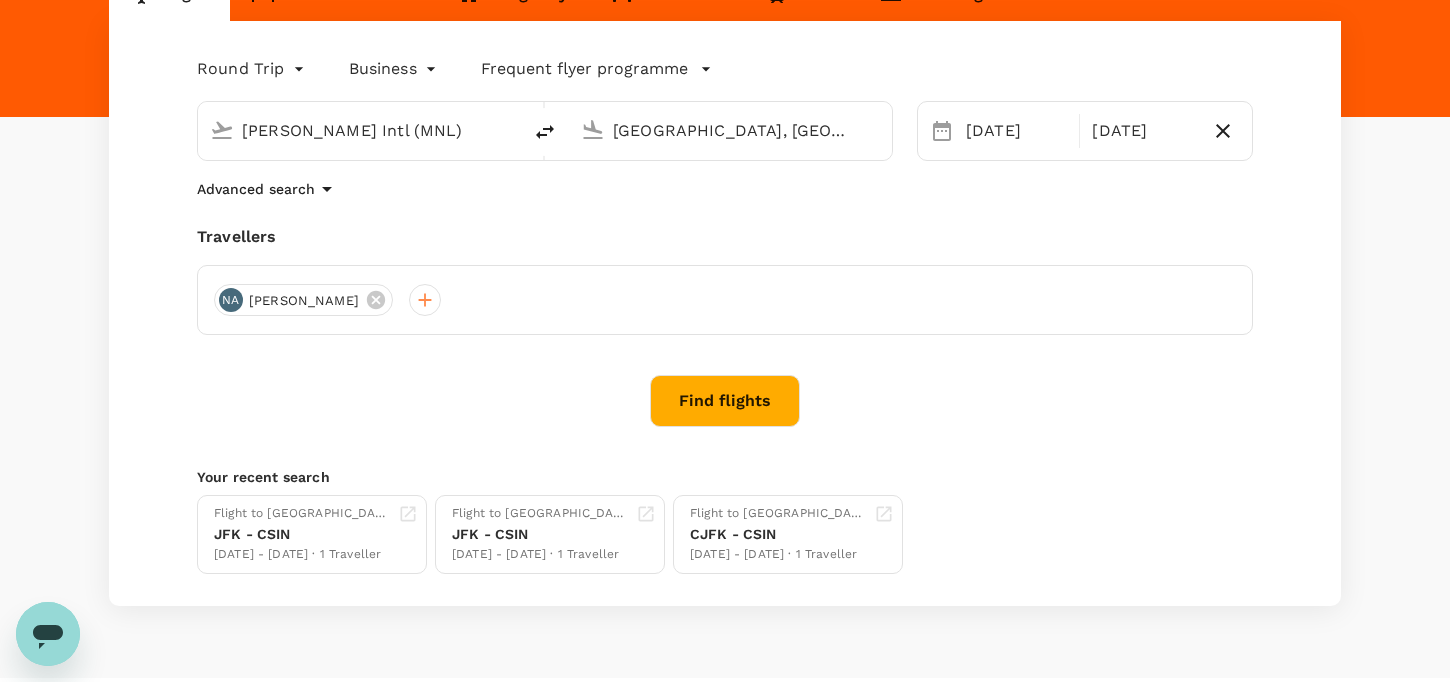 scroll, scrollTop: 257, scrollLeft: 0, axis: vertical 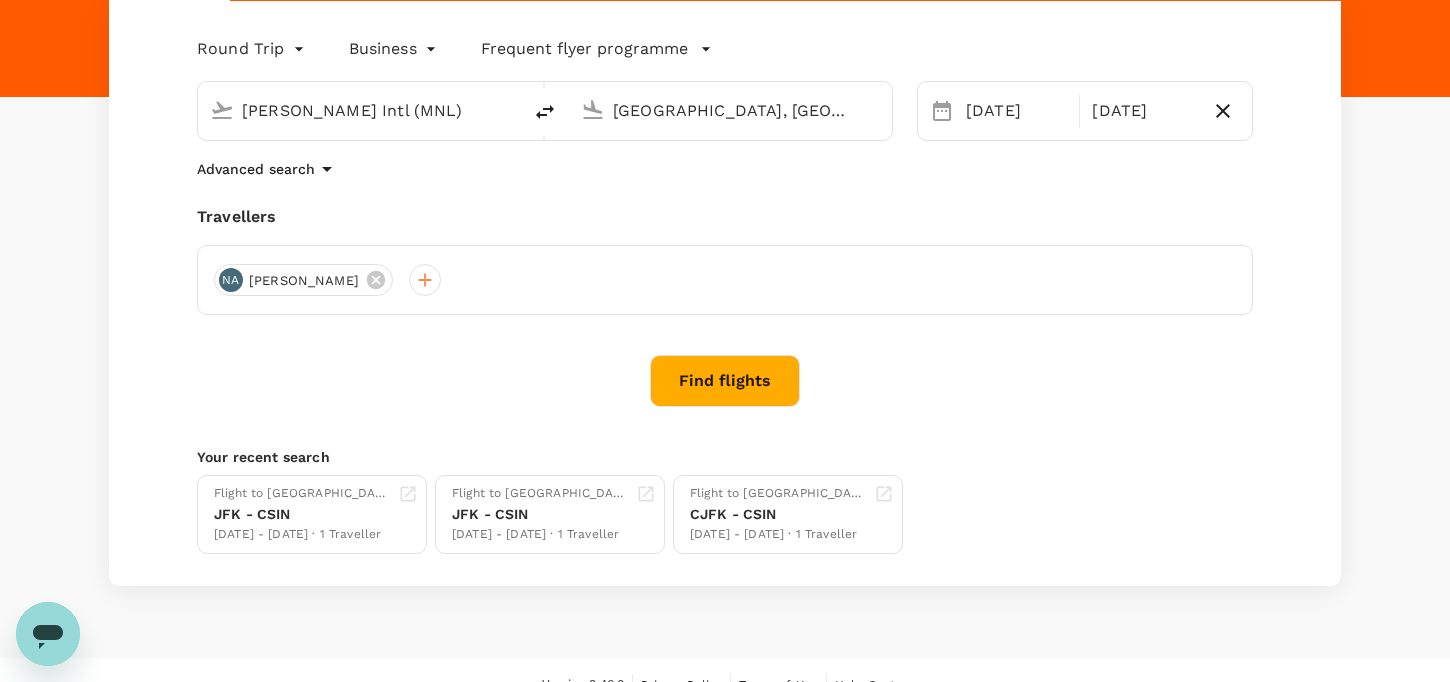 click on "Find flights" at bounding box center (725, 381) 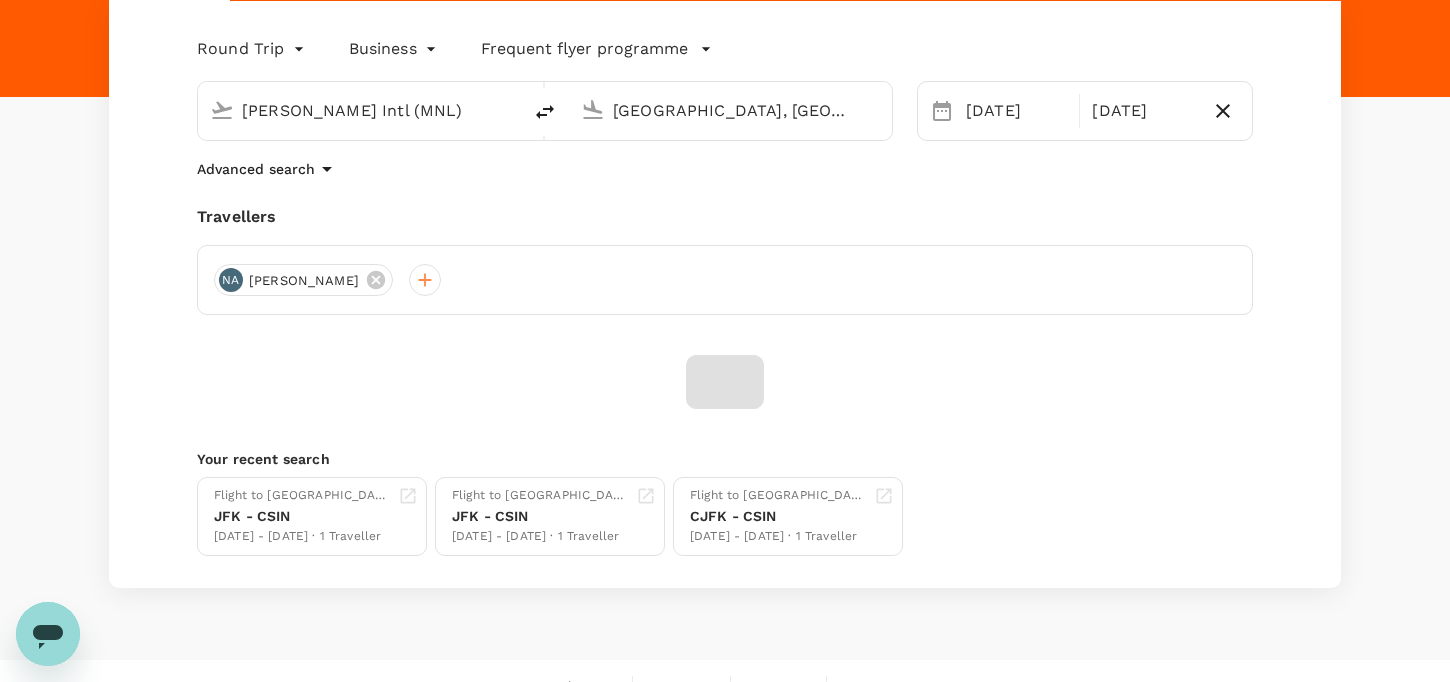 scroll, scrollTop: 65, scrollLeft: 0, axis: vertical 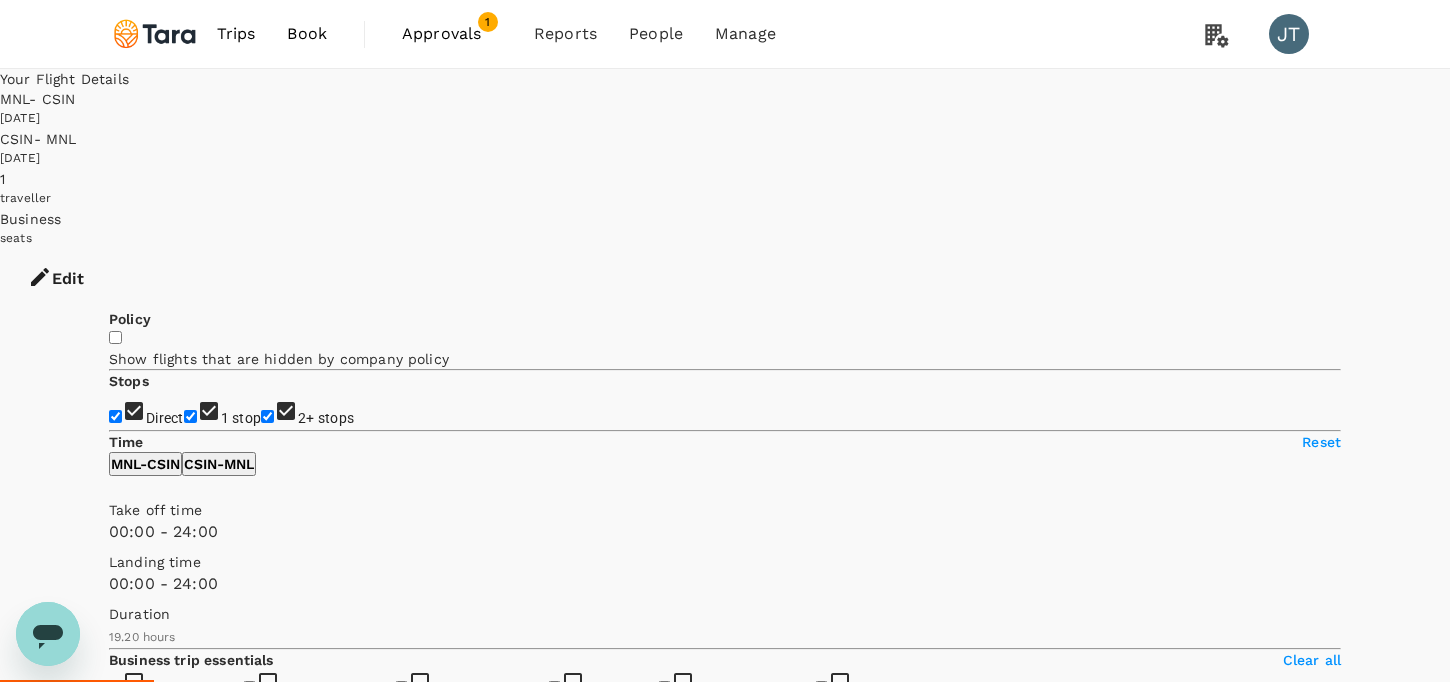 click on "1 stop" at bounding box center (190, 416) 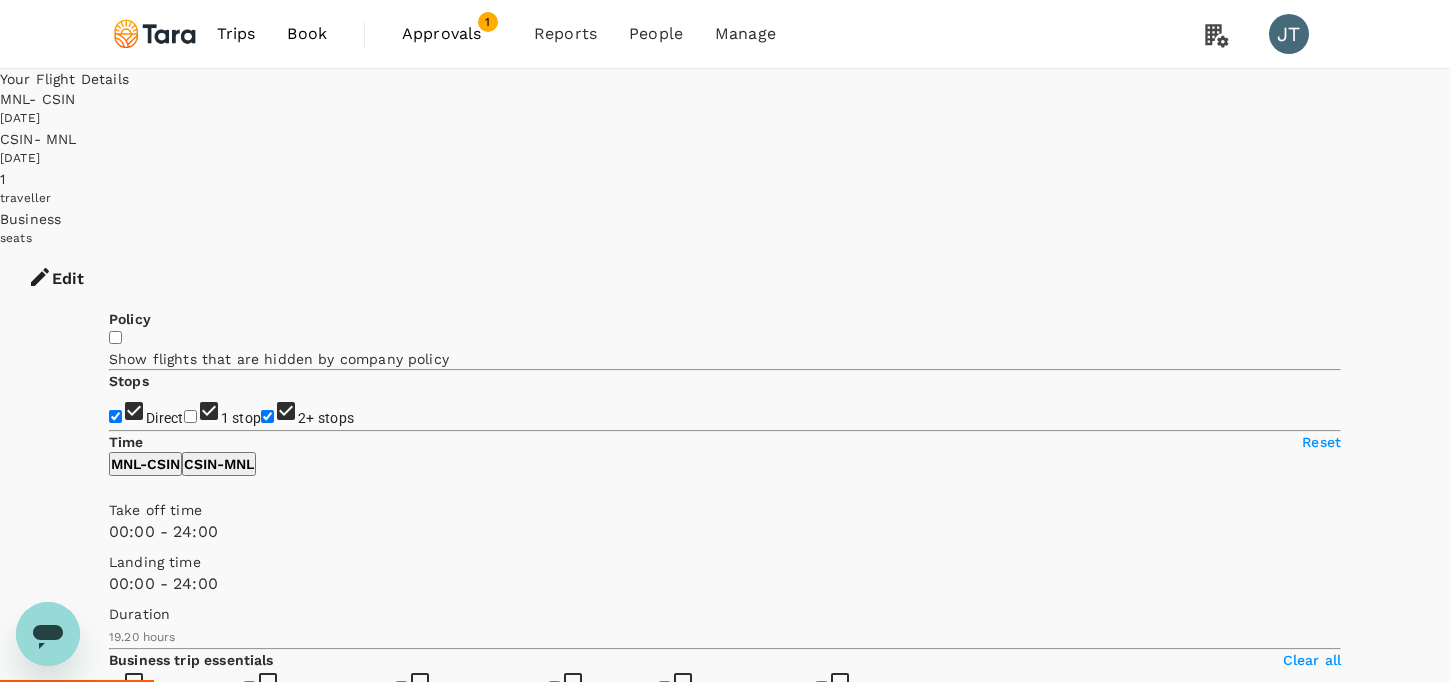 checkbox on "false" 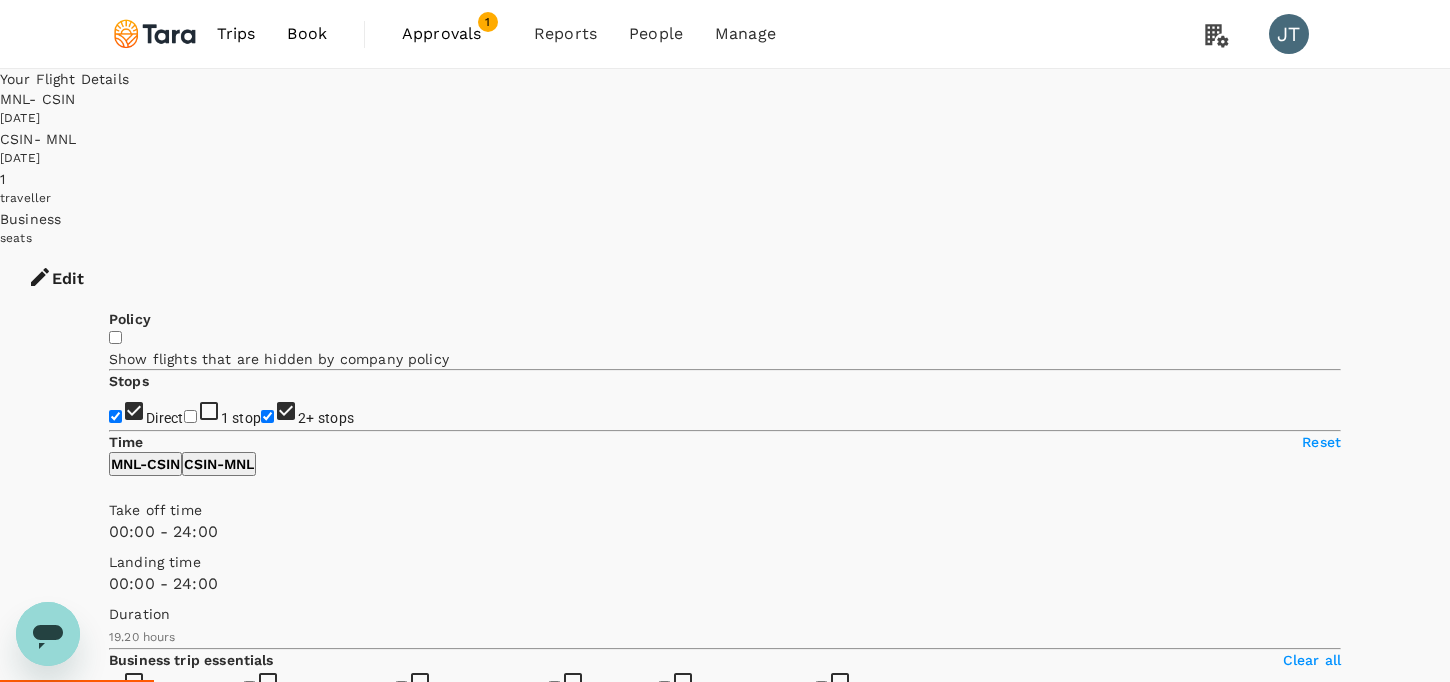 click on "2+ stops" at bounding box center (267, 416) 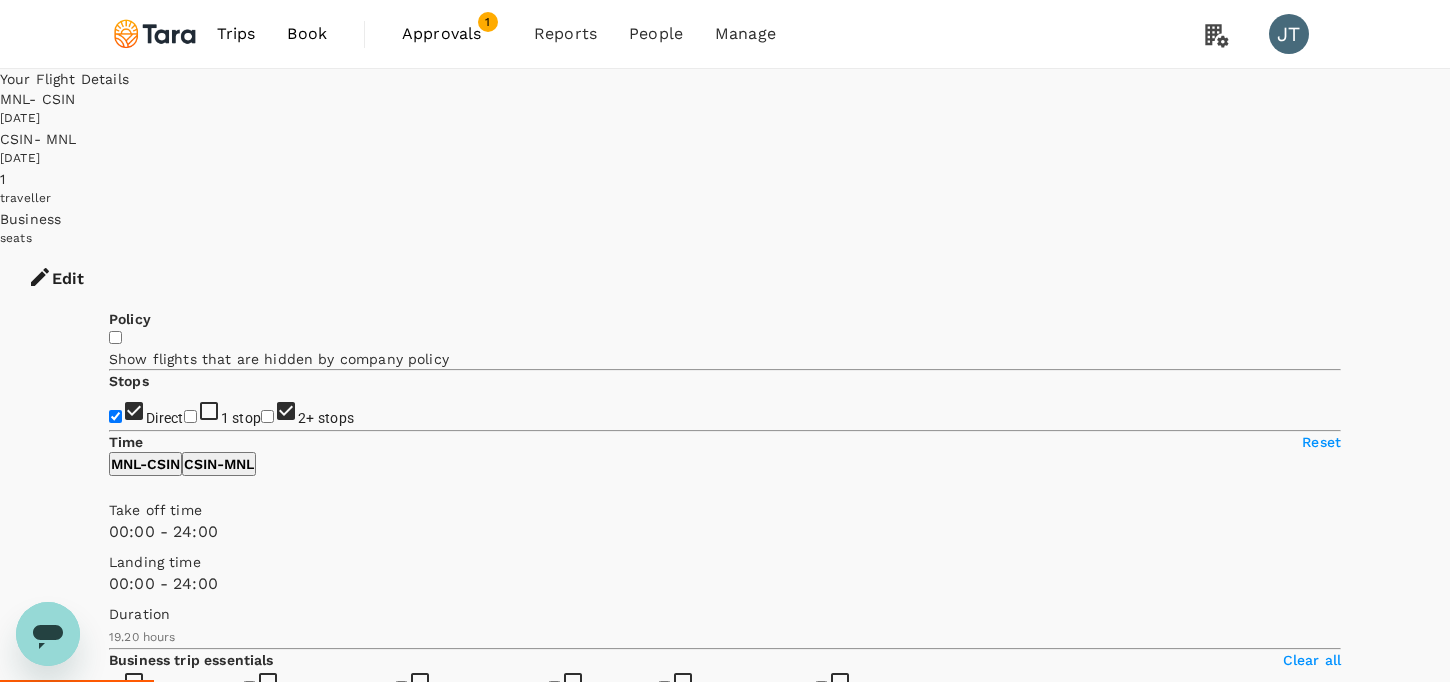 checkbox on "false" 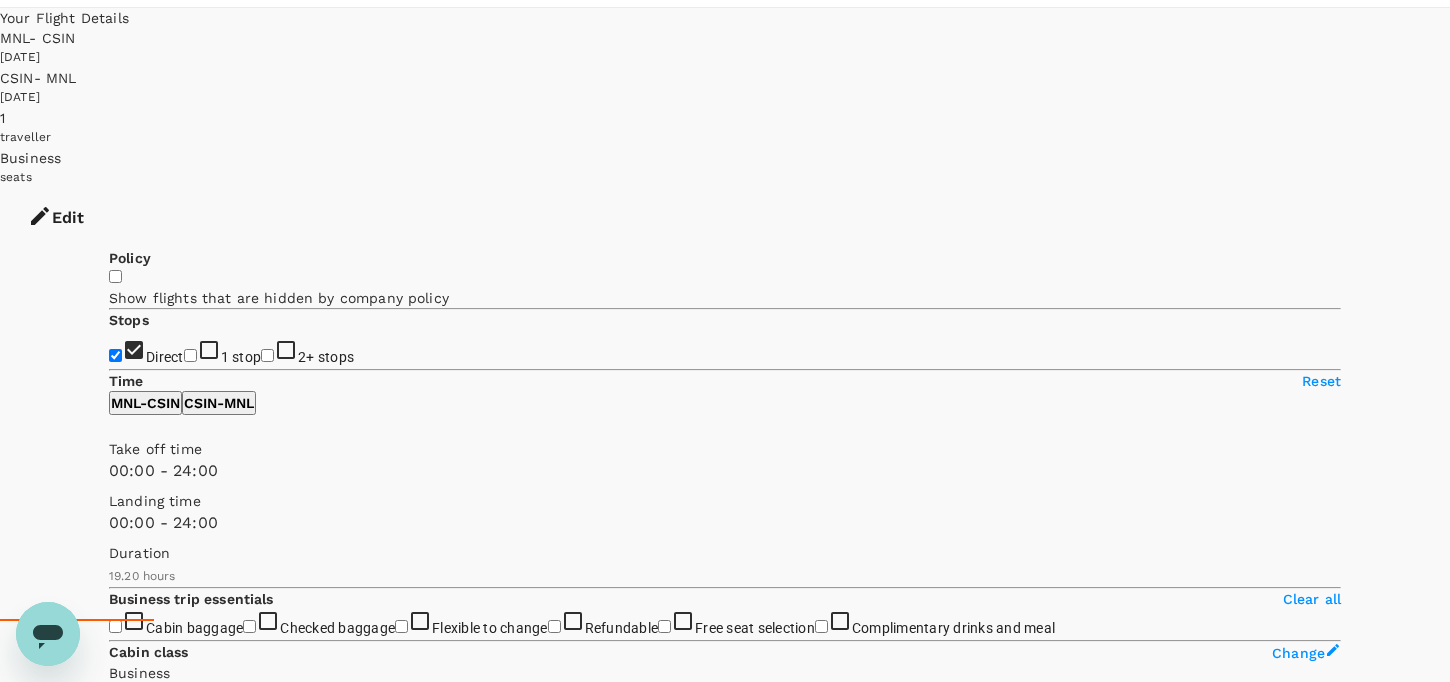 scroll, scrollTop: 0, scrollLeft: 0, axis: both 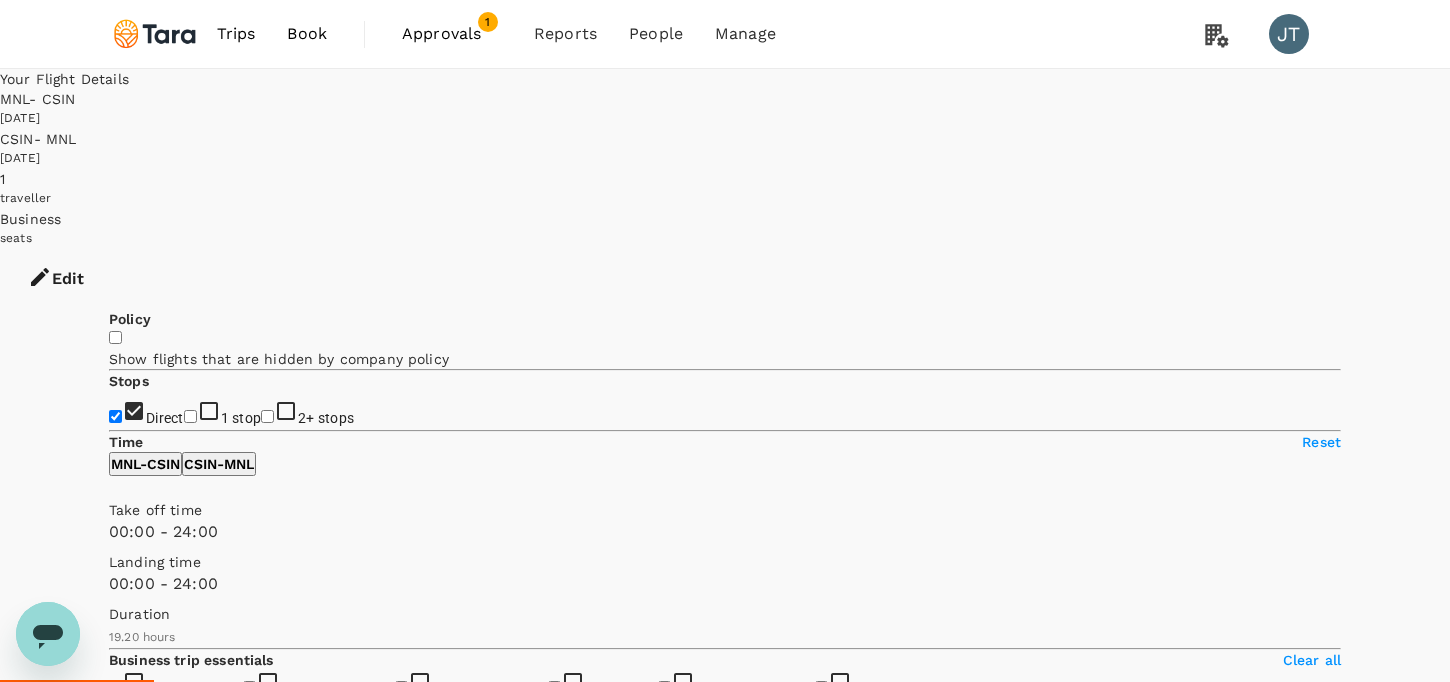 click 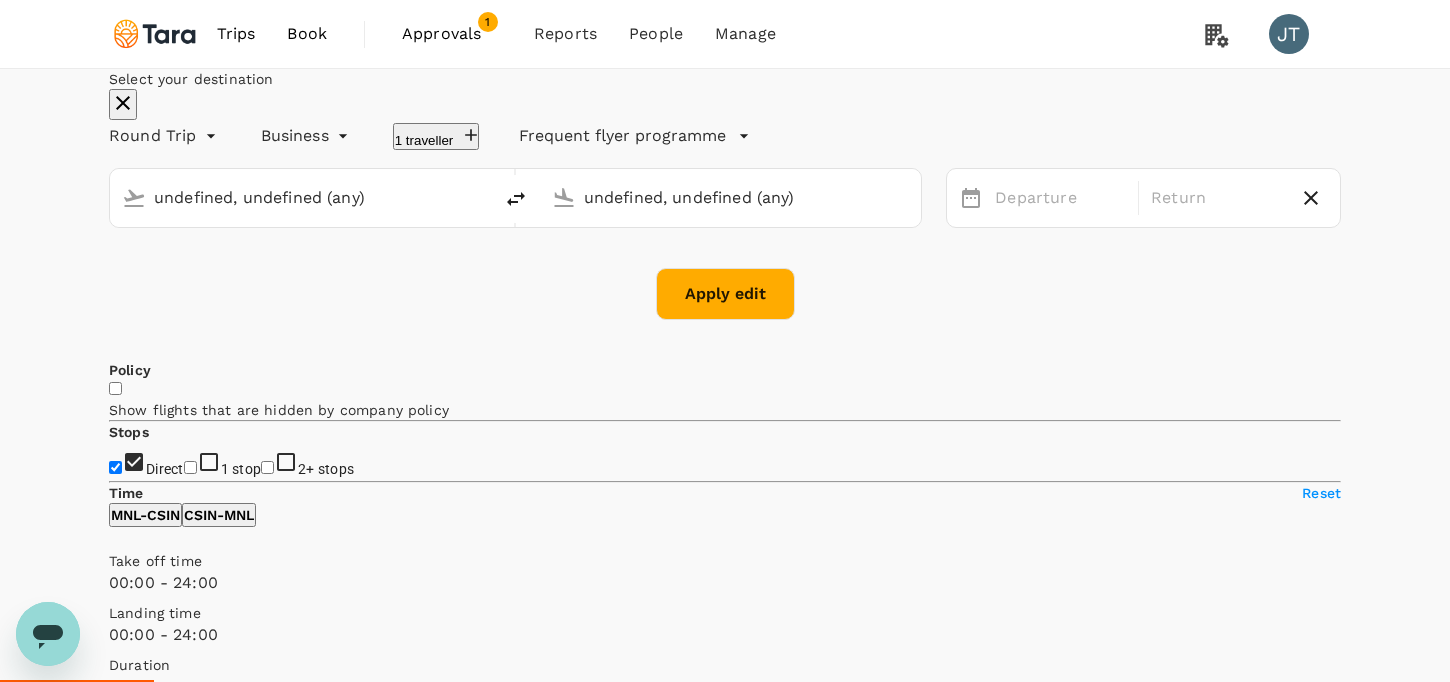 type on "[PERSON_NAME] Intl (MNL)" 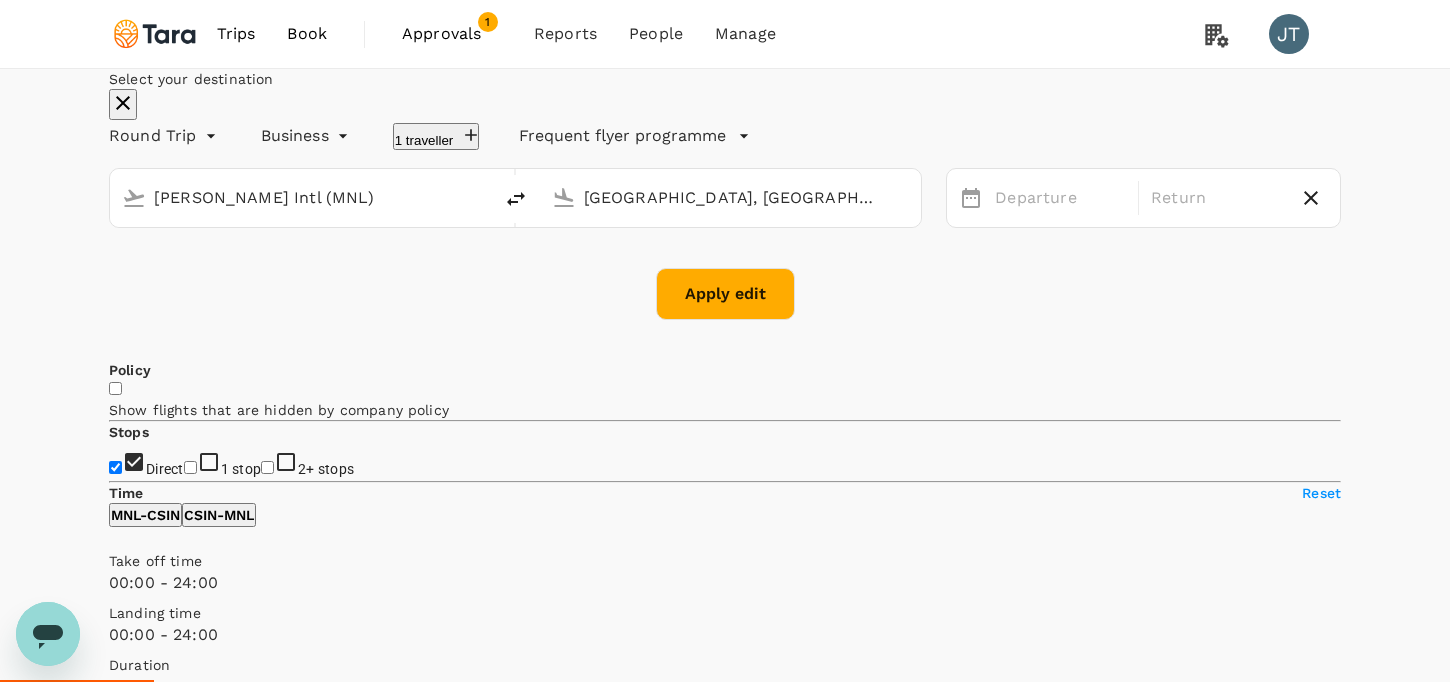type 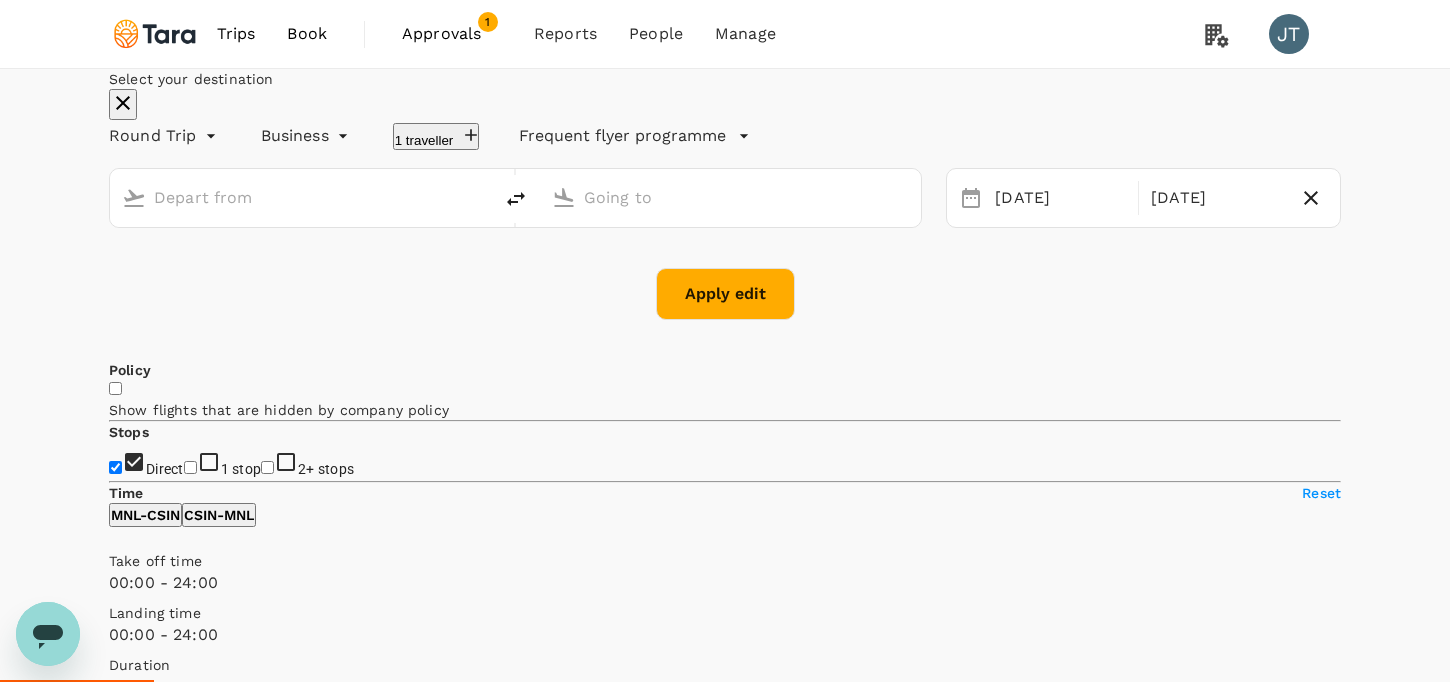 type on "[PERSON_NAME] Intl (MNL)" 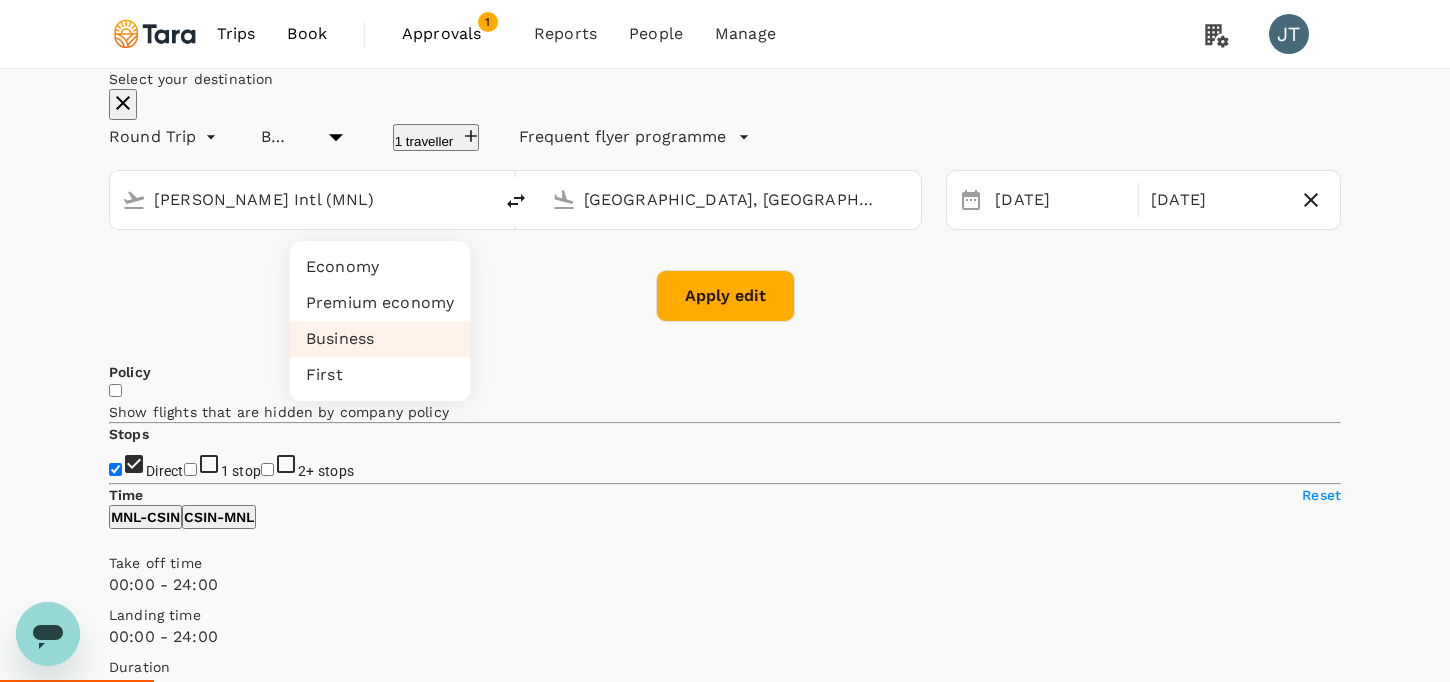 click on "Trips Book Approvals 1 Reports People Manage JT Select your destination Round Trip roundtrip Business business 1   traveller Frequent flyer programme [PERSON_NAME] Intl (MNL) [GEOGRAPHIC_DATA], [GEOGRAPHIC_DATA] (any) [DATE] Aug Apply edit Policy Show flights that are hidden by company policy Stops Direct 1 stop 2+ stops Time Reset MNL - CSIN CSIN - MNL Take off time 00:00 - 24:00 Landing time 00:00 - 24:00 Duration 19.20 hours Take off time 00:00 - 24:00 Landing time 00:00 - 24:00 Duration 17.45 hours Business trip essentials Clear all Cabin baggage Checked baggage Flexible to change Refundable Free seat selection Complimentary drinks and meal Cabin class Change Business Only business Airlines Clear all Cathay Pacific Airways [GEOGRAPHIC_DATA] Southern Malaysia Airlines Philippine Airlines Singapore Airlines Thai Airways International Vietnam Airlines Other Exclude code share flights Optimizing your search results.. Currency :  SGD Sort by :  Recommended Philippine Airlines     - Business   View flight details 19:45 23:20 MNL Direct" at bounding box center [725, 30771] 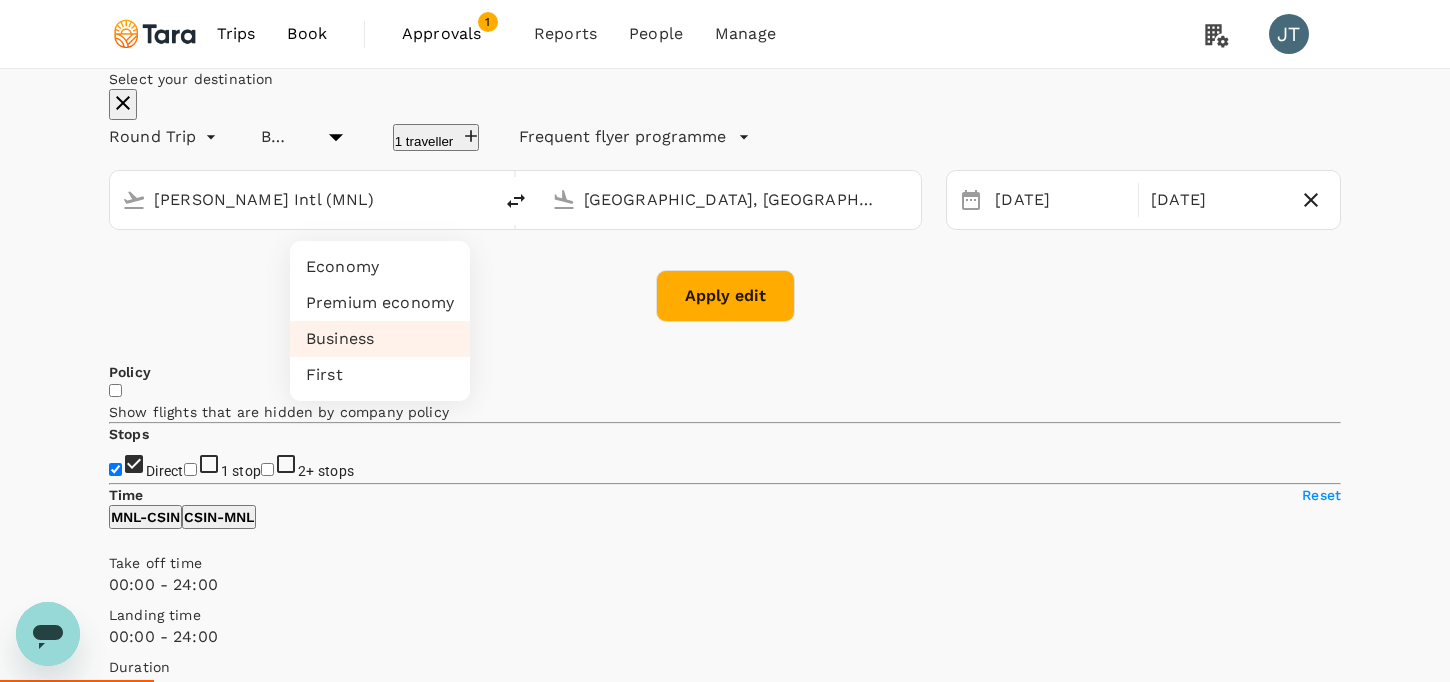 click on "Economy" at bounding box center (380, 267) 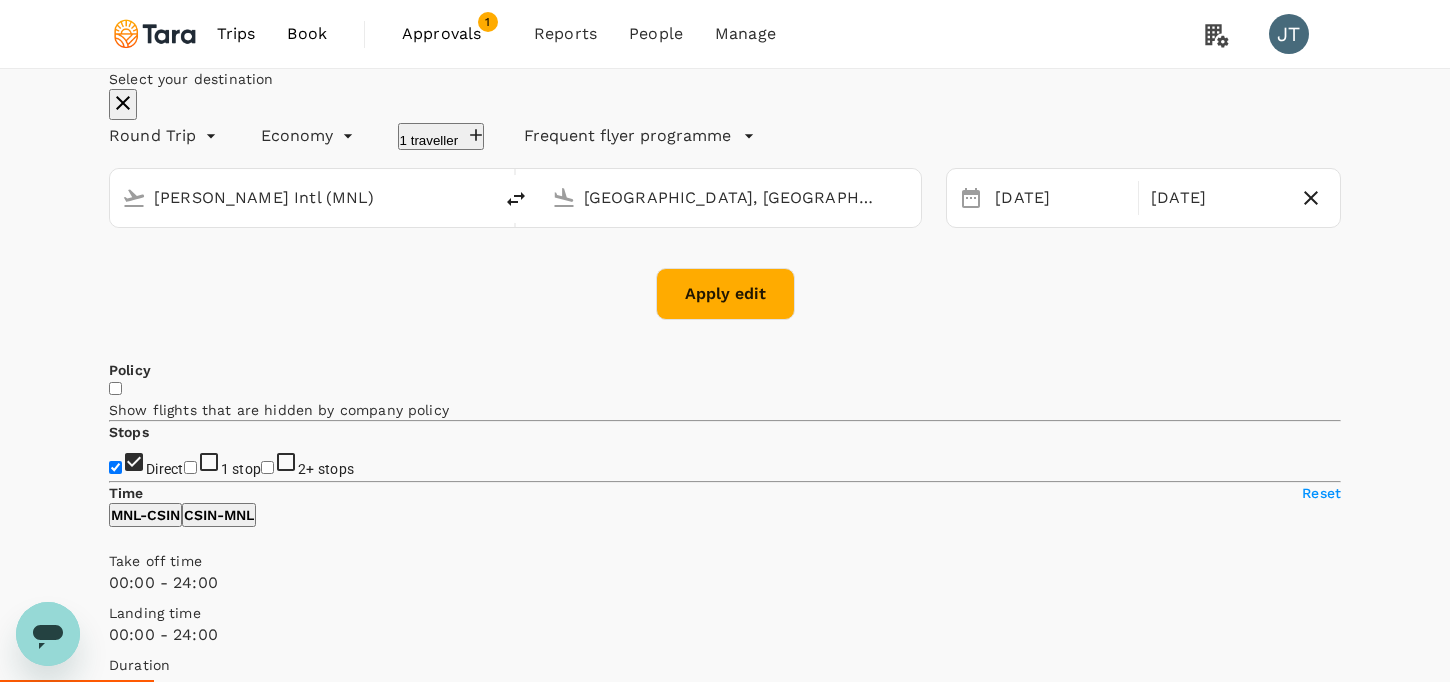 click on "Apply edit" at bounding box center (725, 294) 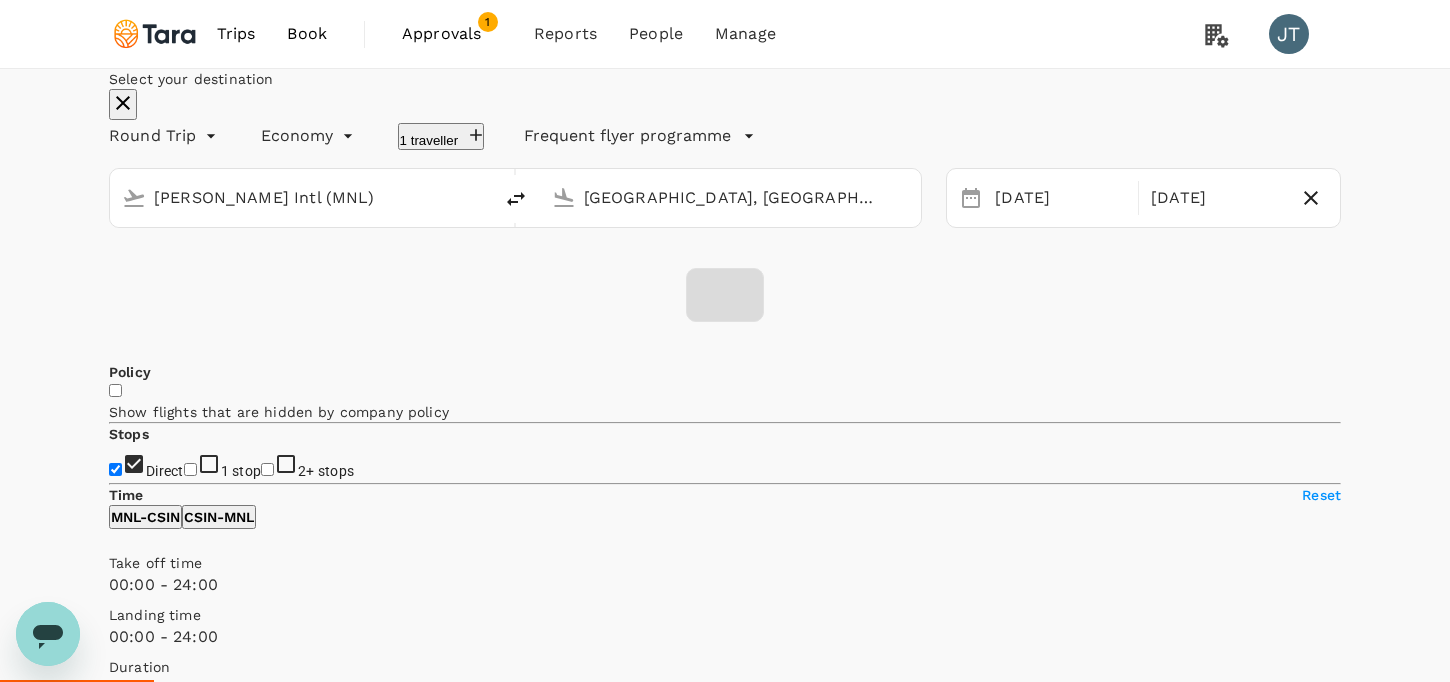 click on "Confirm" at bounding box center [73, 76095] 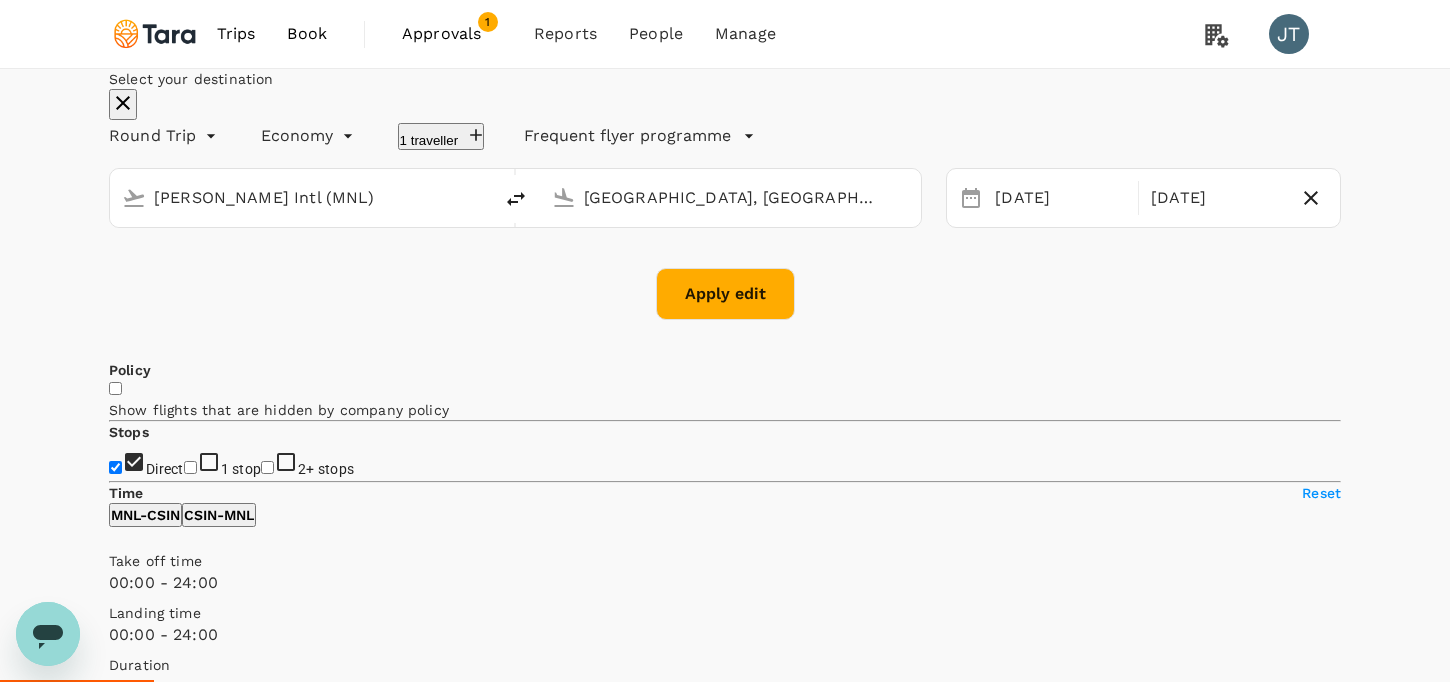 checkbox on "false" 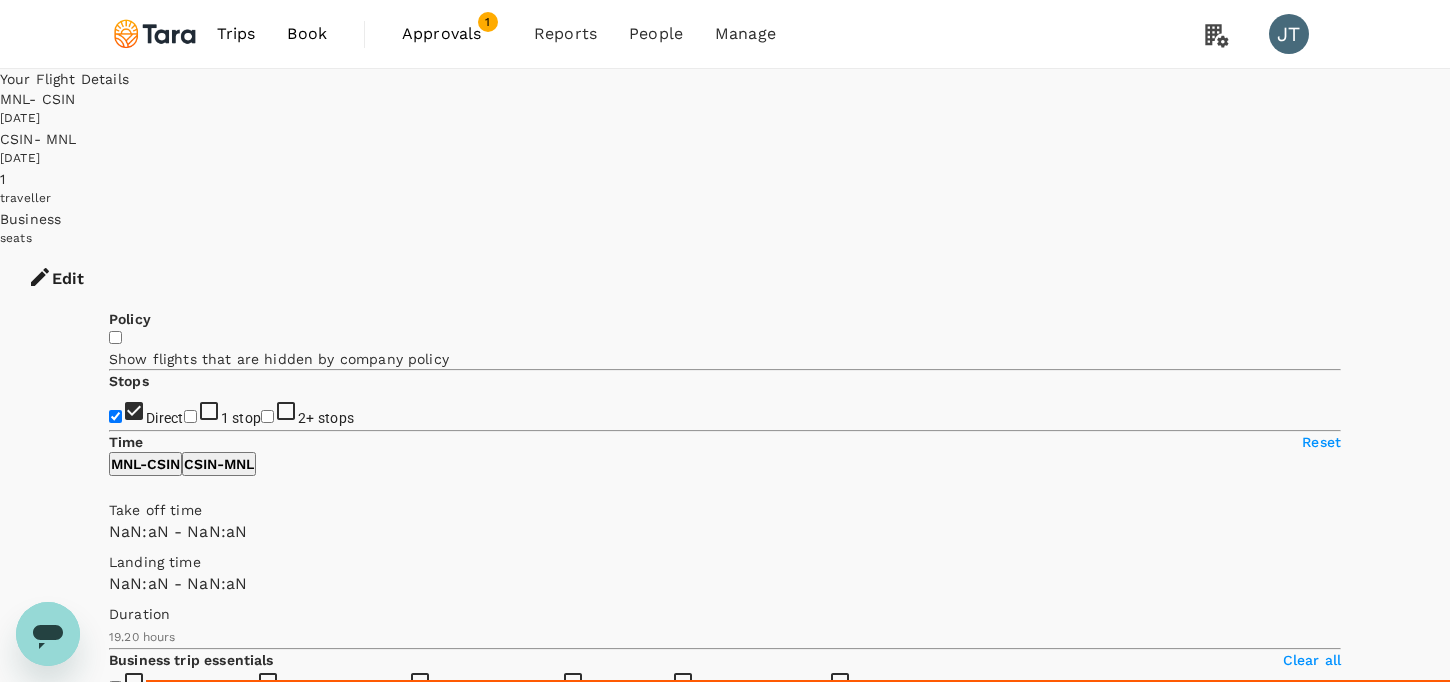 type on "1440" 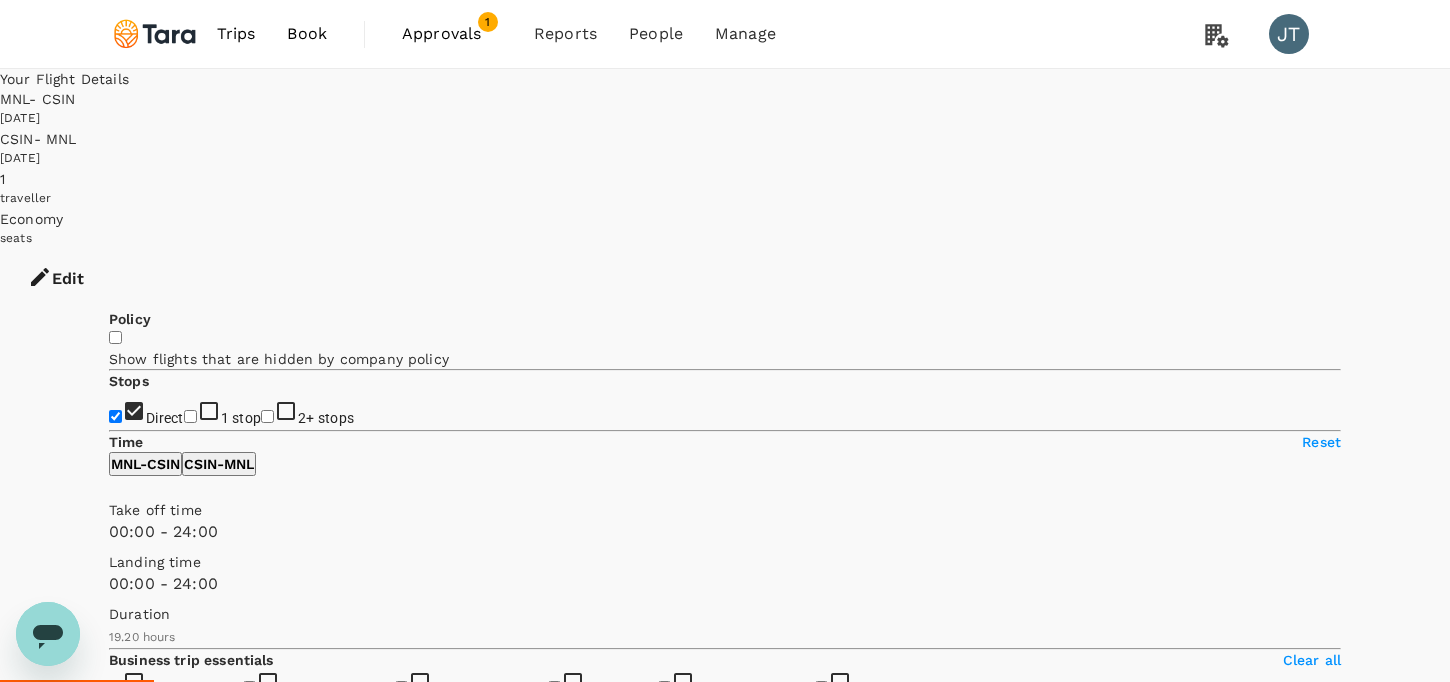 checkbox on "true" 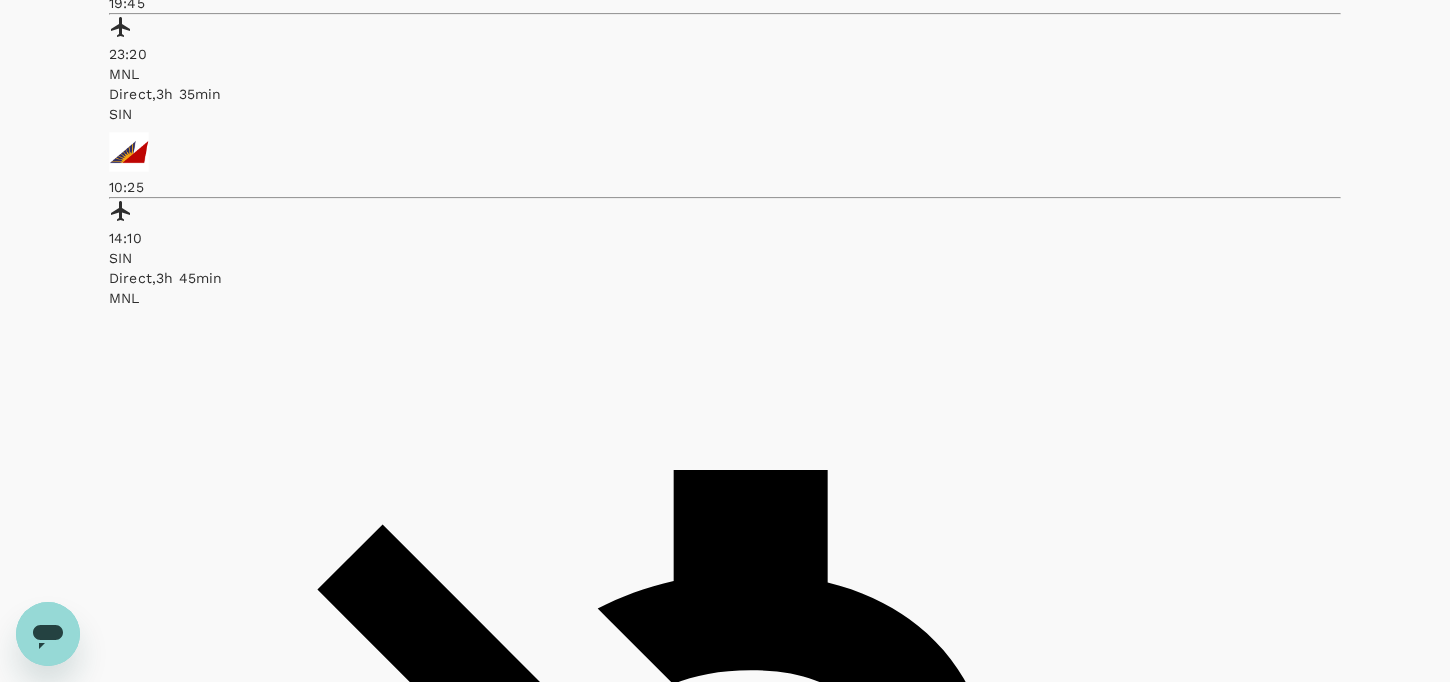 scroll, scrollTop: 1202, scrollLeft: 0, axis: vertical 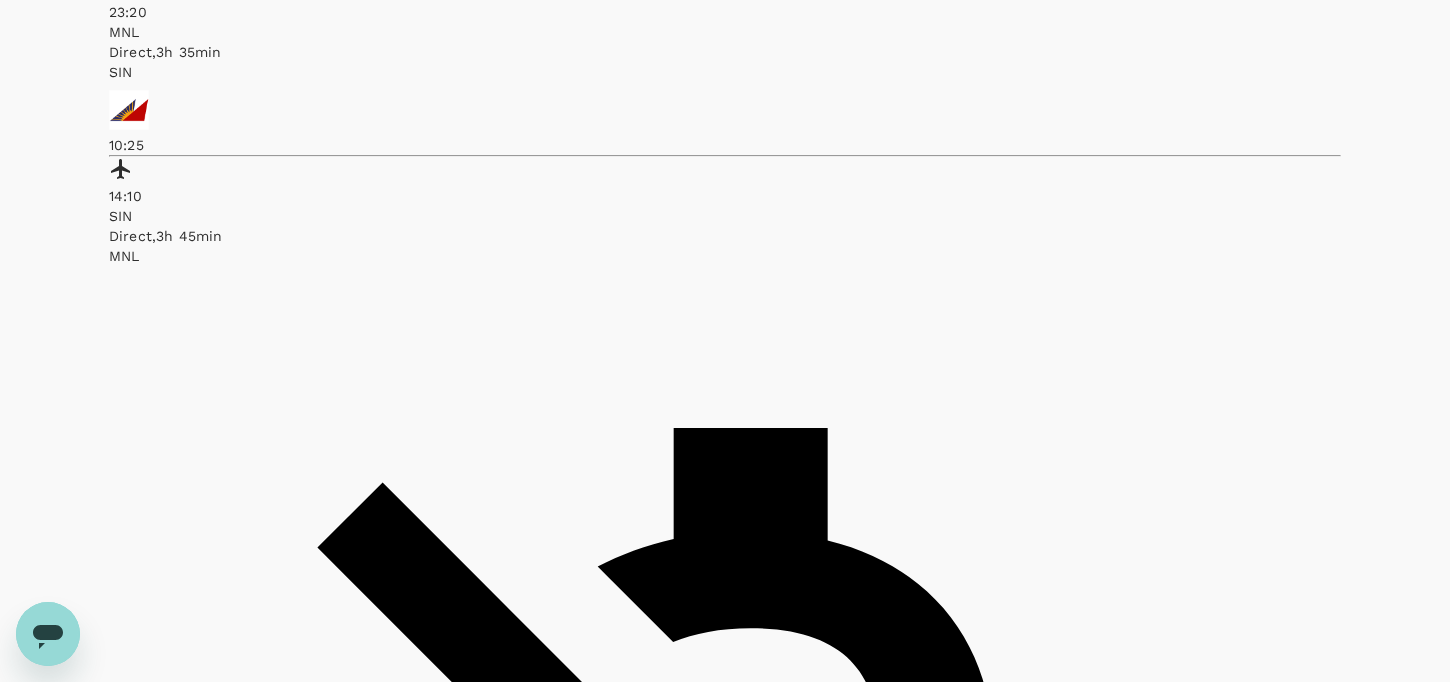 click on "Philippine Airlines" at bounding box center [745, -367] 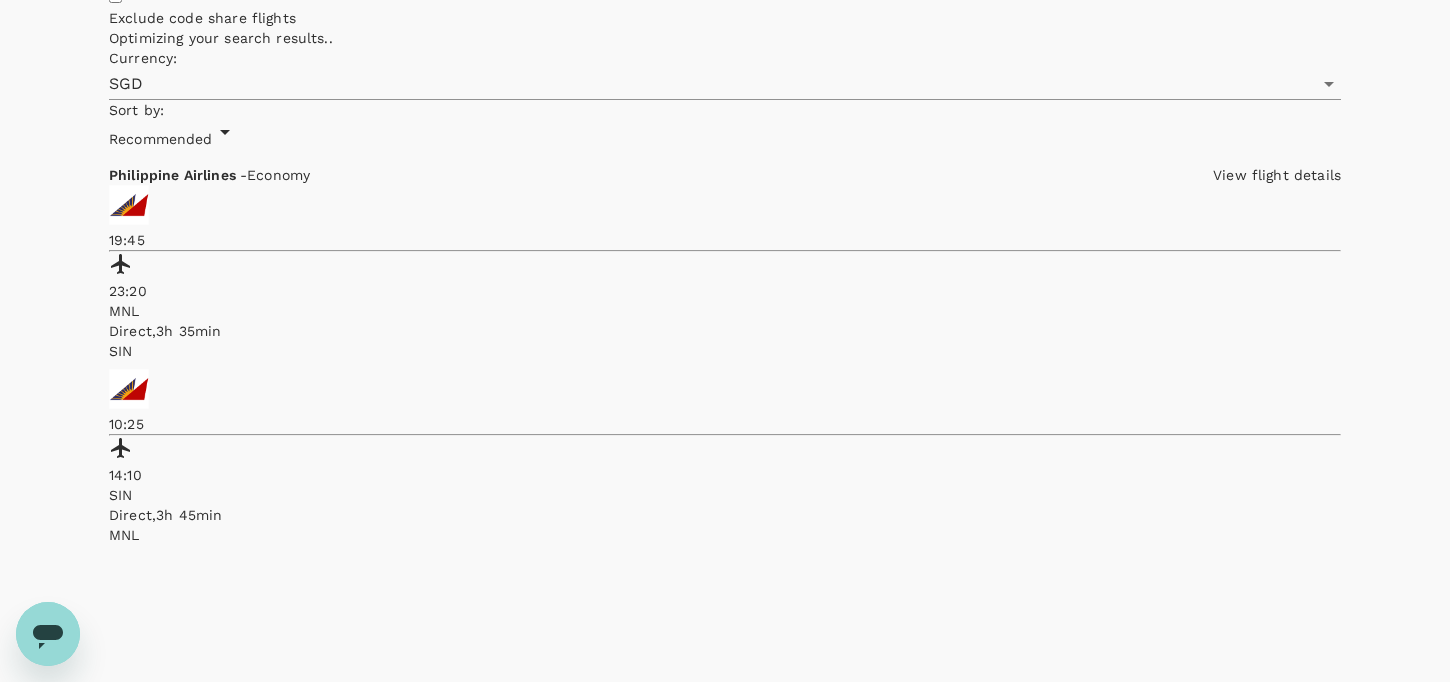 scroll, scrollTop: 916, scrollLeft: 0, axis: vertical 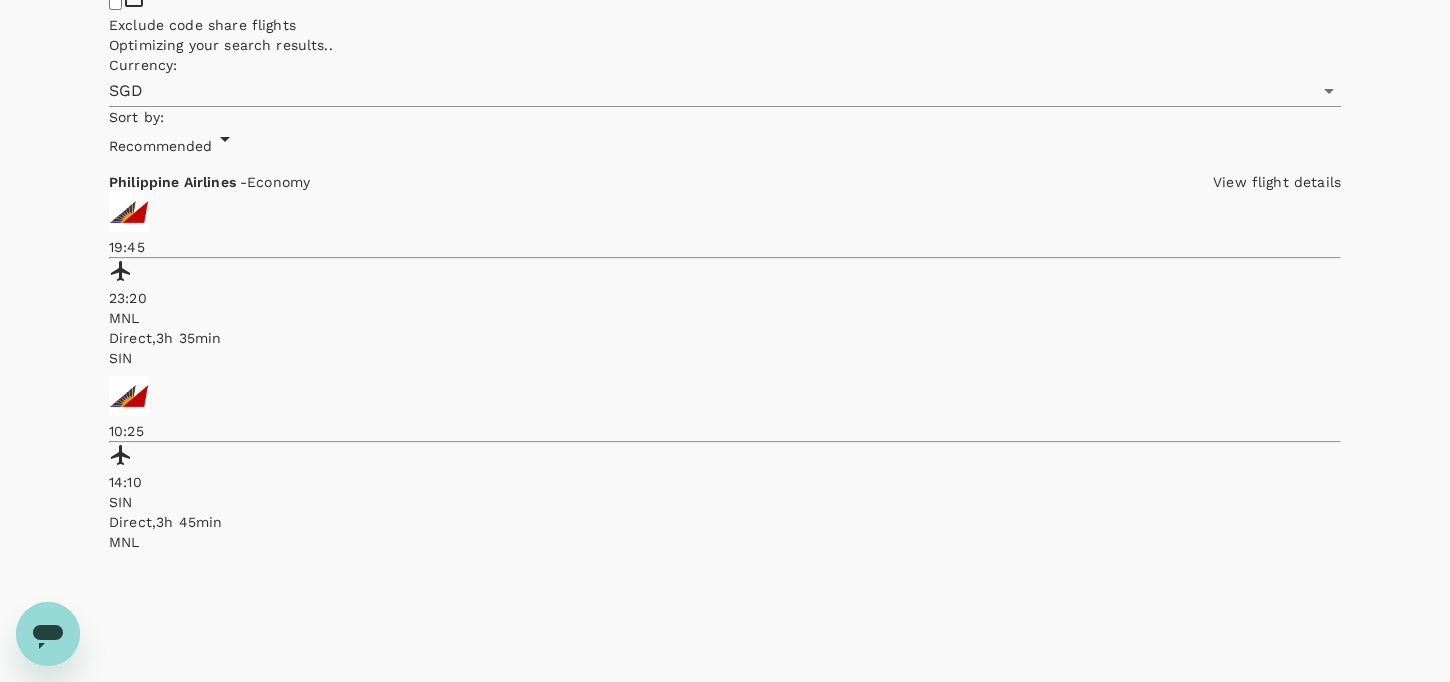 checkbox on "false" 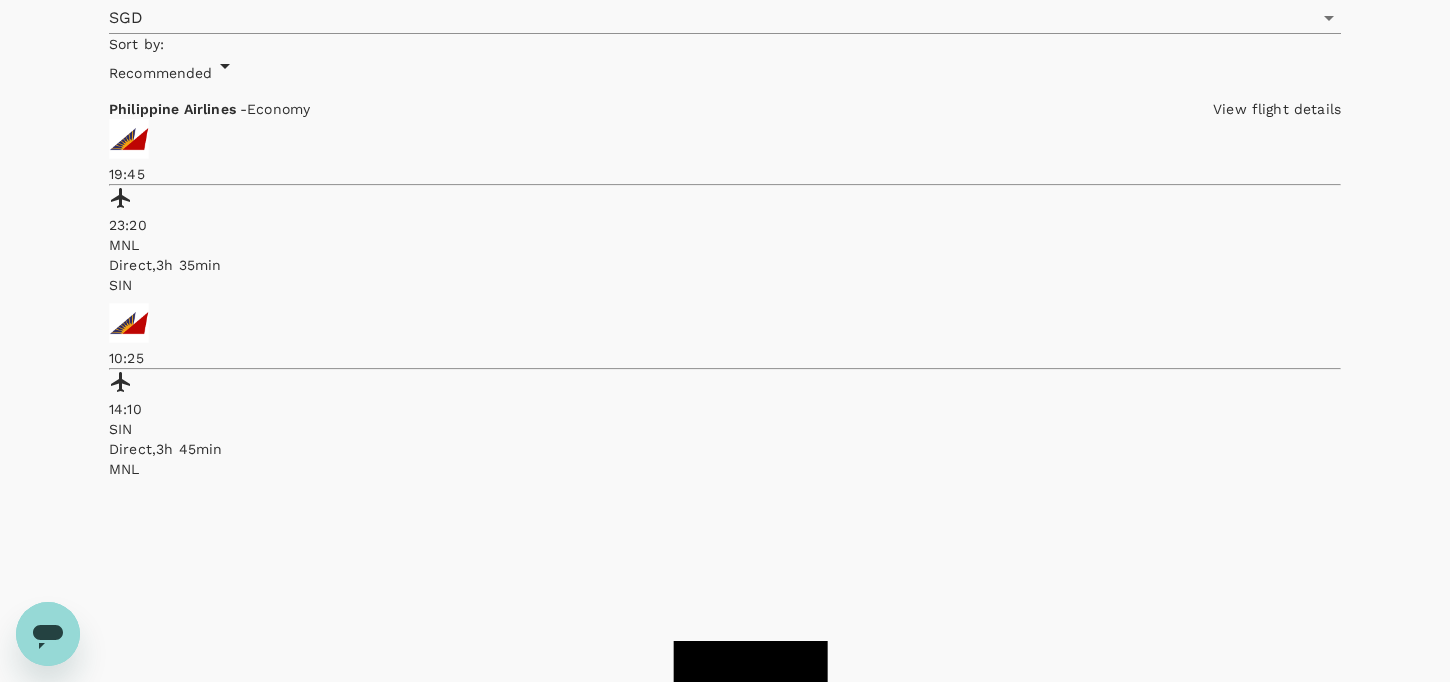 scroll, scrollTop: 985, scrollLeft: 0, axis: vertical 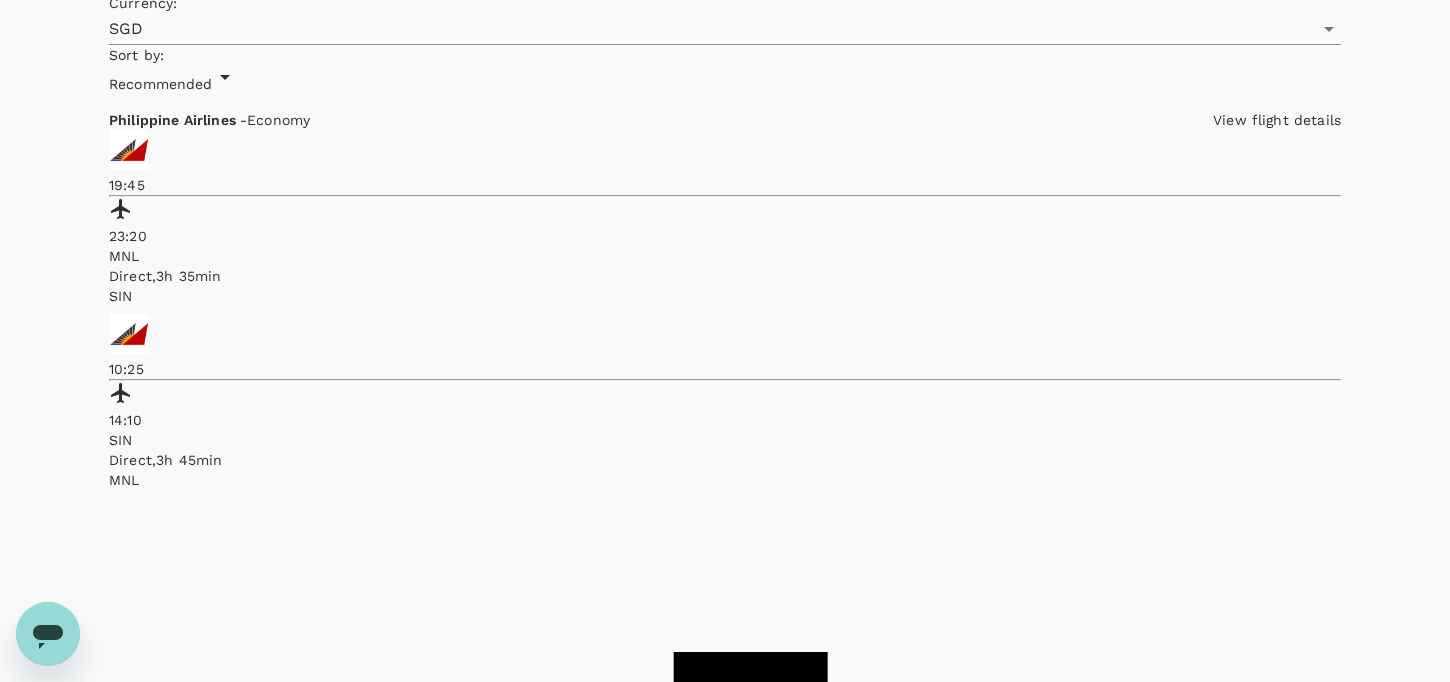 click on "Book" at bounding box center [126, 14979] 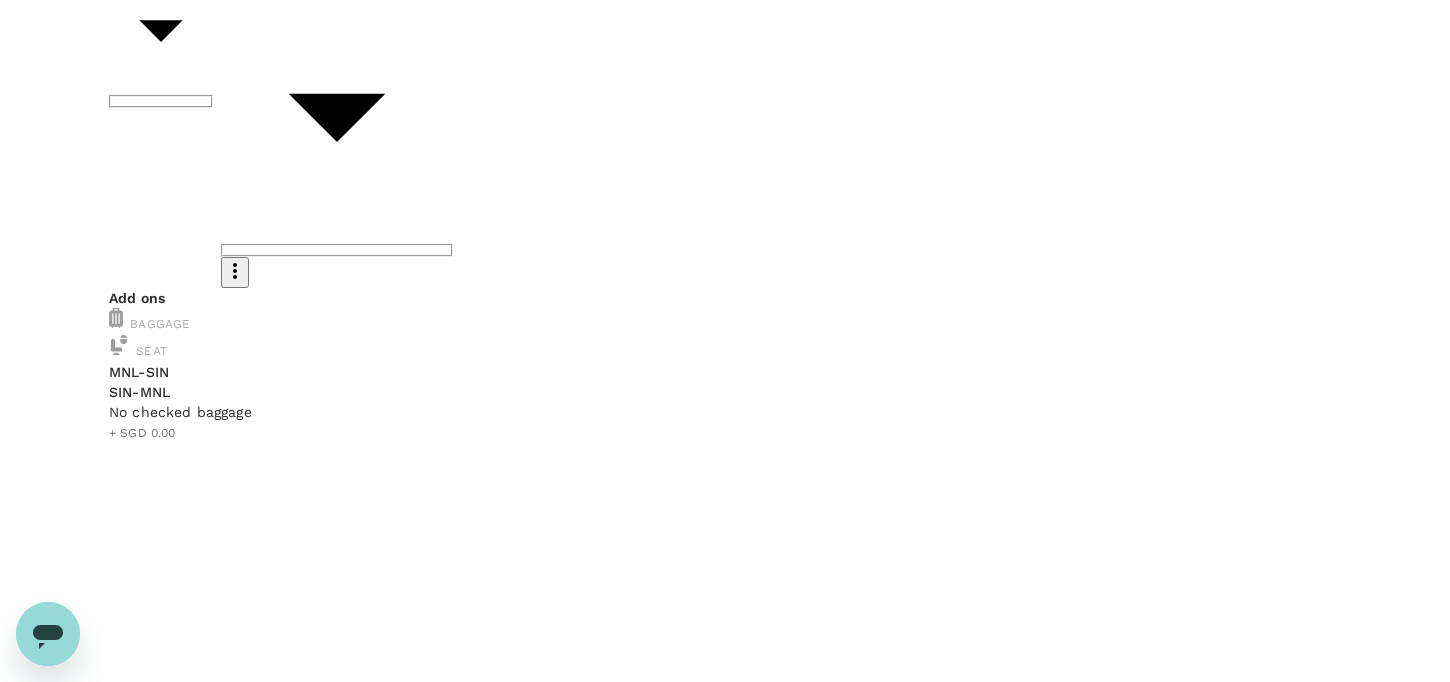 scroll, scrollTop: 0, scrollLeft: 0, axis: both 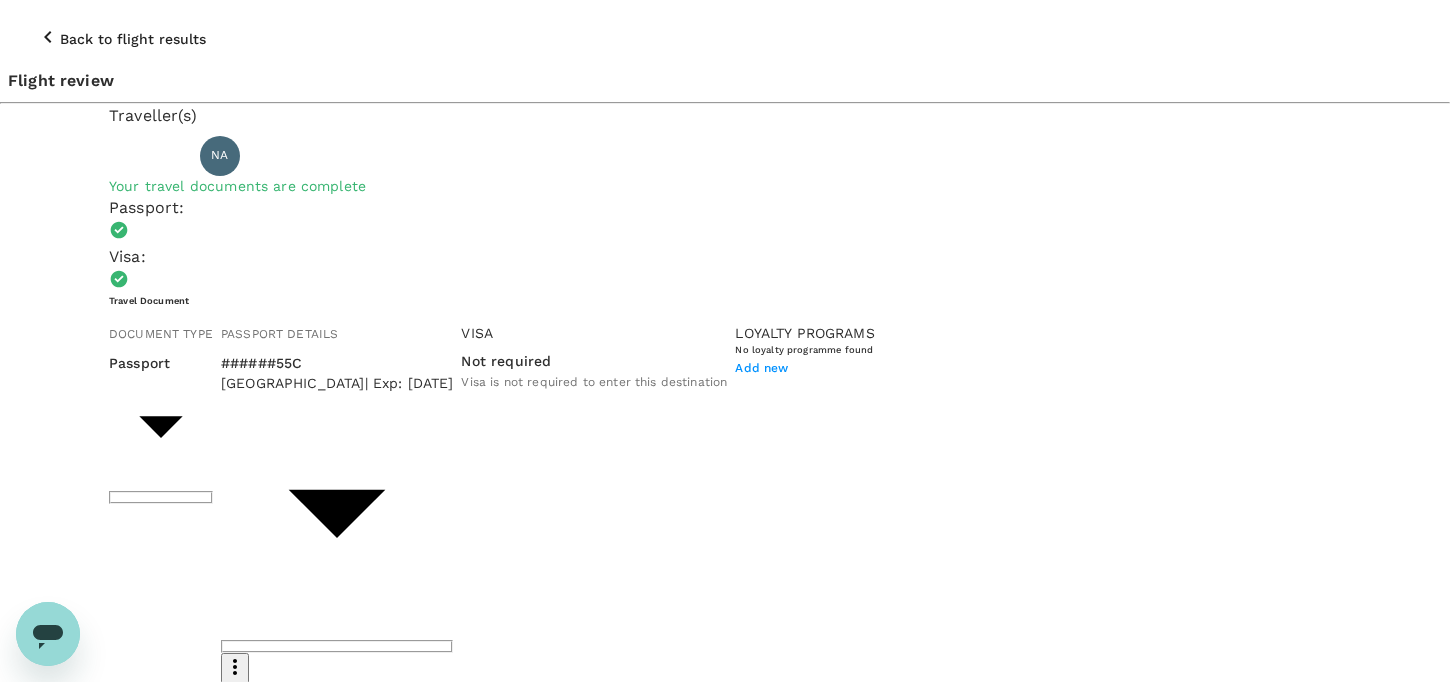 click 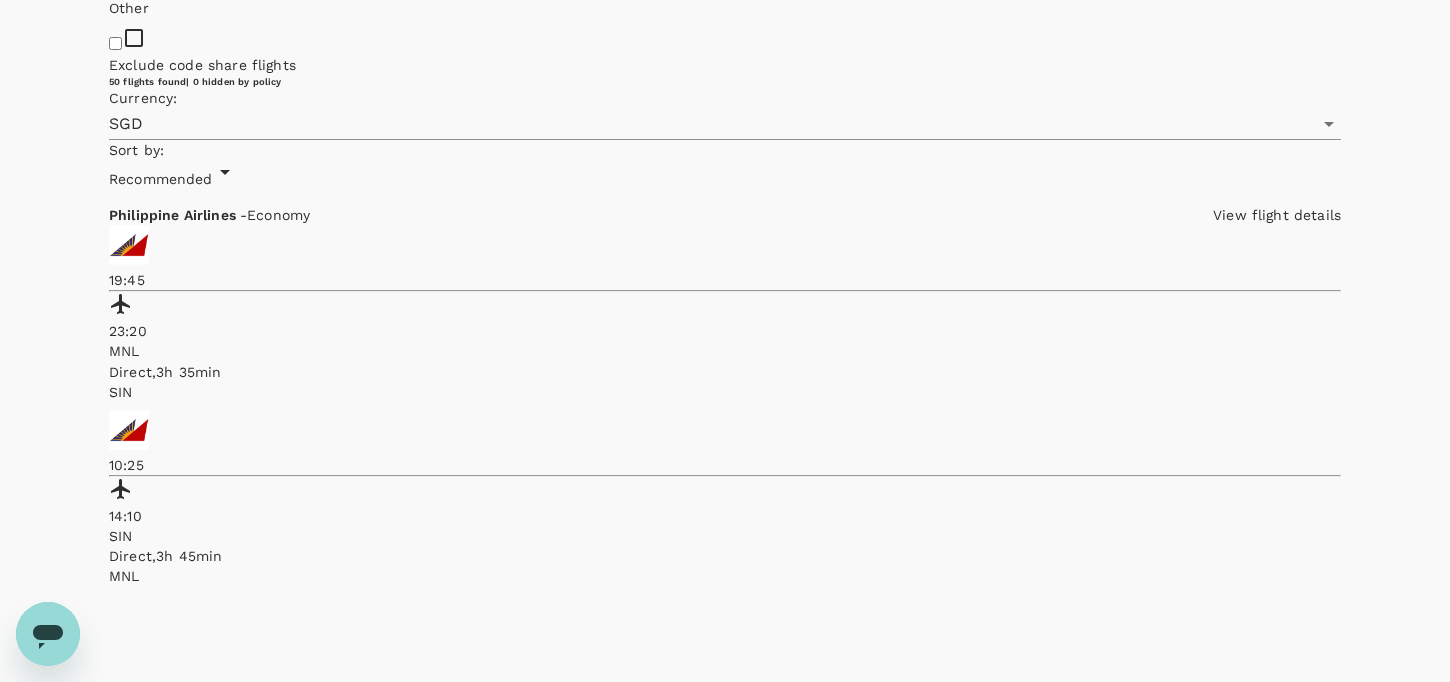 scroll, scrollTop: 804, scrollLeft: 0, axis: vertical 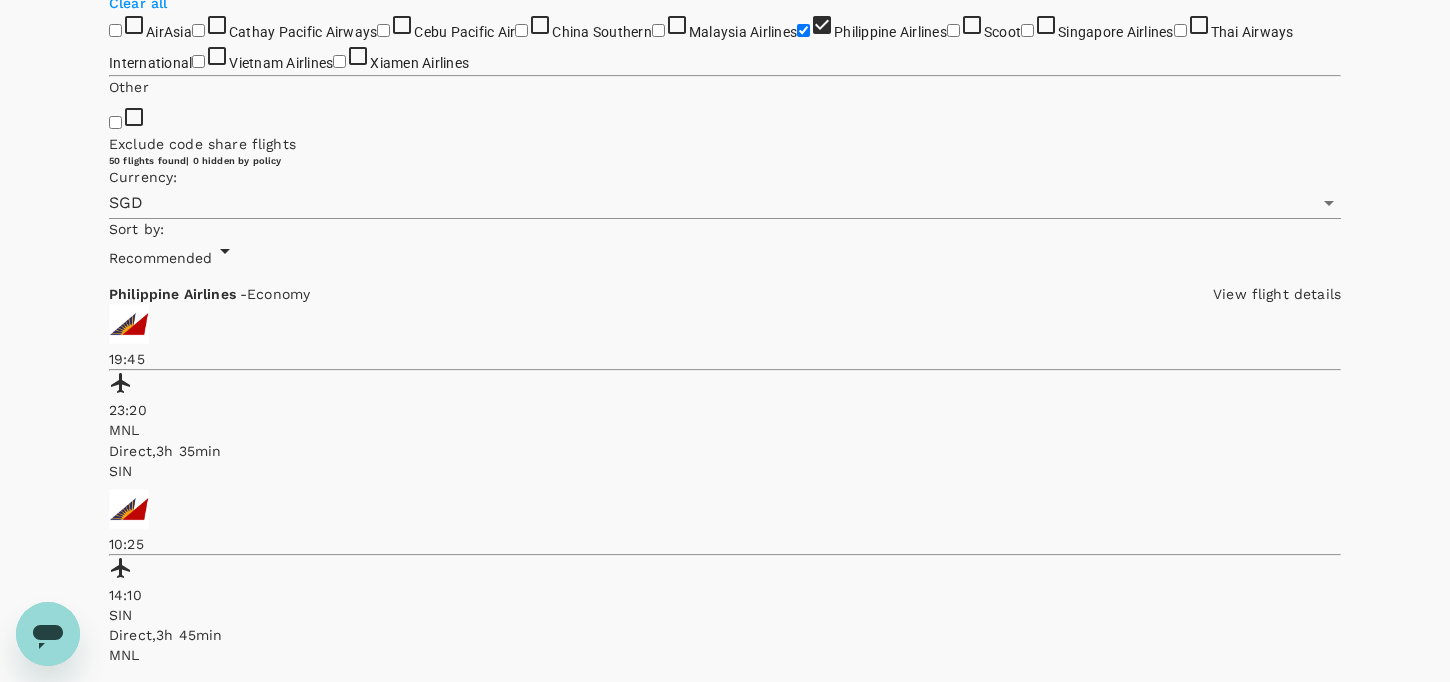 click on "15:10 18:55 MNL Direct ,  3h 45min SIN 10:25 14:10 SIN Direct ,  3h 45min MNL" at bounding box center (725, 12387) 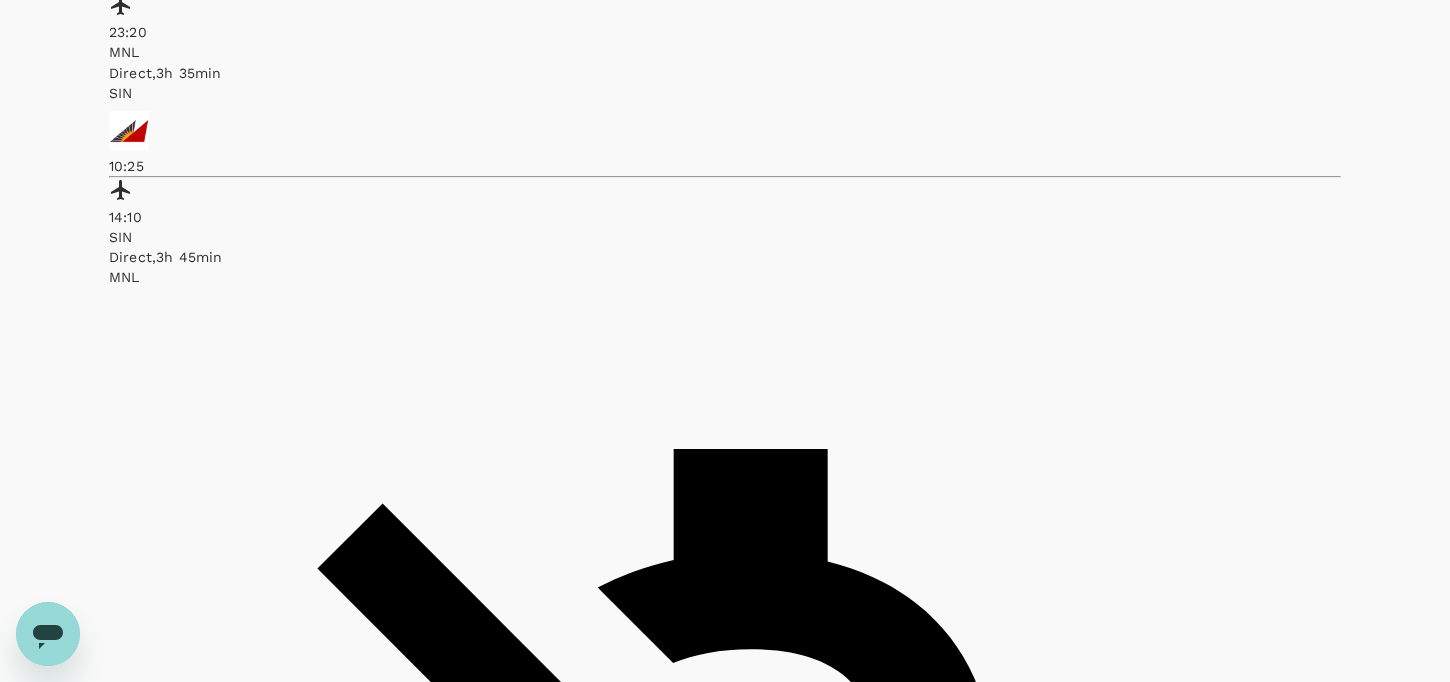 scroll, scrollTop: 1184, scrollLeft: 0, axis: vertical 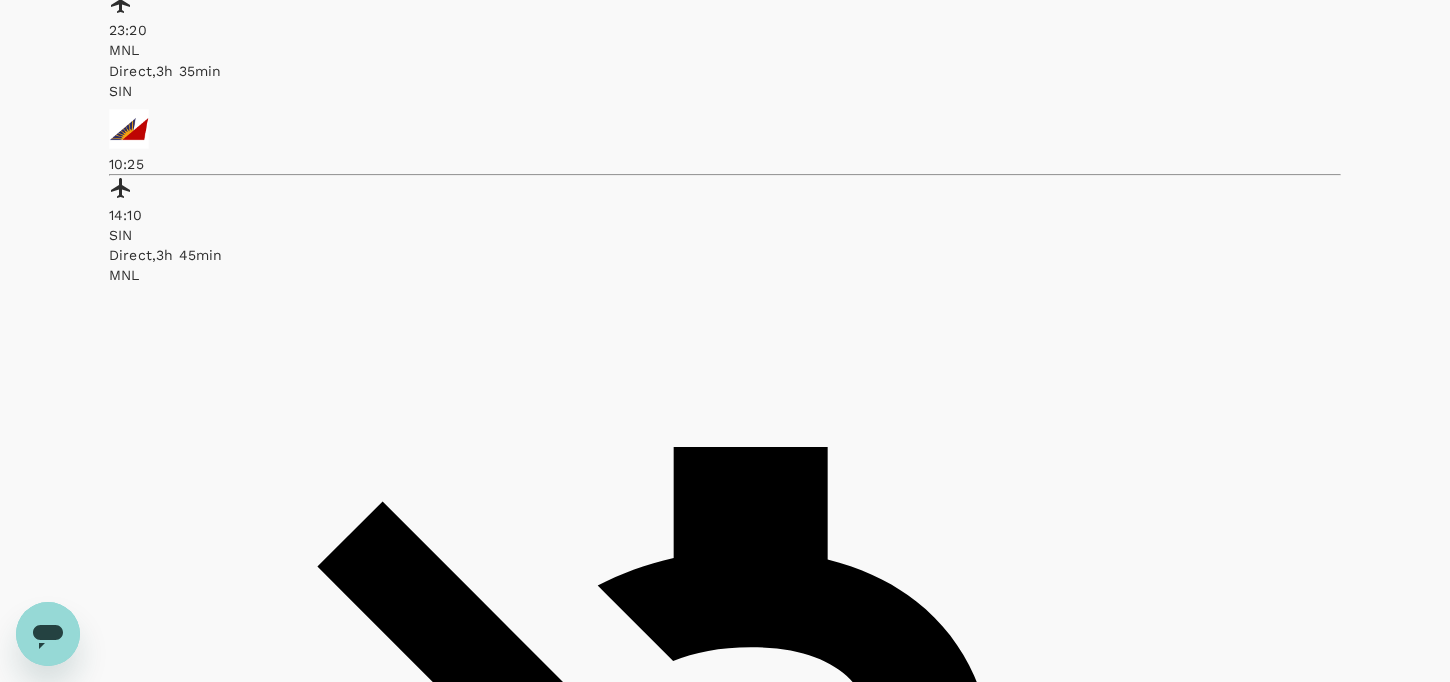 click on "View options" at bounding box center (148, 17771) 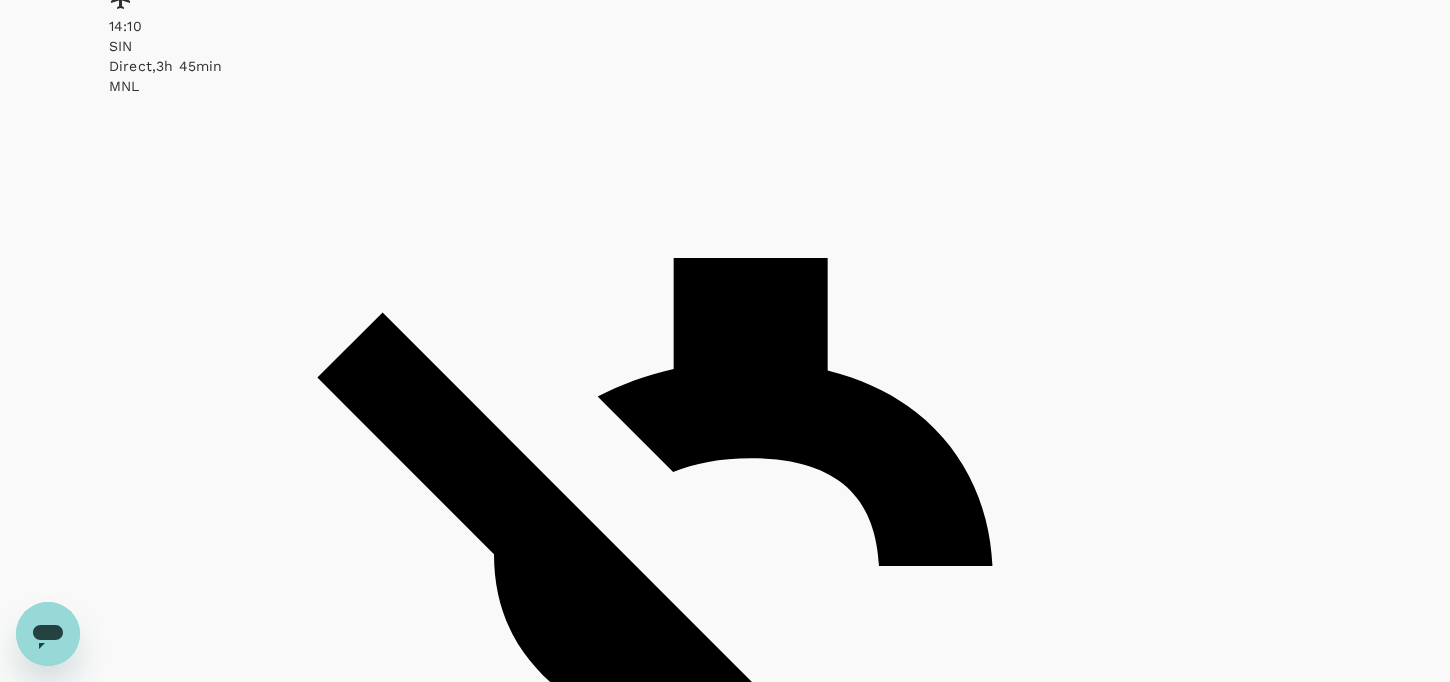 scroll, scrollTop: 1356, scrollLeft: 0, axis: vertical 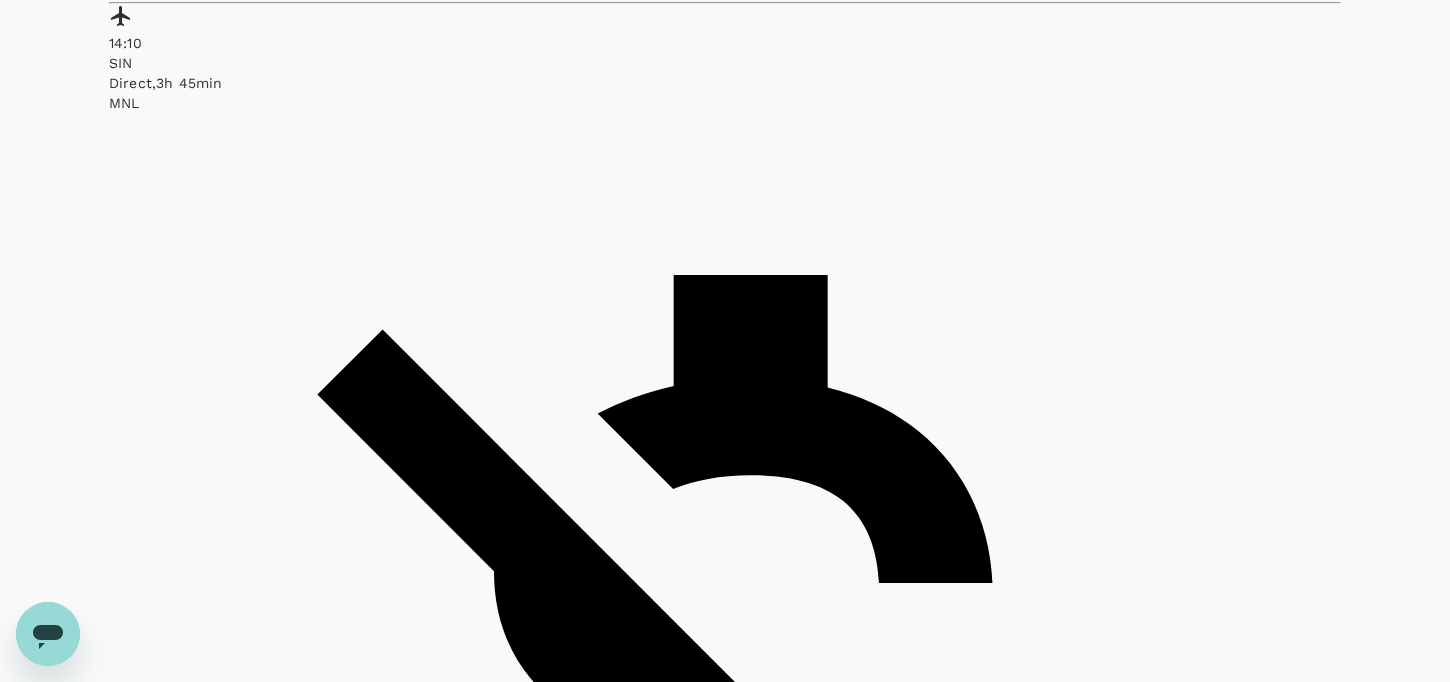 click on "View flight details" at bounding box center [1277, 14643] 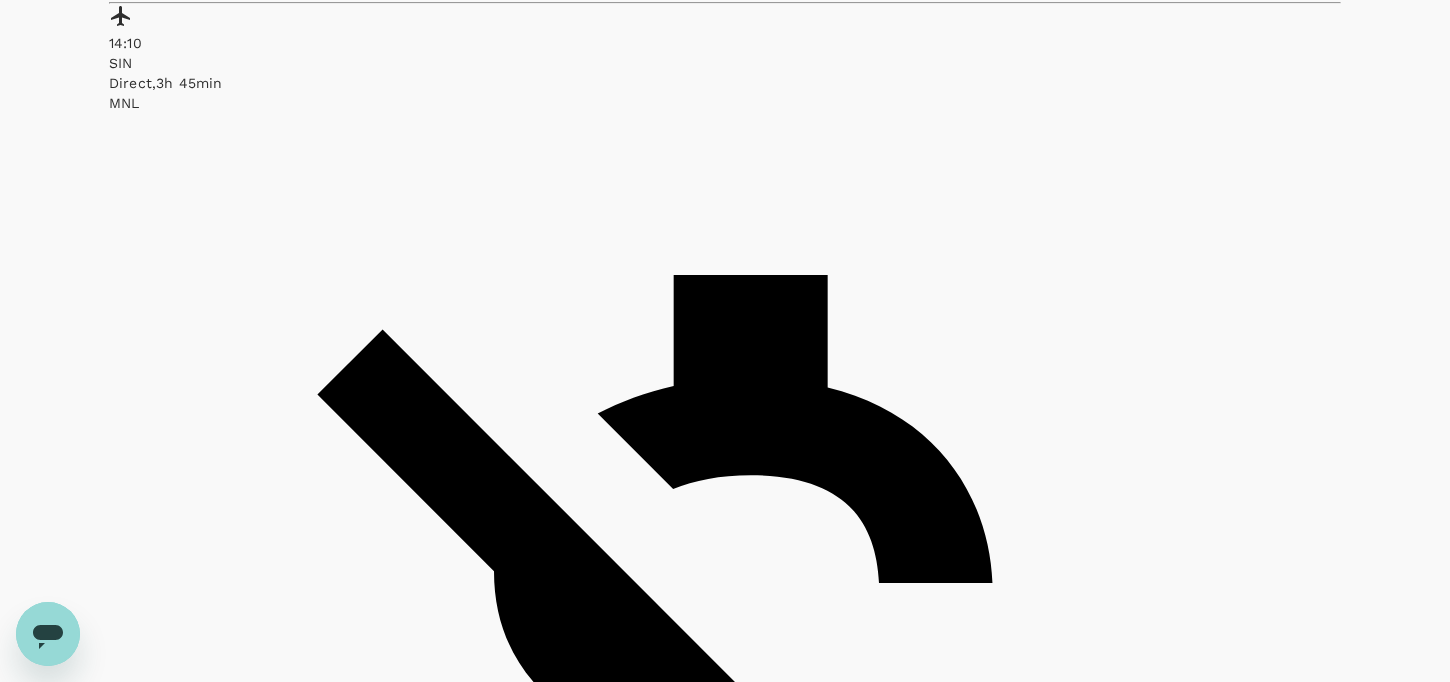 scroll, scrollTop: 82, scrollLeft: 0, axis: vertical 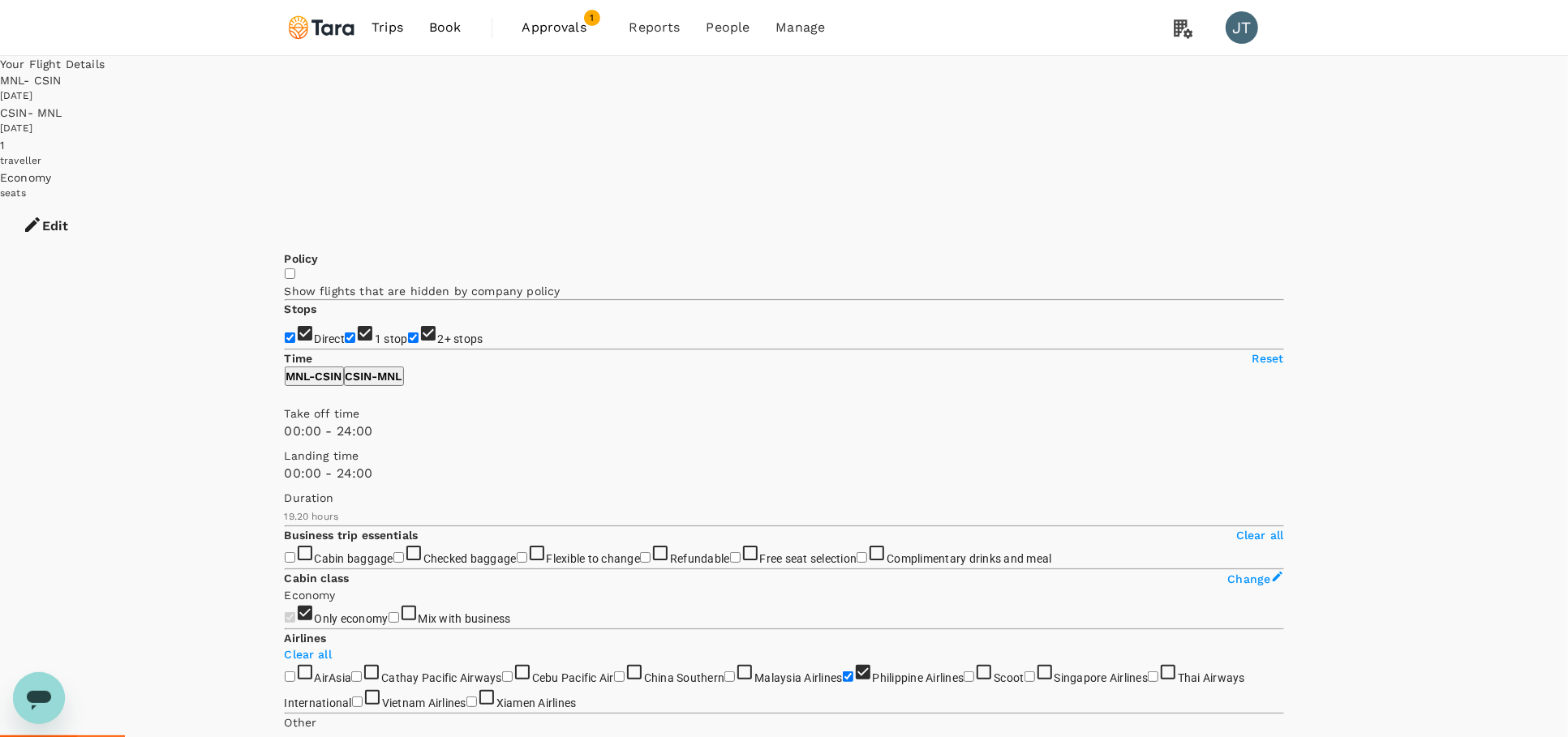 click on "[DATE]" at bounding box center (784, 96) 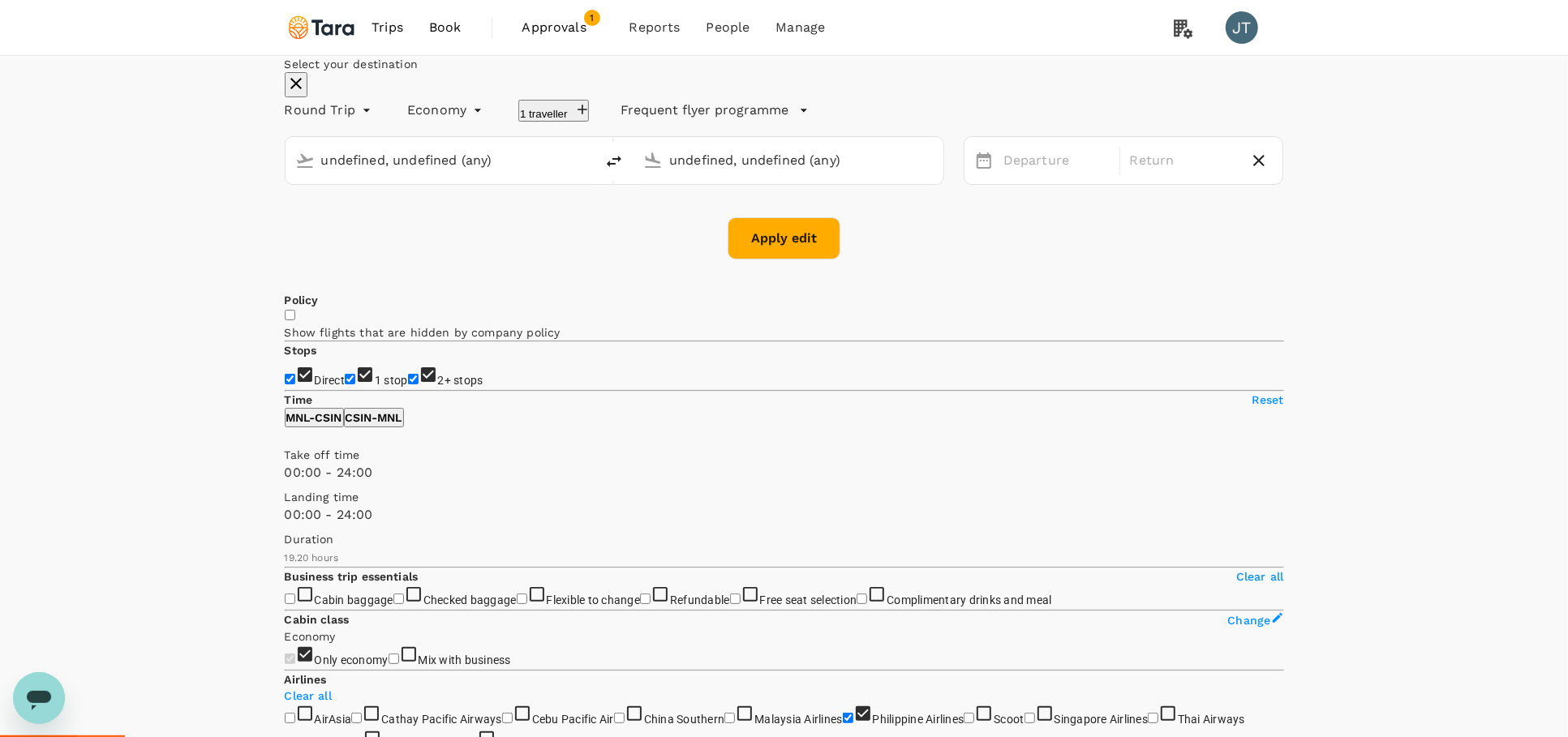 type 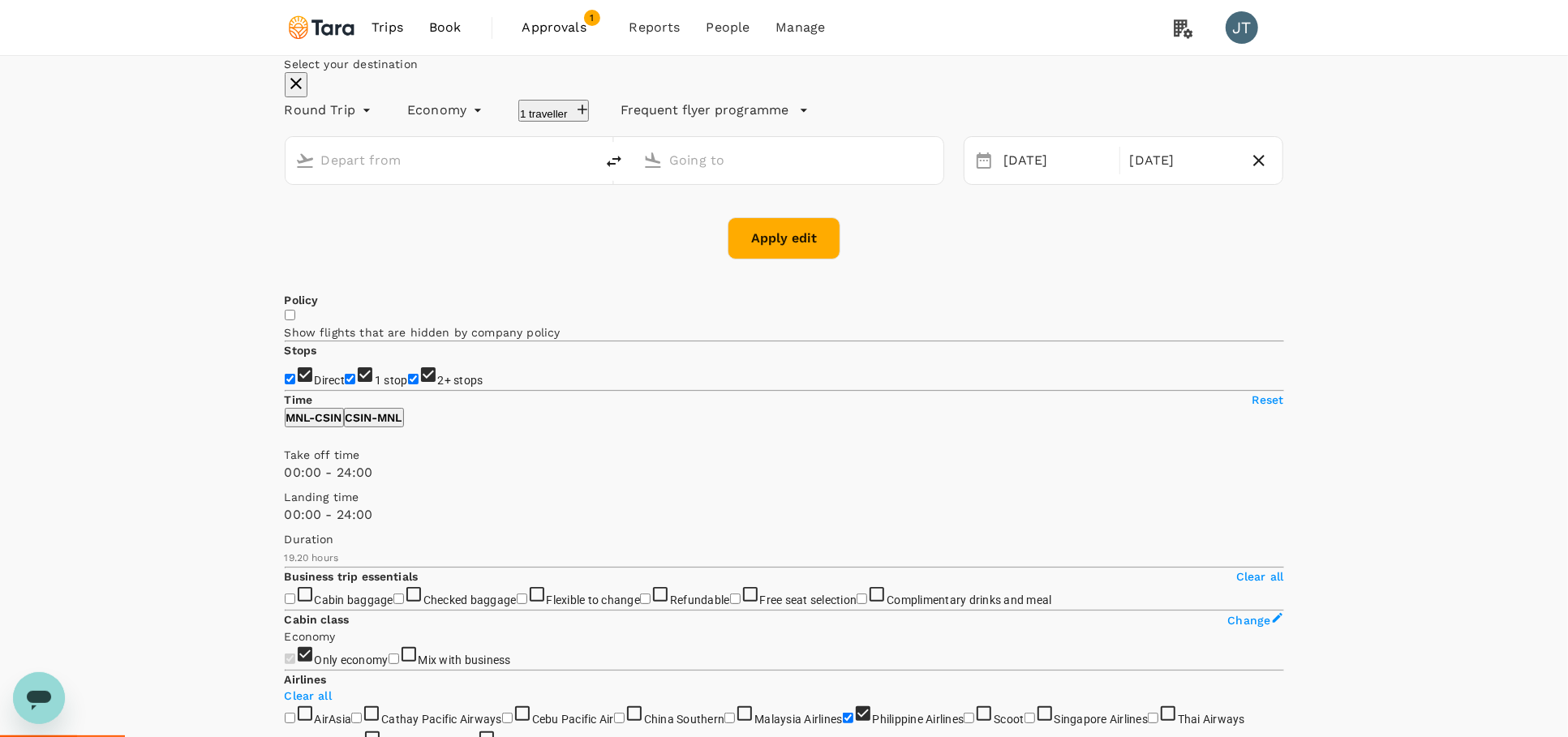 type on "[PERSON_NAME] Intl (MNL)" 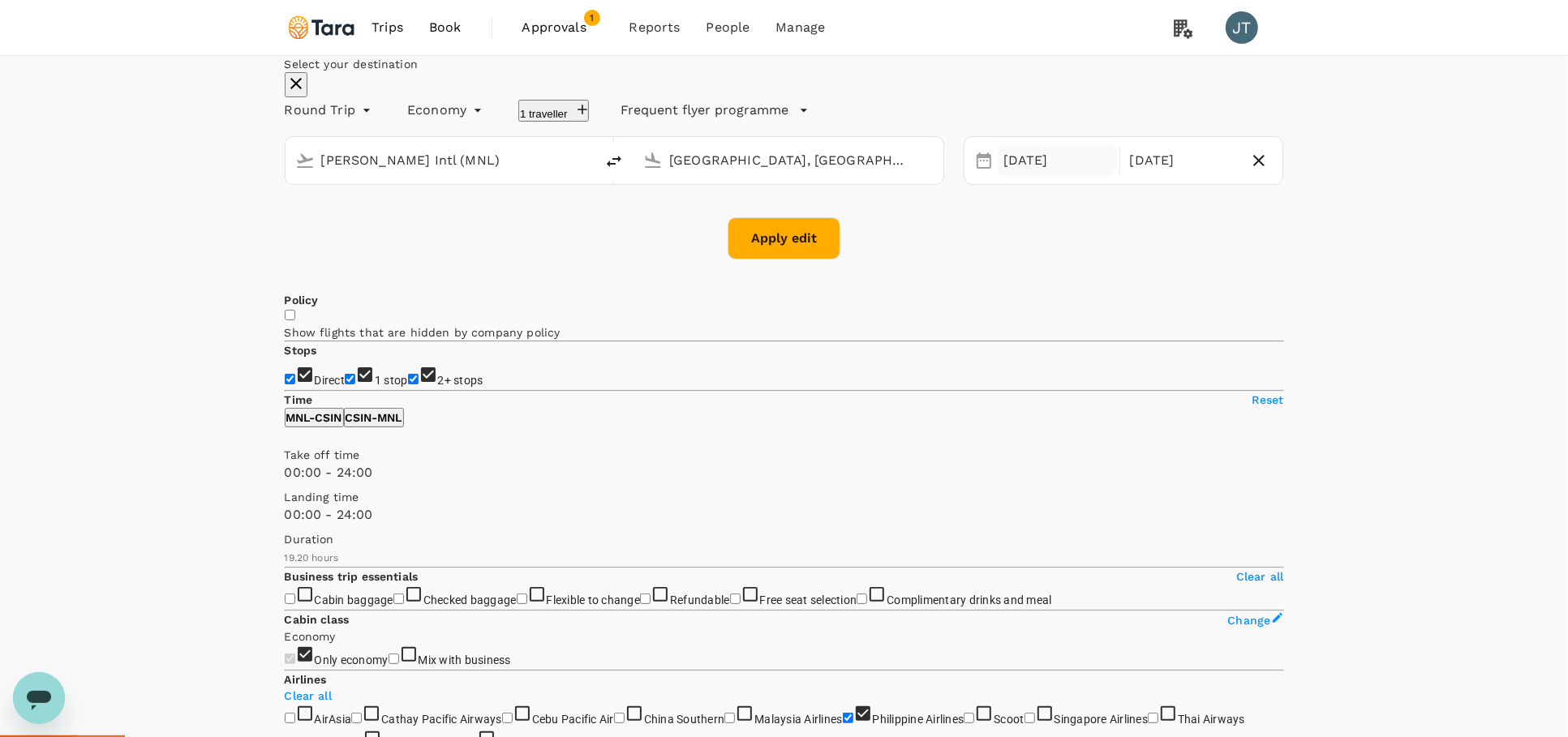 click on "[DATE]" at bounding box center (1056, 161) 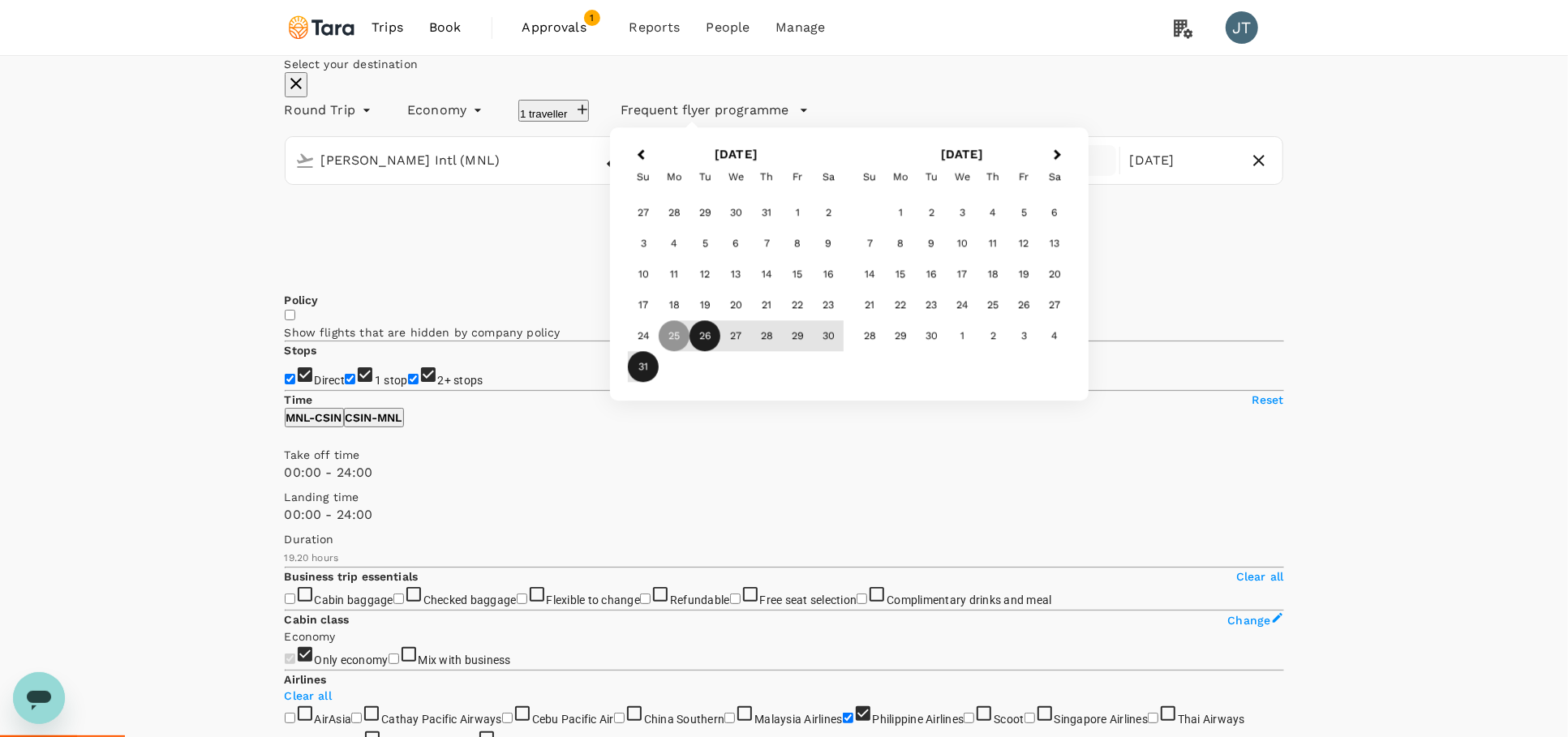 click on "26" at bounding box center [705, 336] 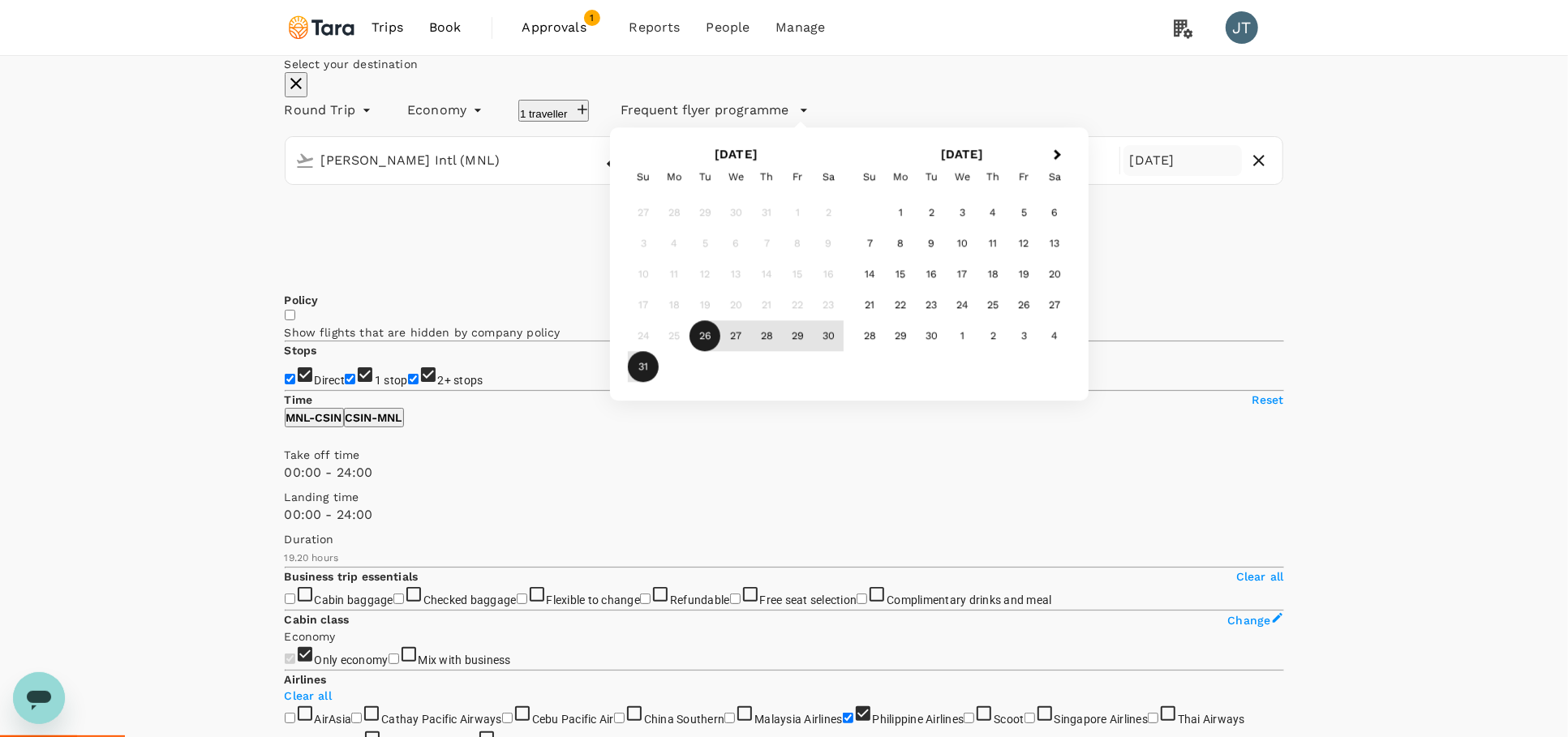 click on "31" at bounding box center [643, 367] 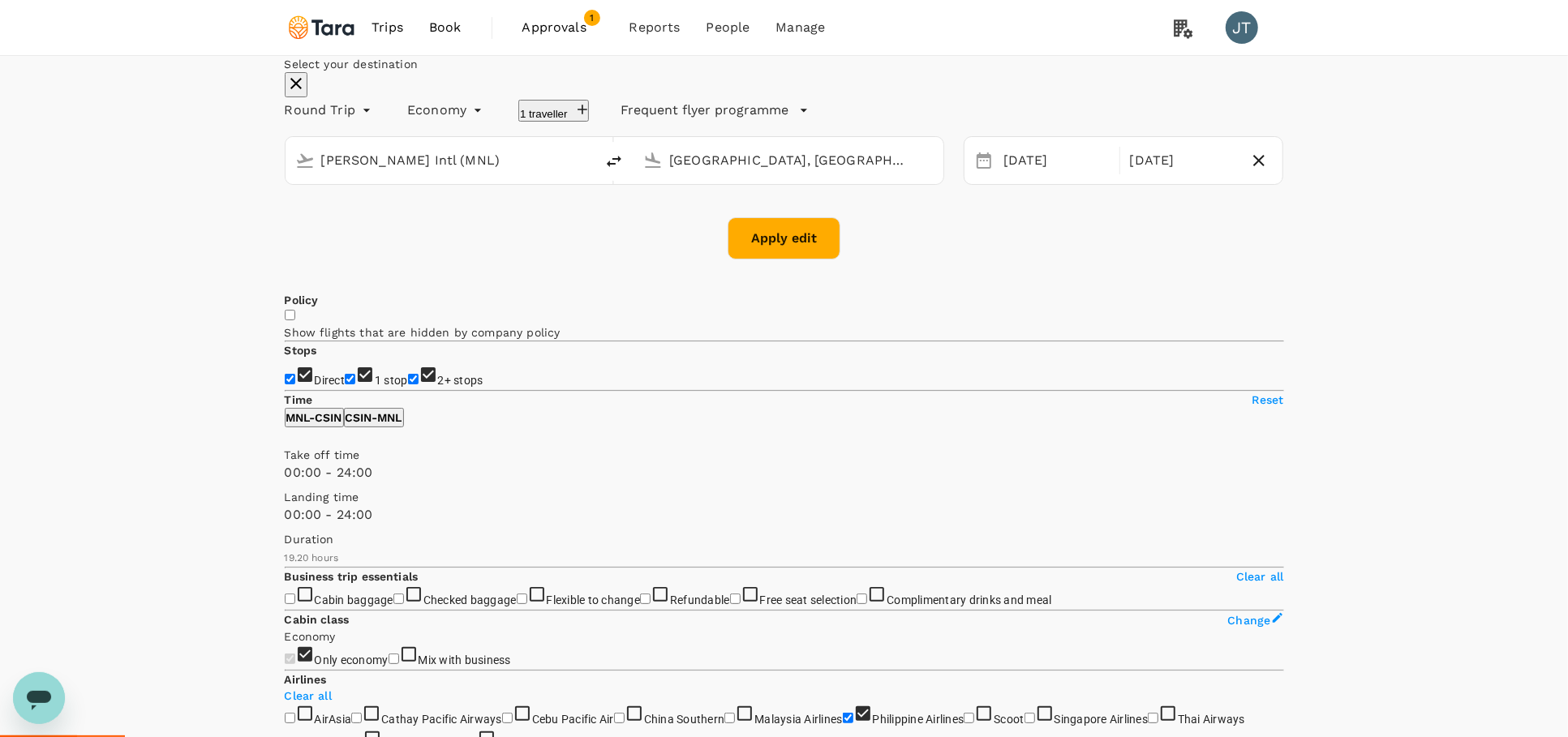 click on "Apply edit" at bounding box center (784, 238) 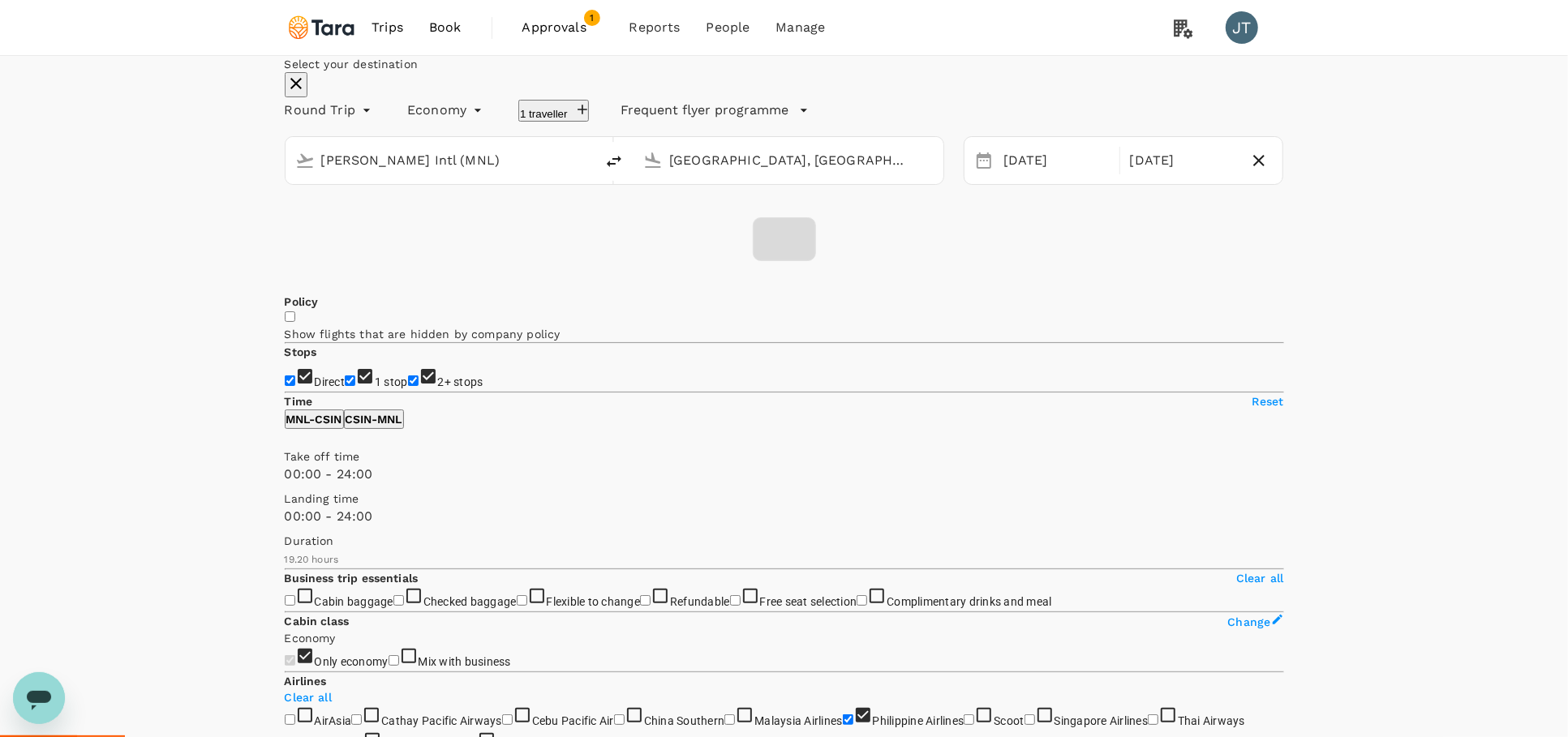 click on "Confirm" at bounding box center [59, 65906] 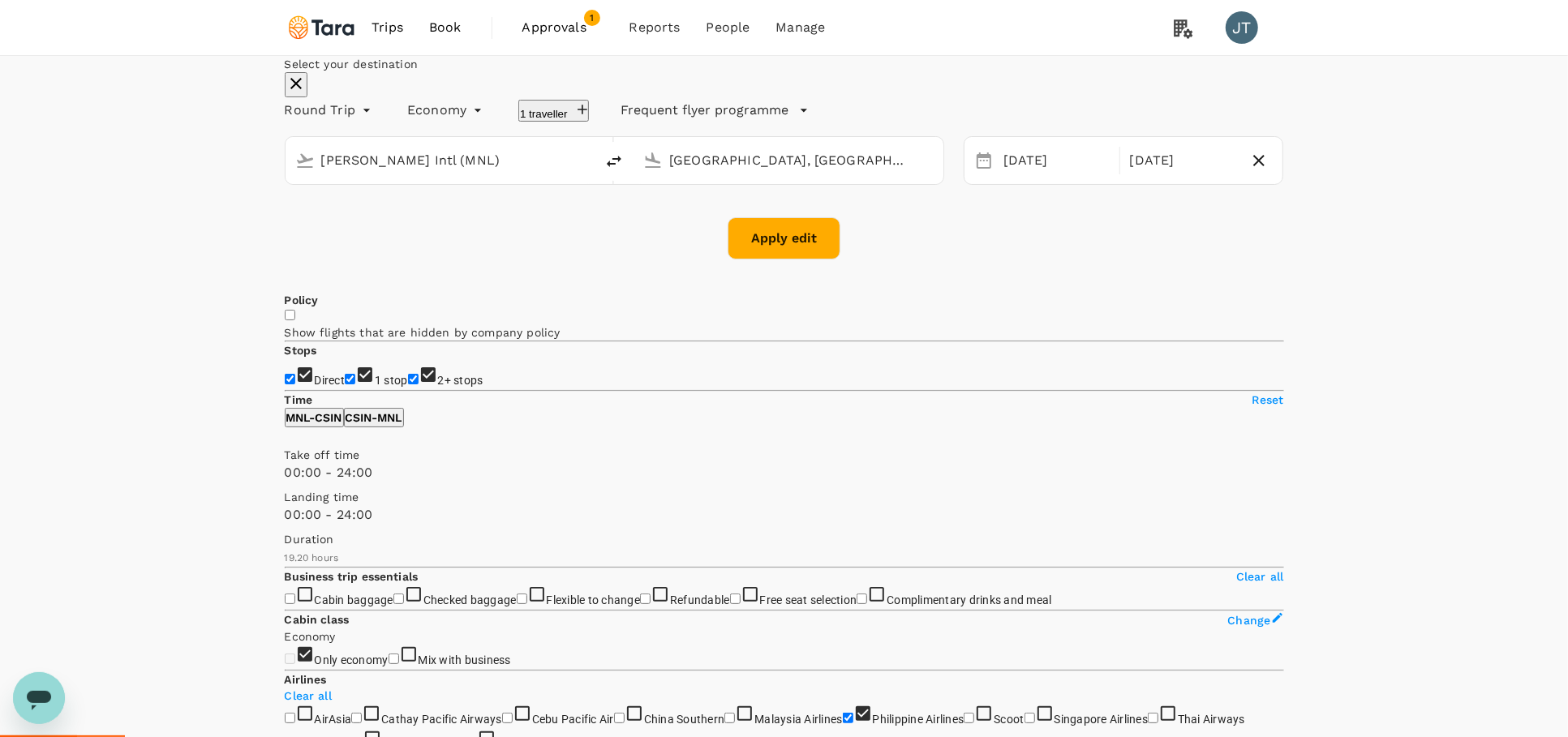checkbox on "false" 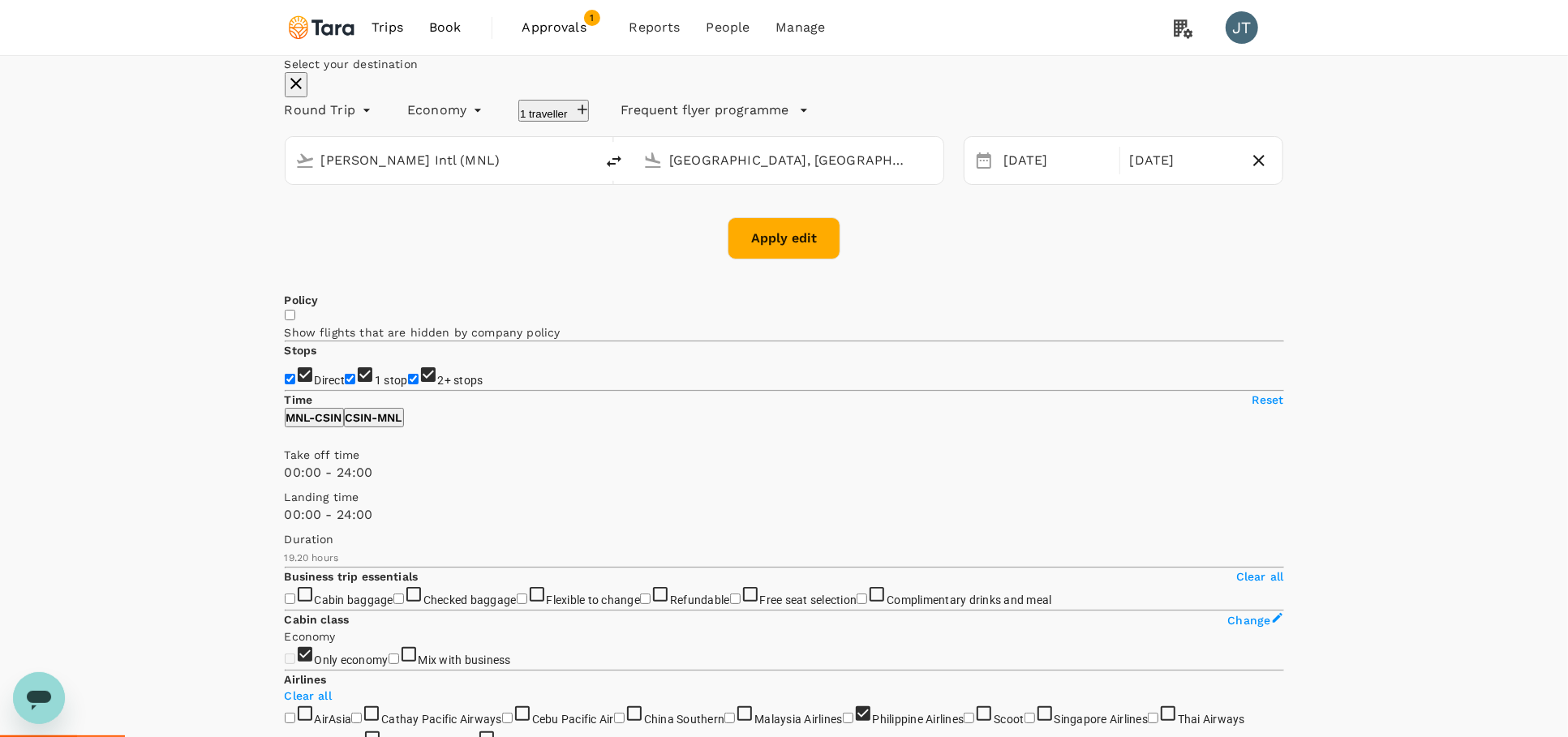 checkbox on "false" 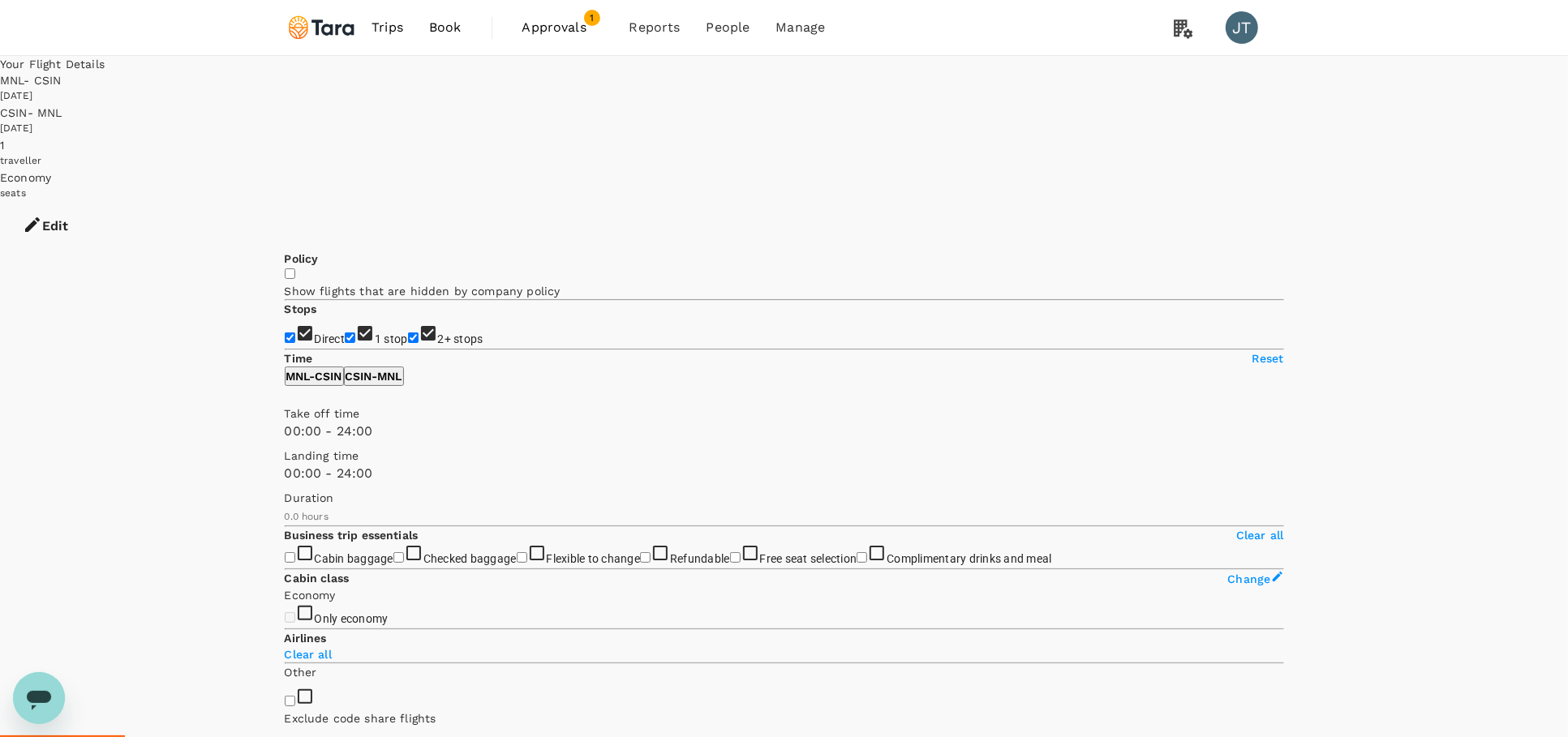 type on "780" 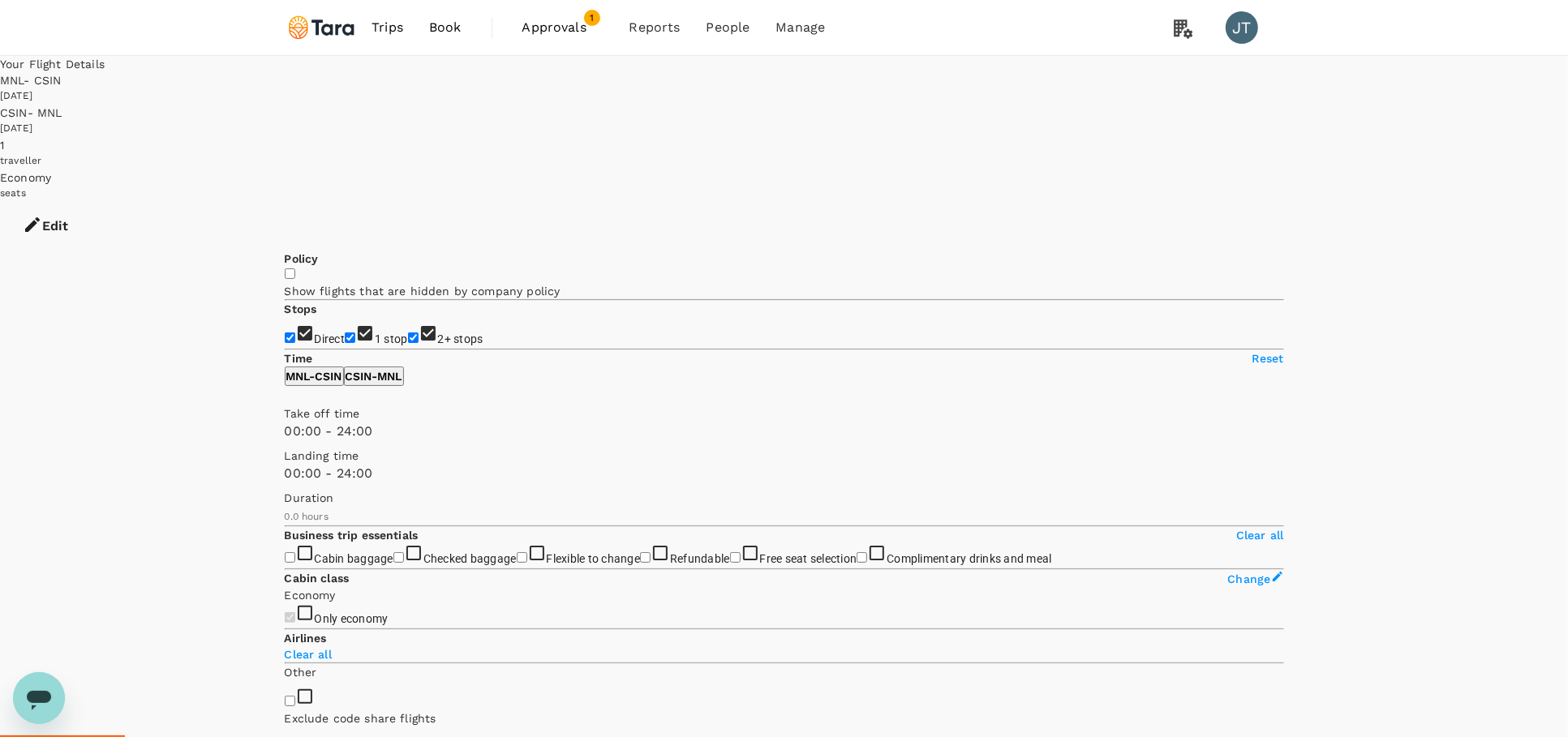 checkbox on "true" 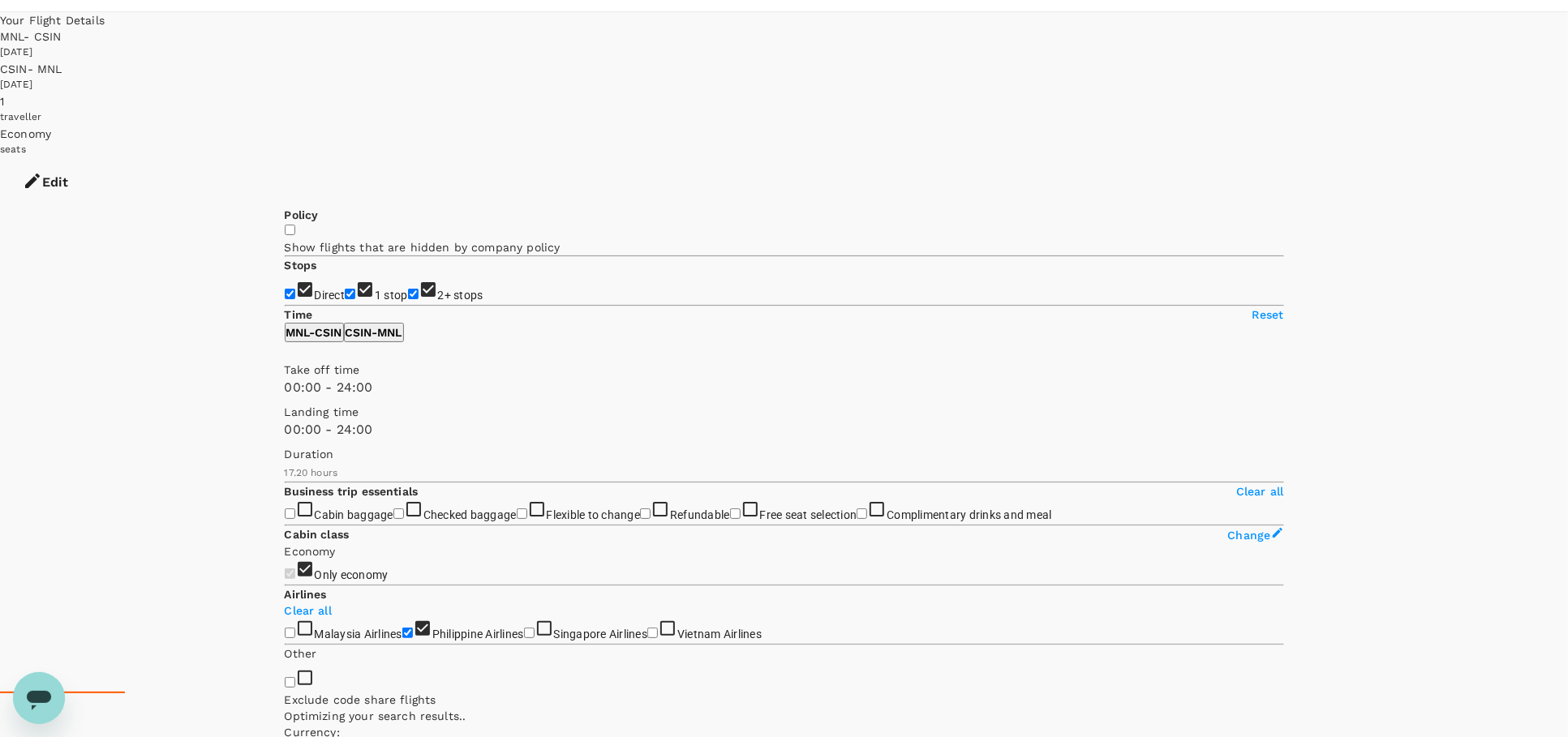 scroll, scrollTop: 0, scrollLeft: 0, axis: both 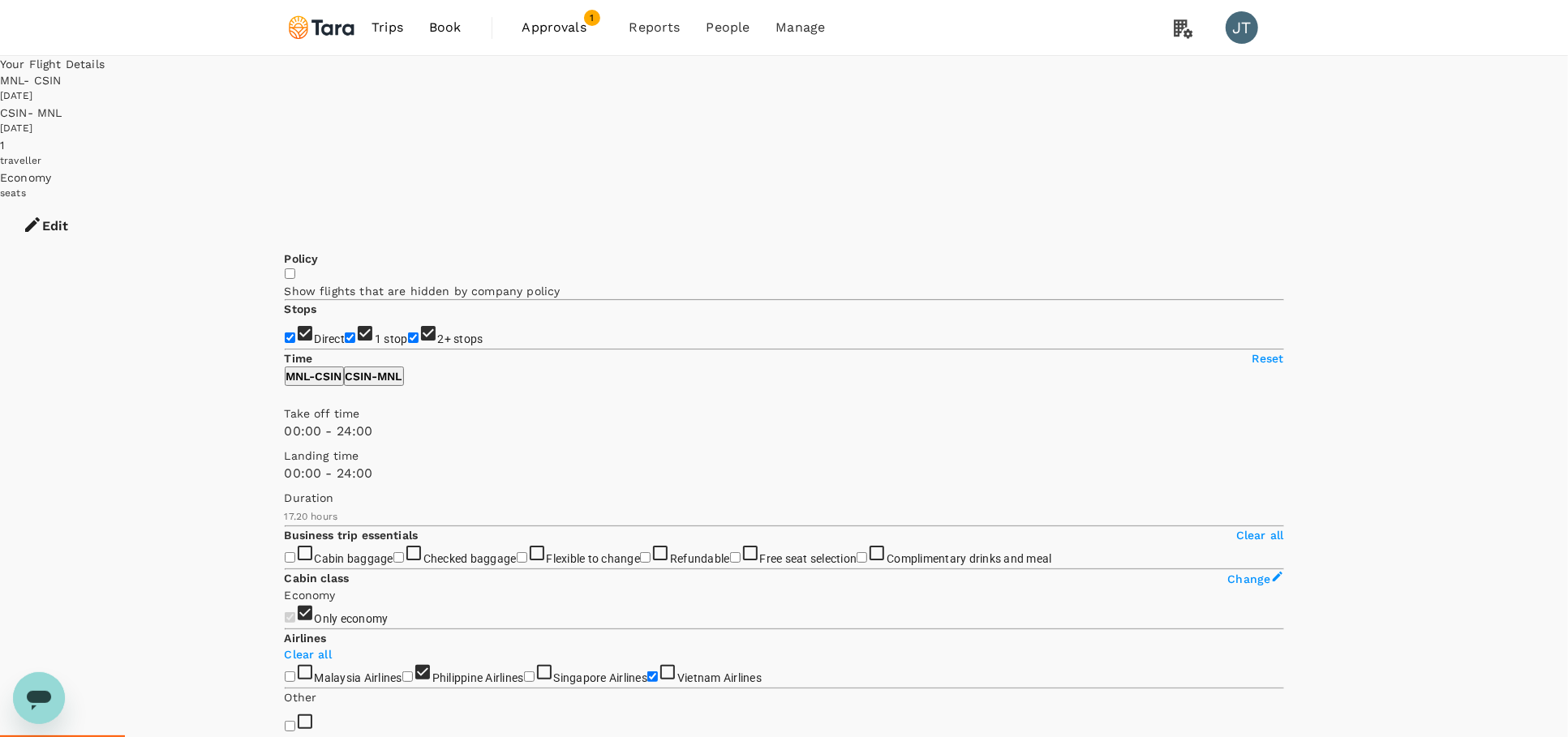 type on "1125" 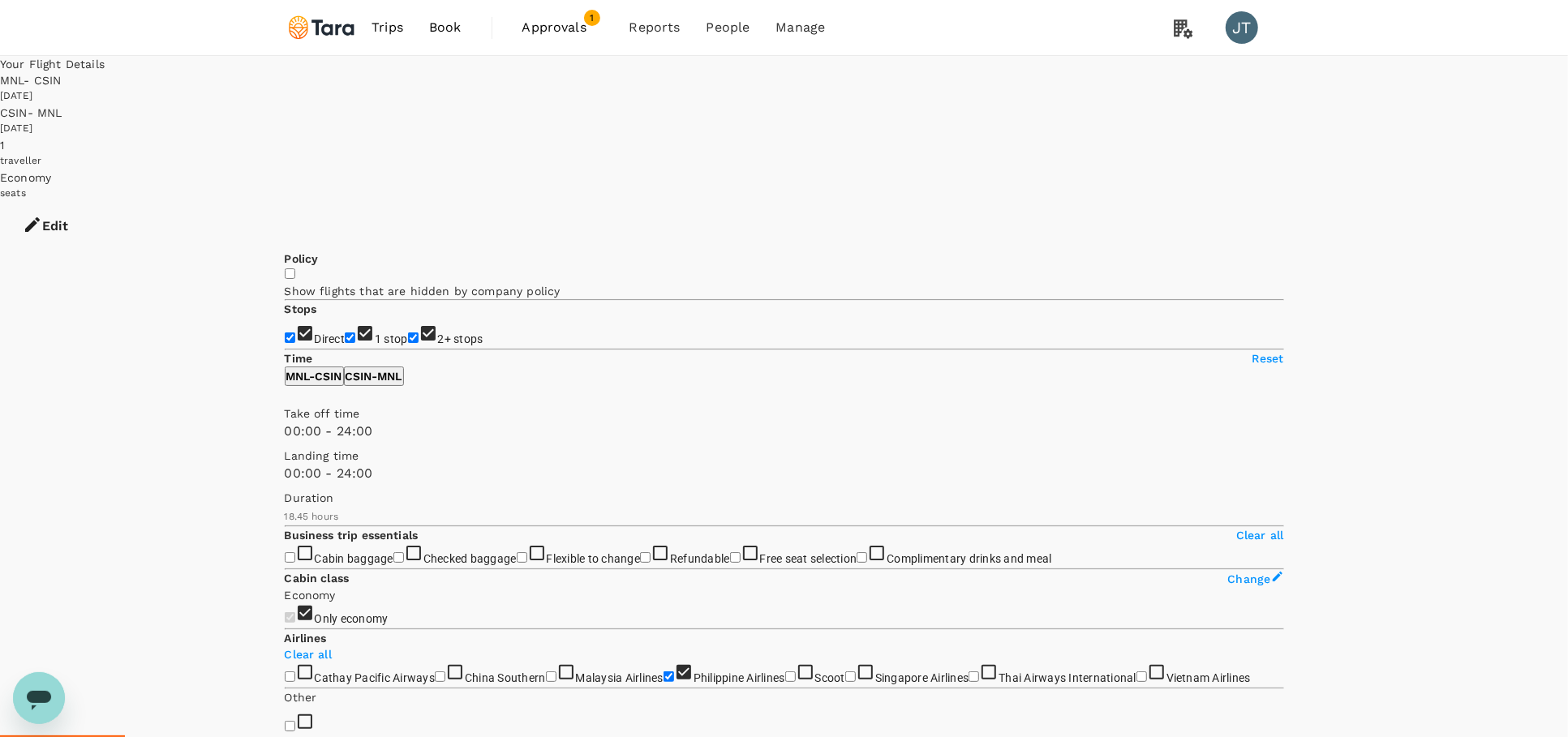 click on "View flight details" at bounding box center (1232, 871) 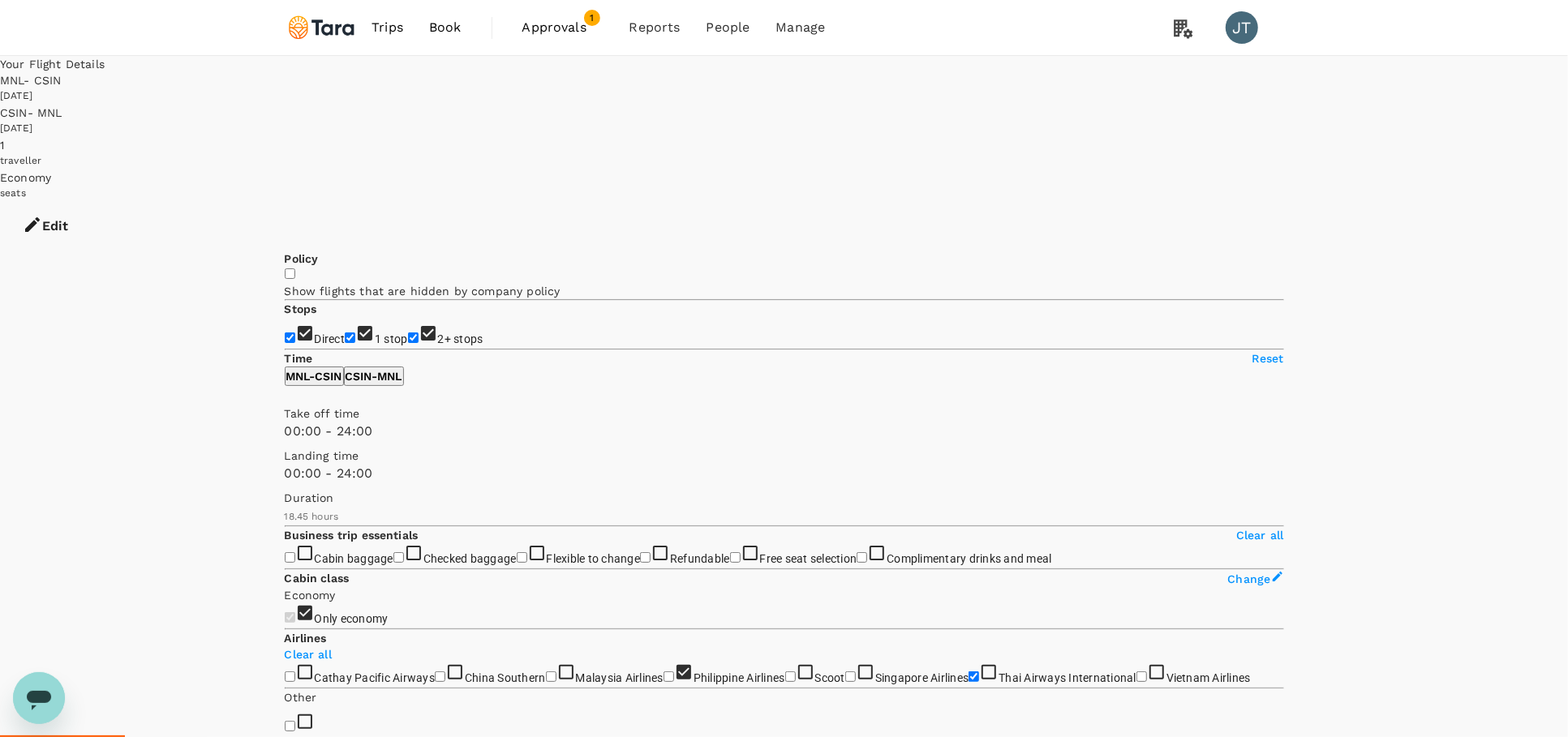 type on "1615" 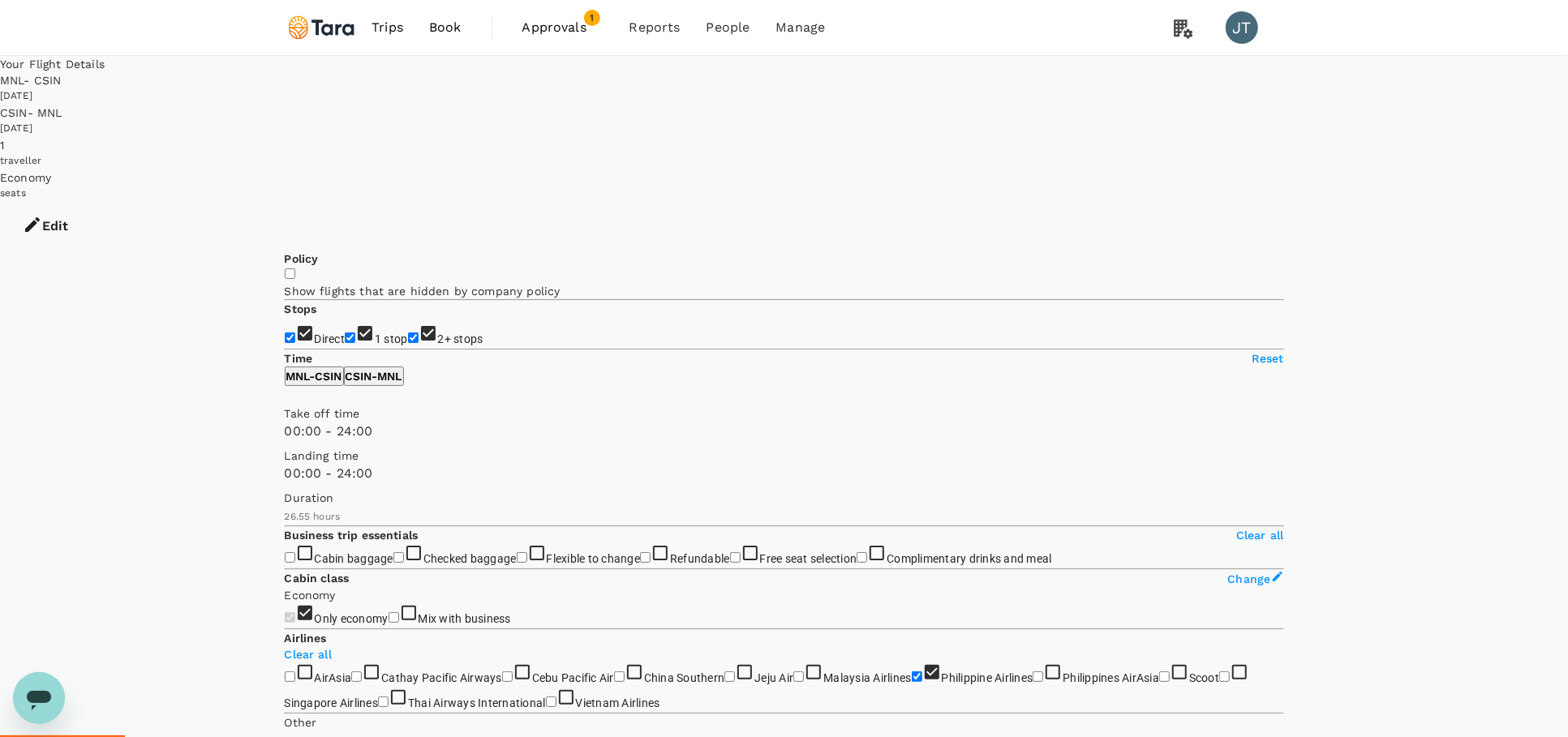 click 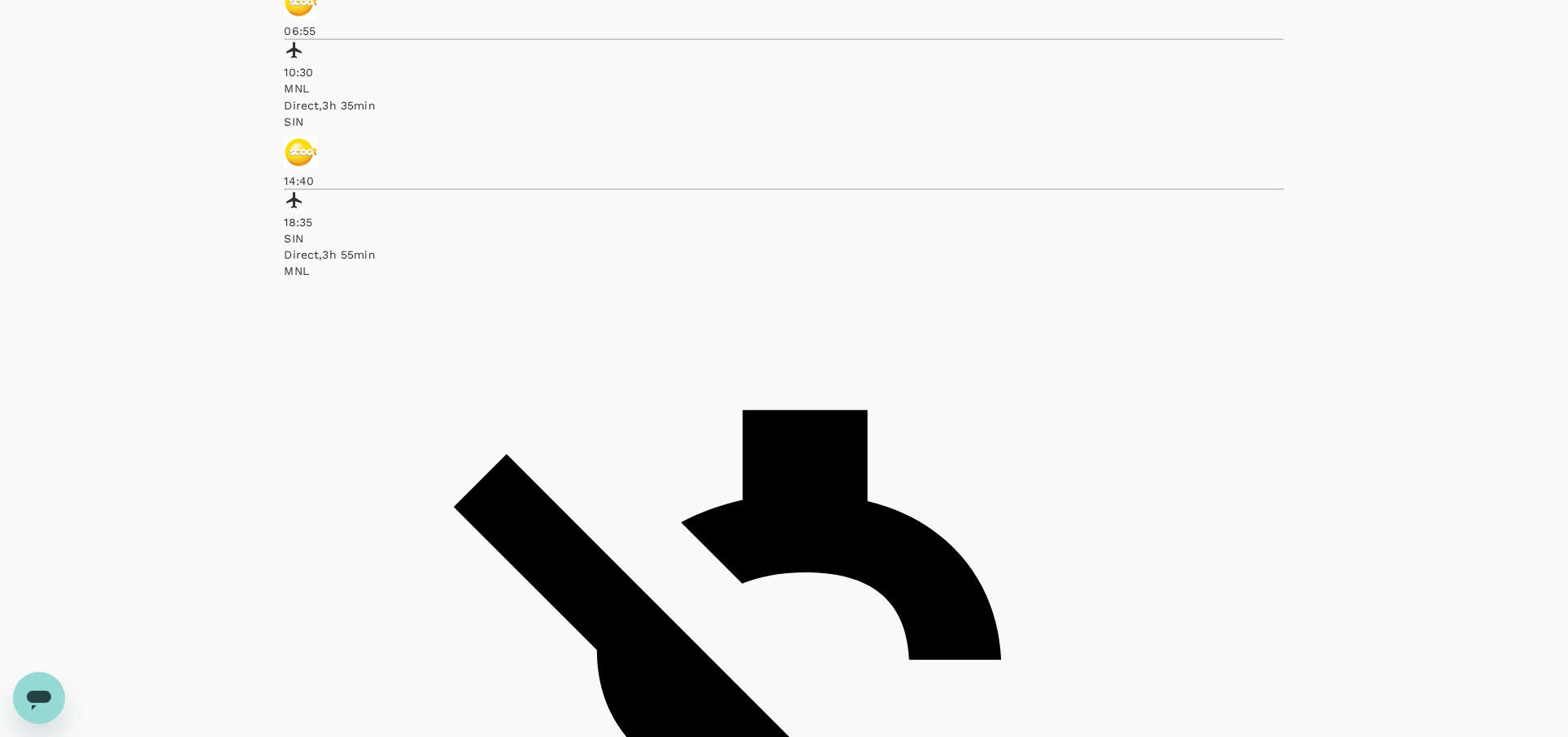 scroll, scrollTop: 915, scrollLeft: 0, axis: vertical 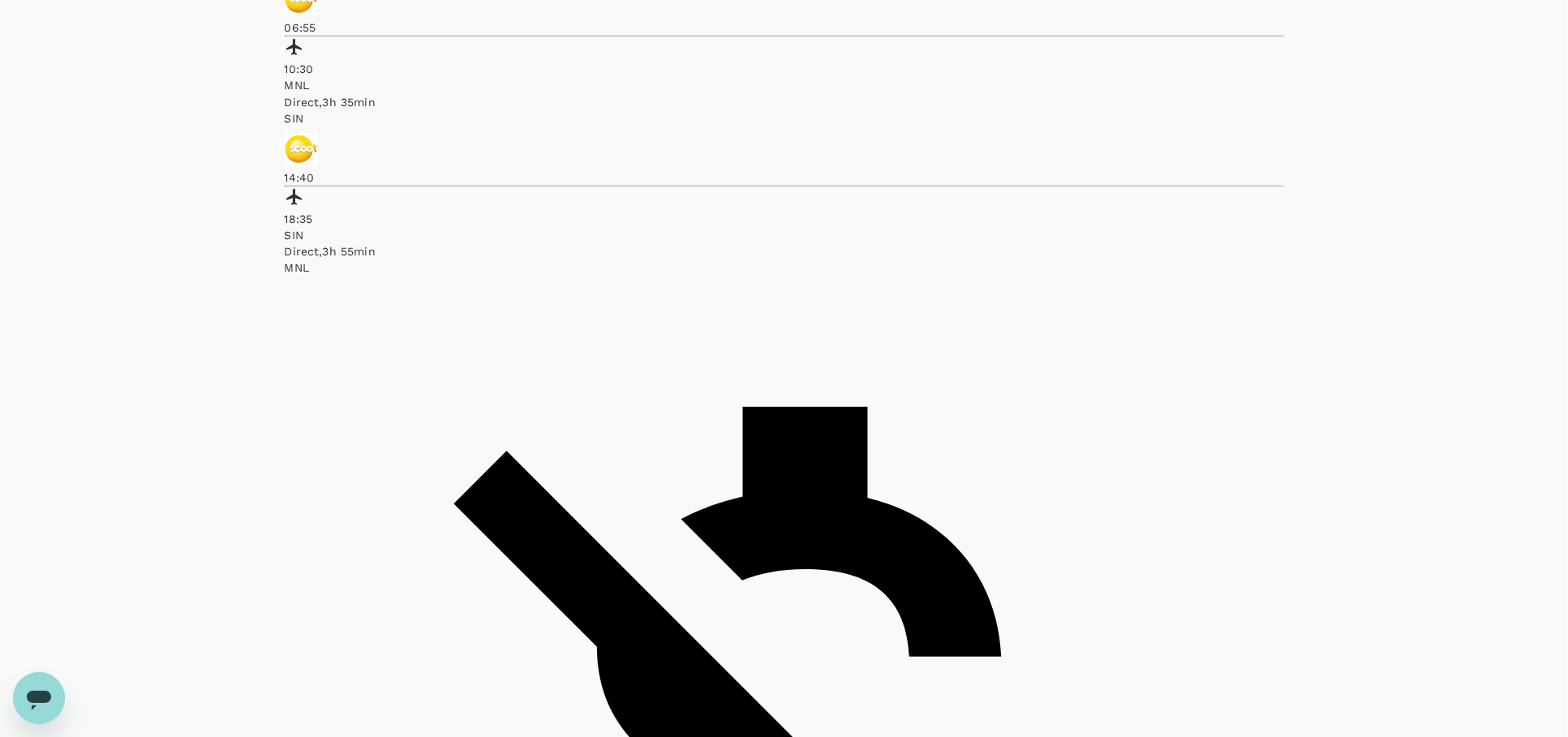click on "View flight details" at bounding box center [1232, 14552] 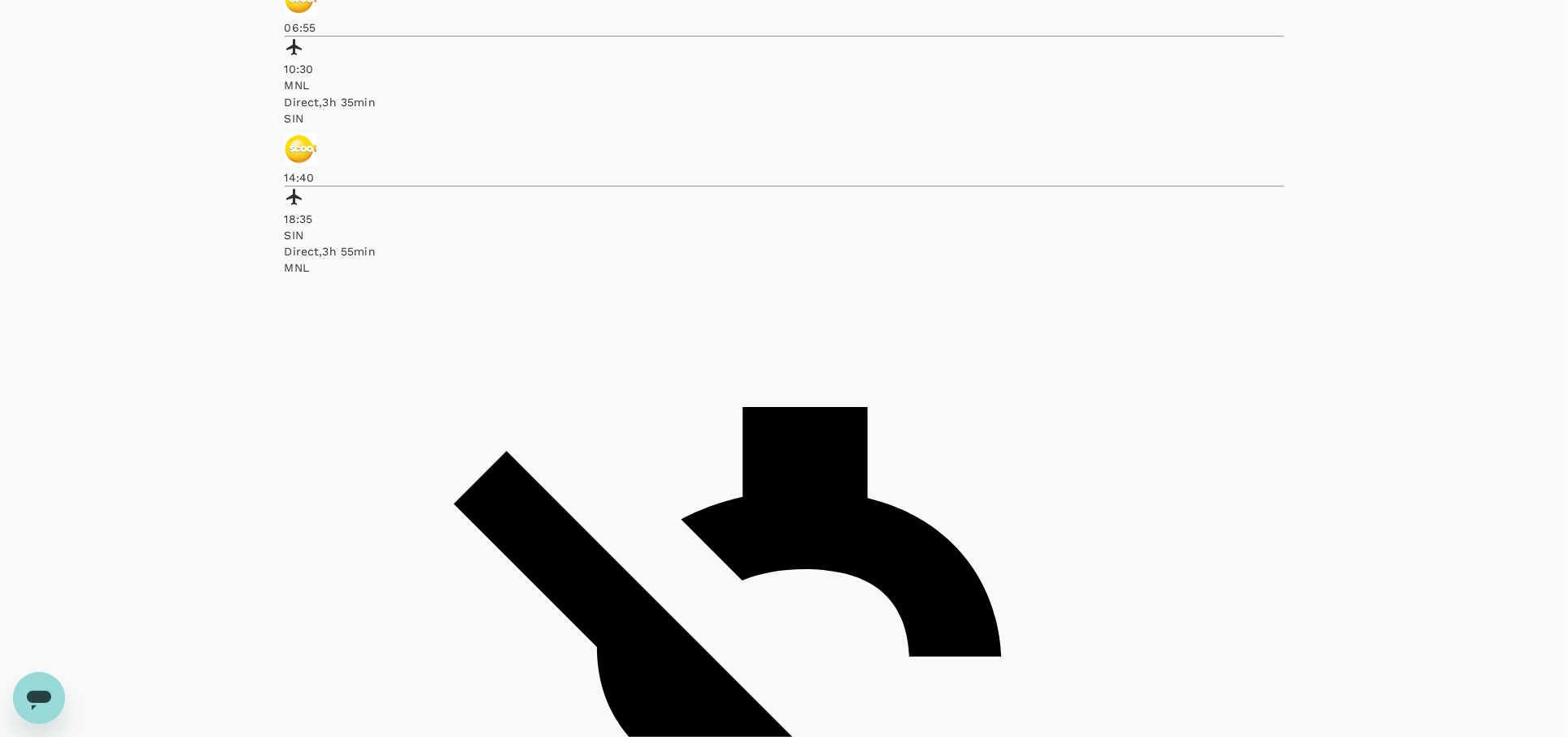 click 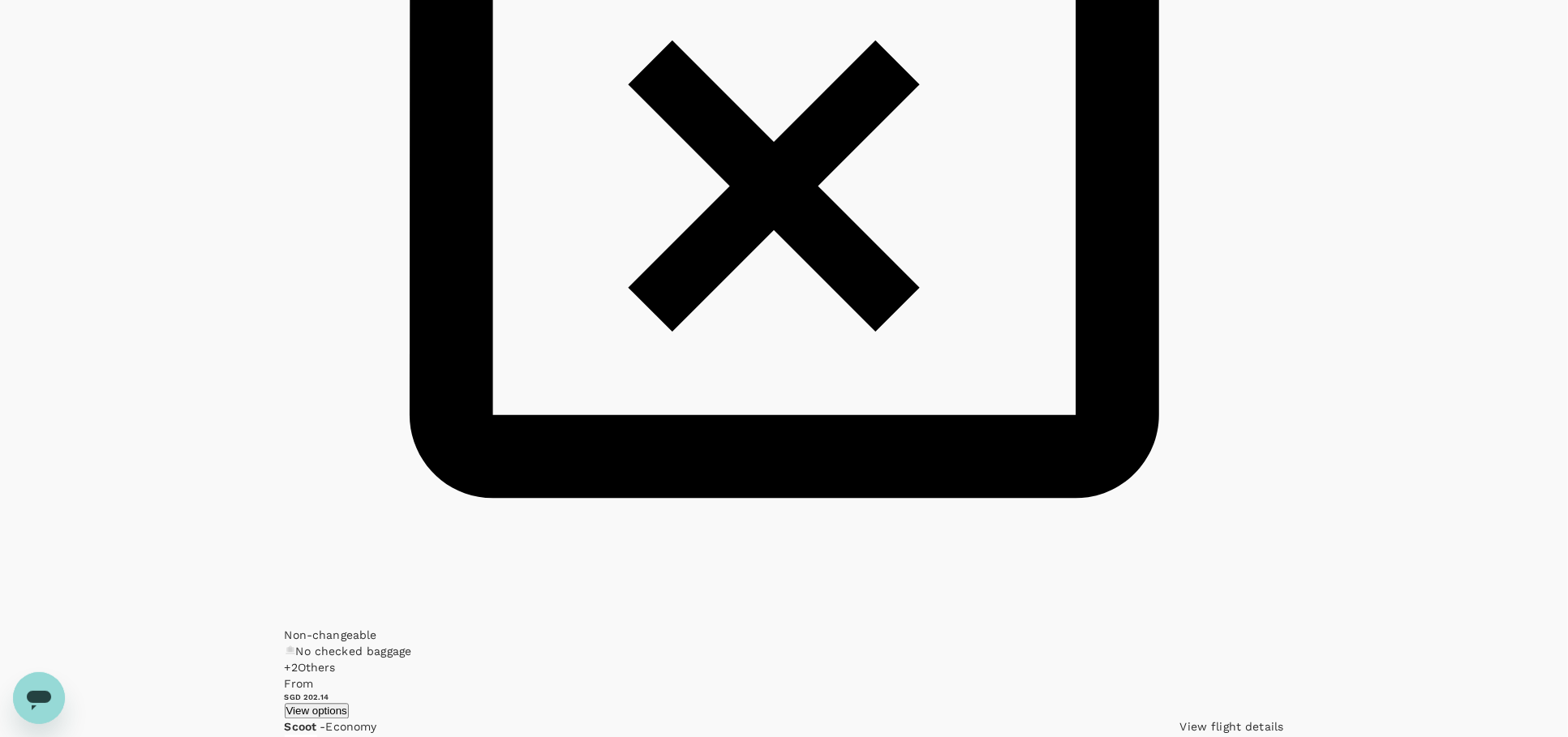 scroll, scrollTop: 2601, scrollLeft: 0, axis: vertical 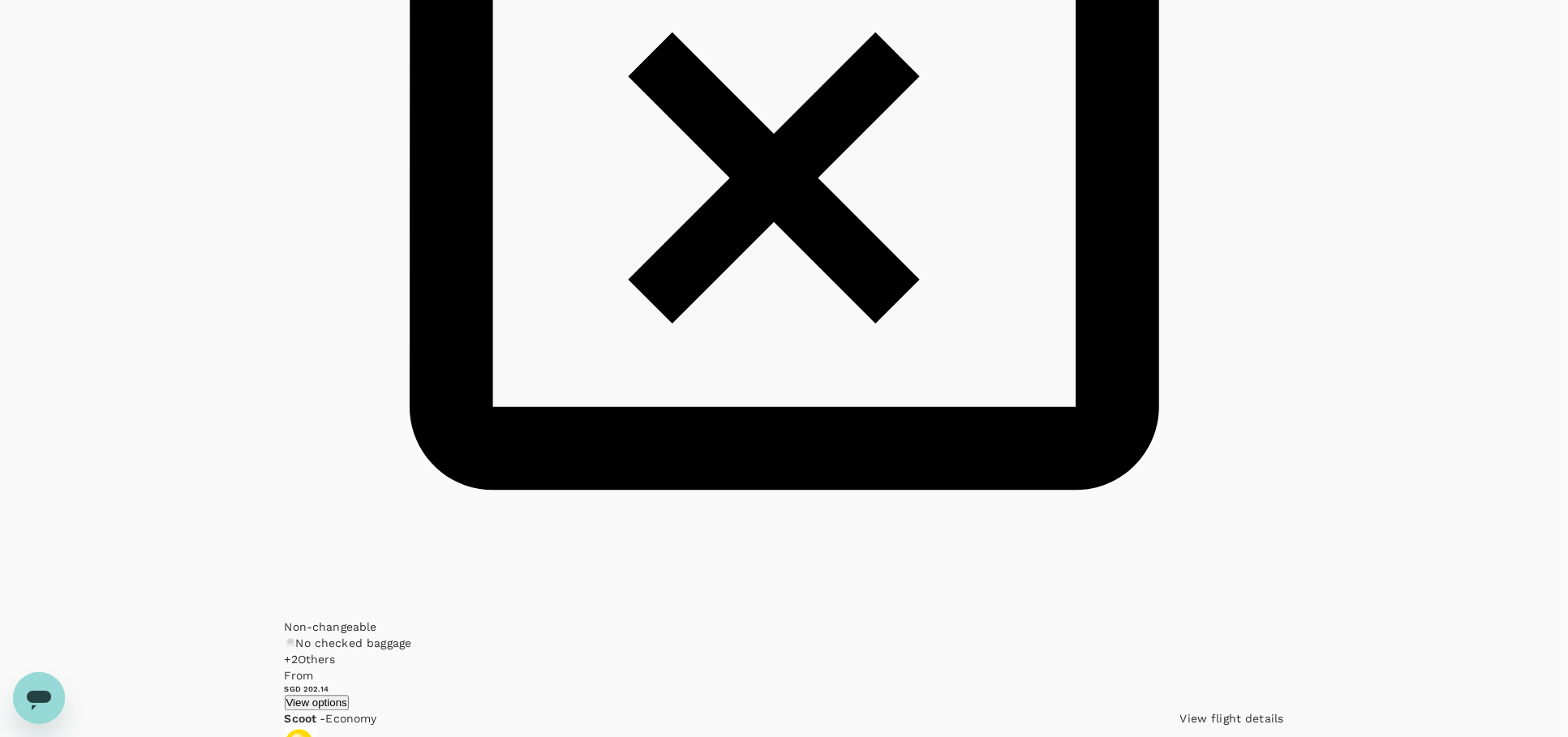 click on "View flight details" at bounding box center [1232, 32254] 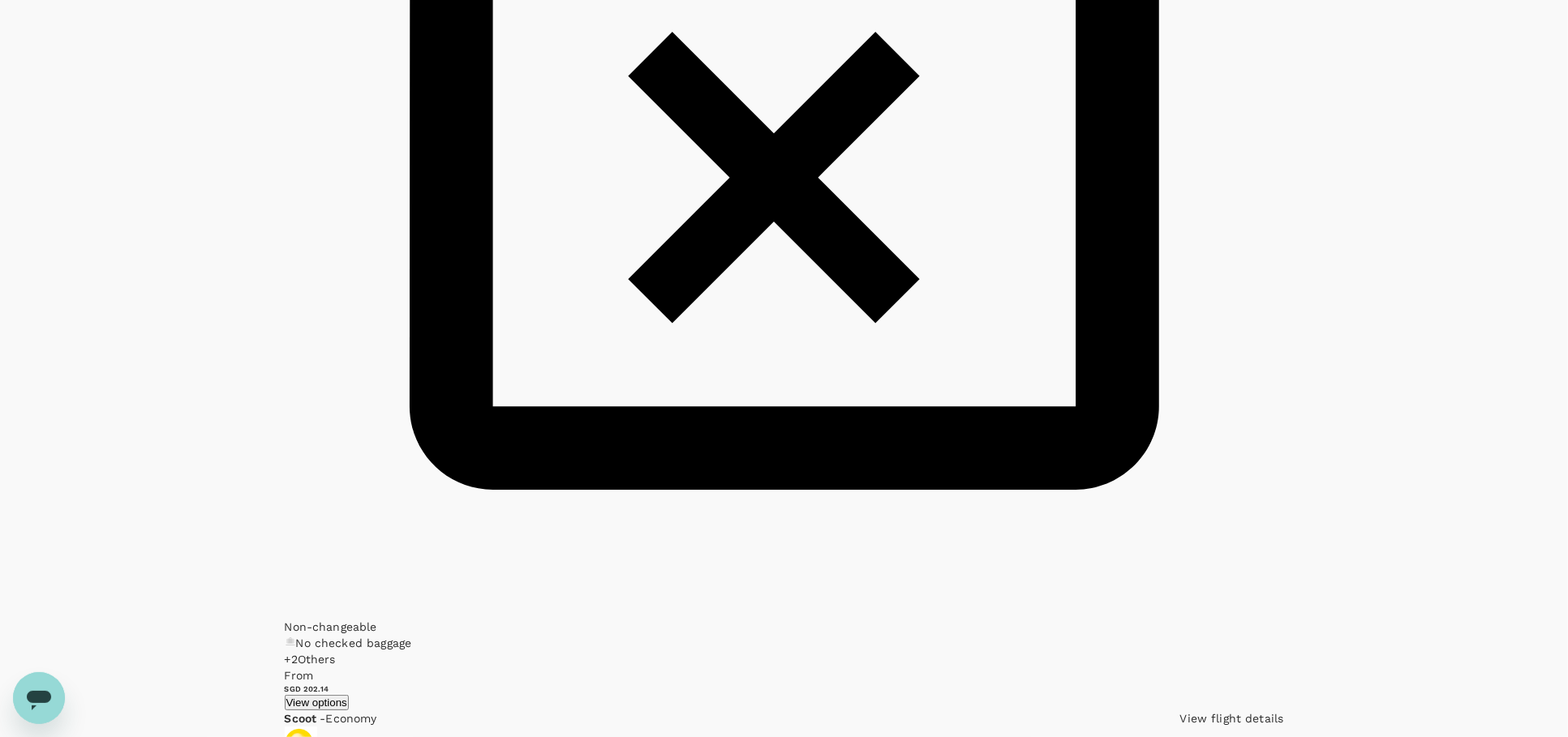click 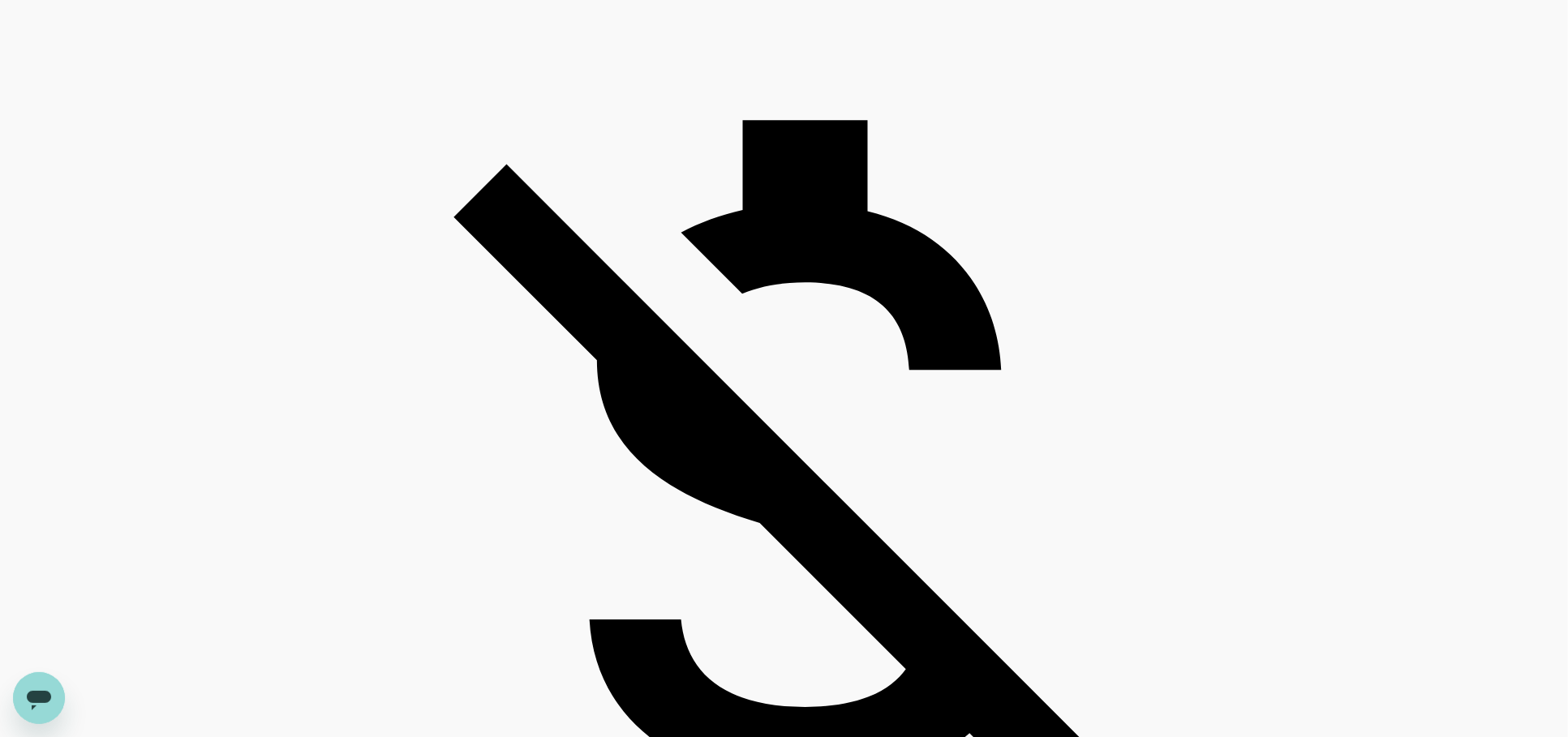 scroll, scrollTop: 3647, scrollLeft: 0, axis: vertical 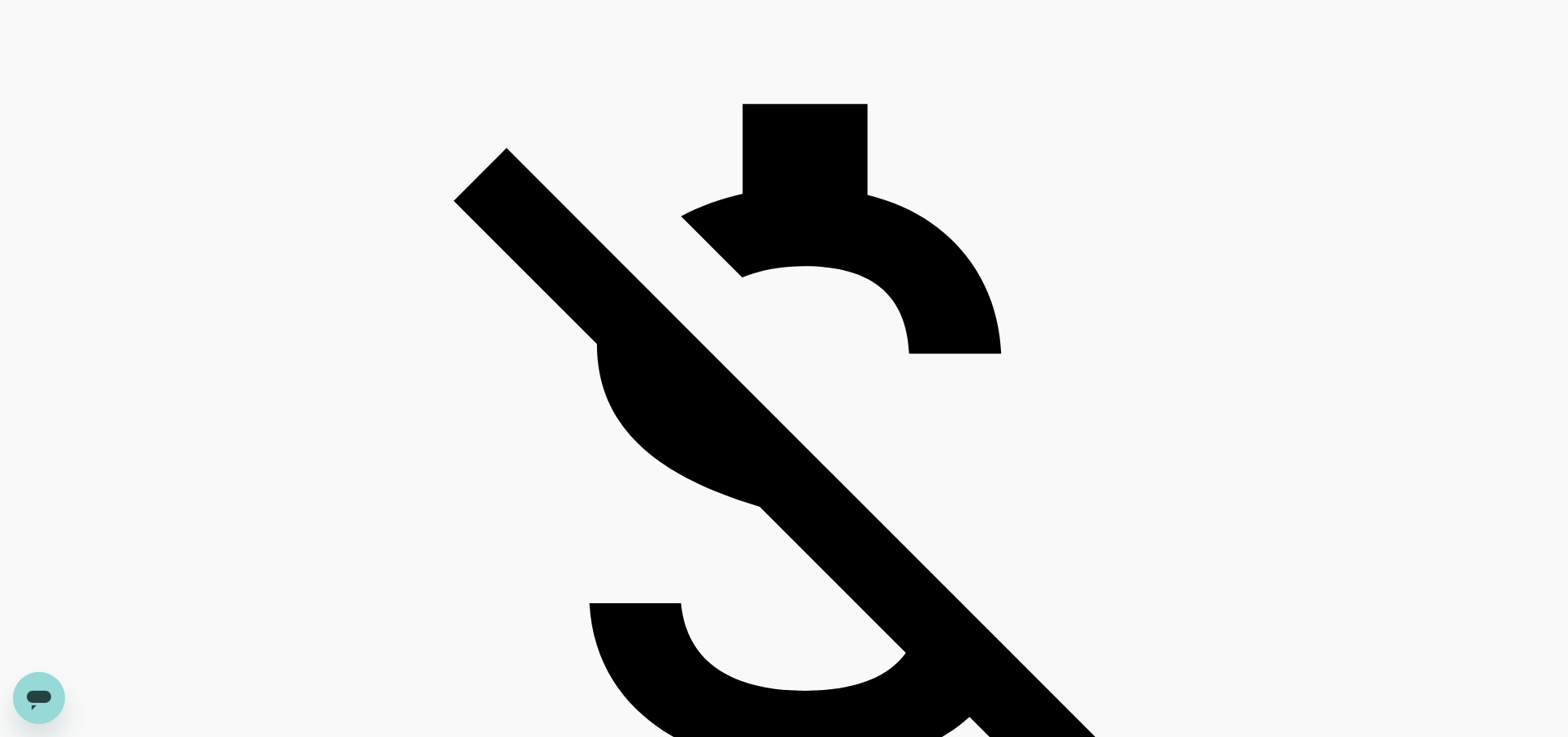 click on "2" at bounding box center [289, 45964] 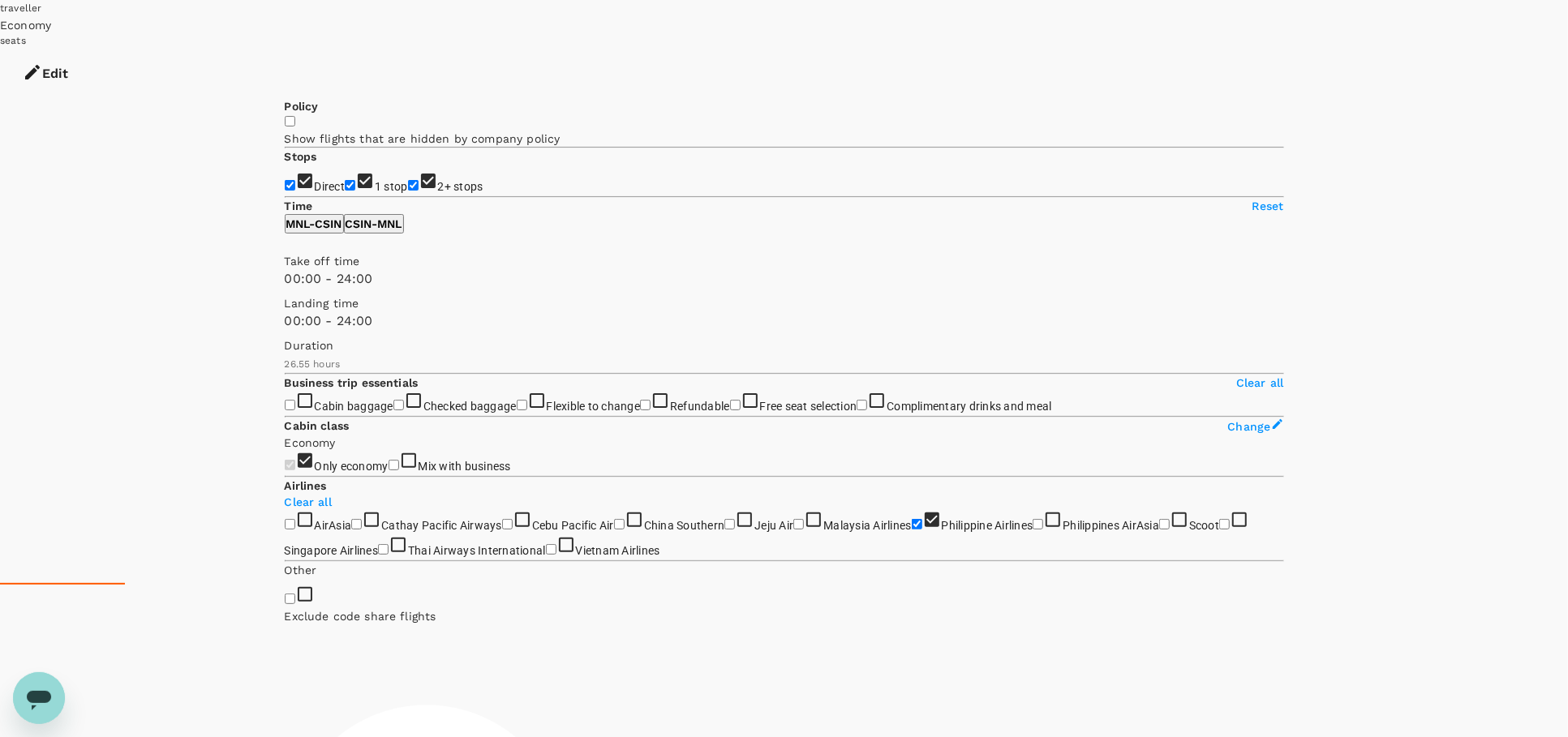 scroll, scrollTop: 156, scrollLeft: 0, axis: vertical 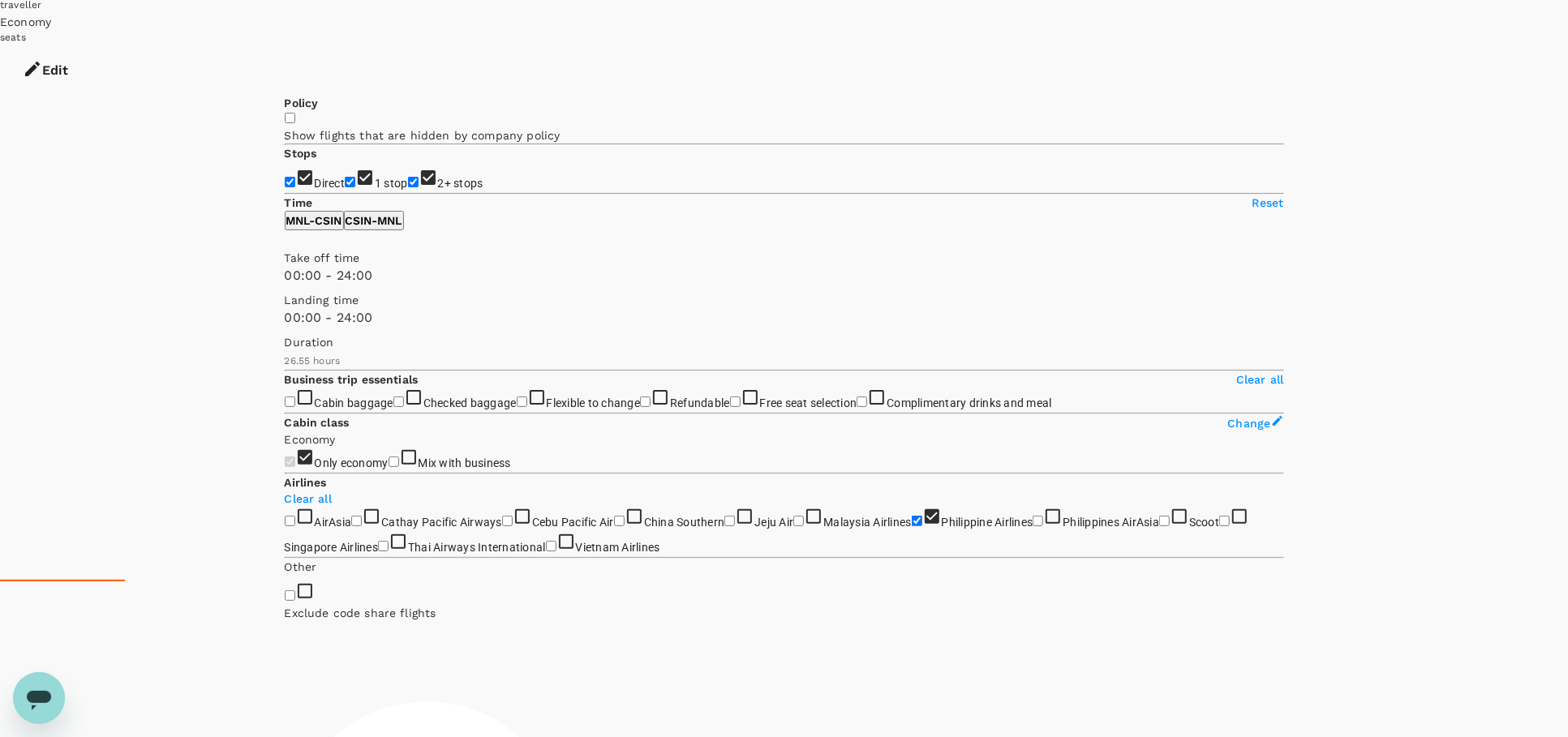 click on "1 stop" at bounding box center [350, 182] 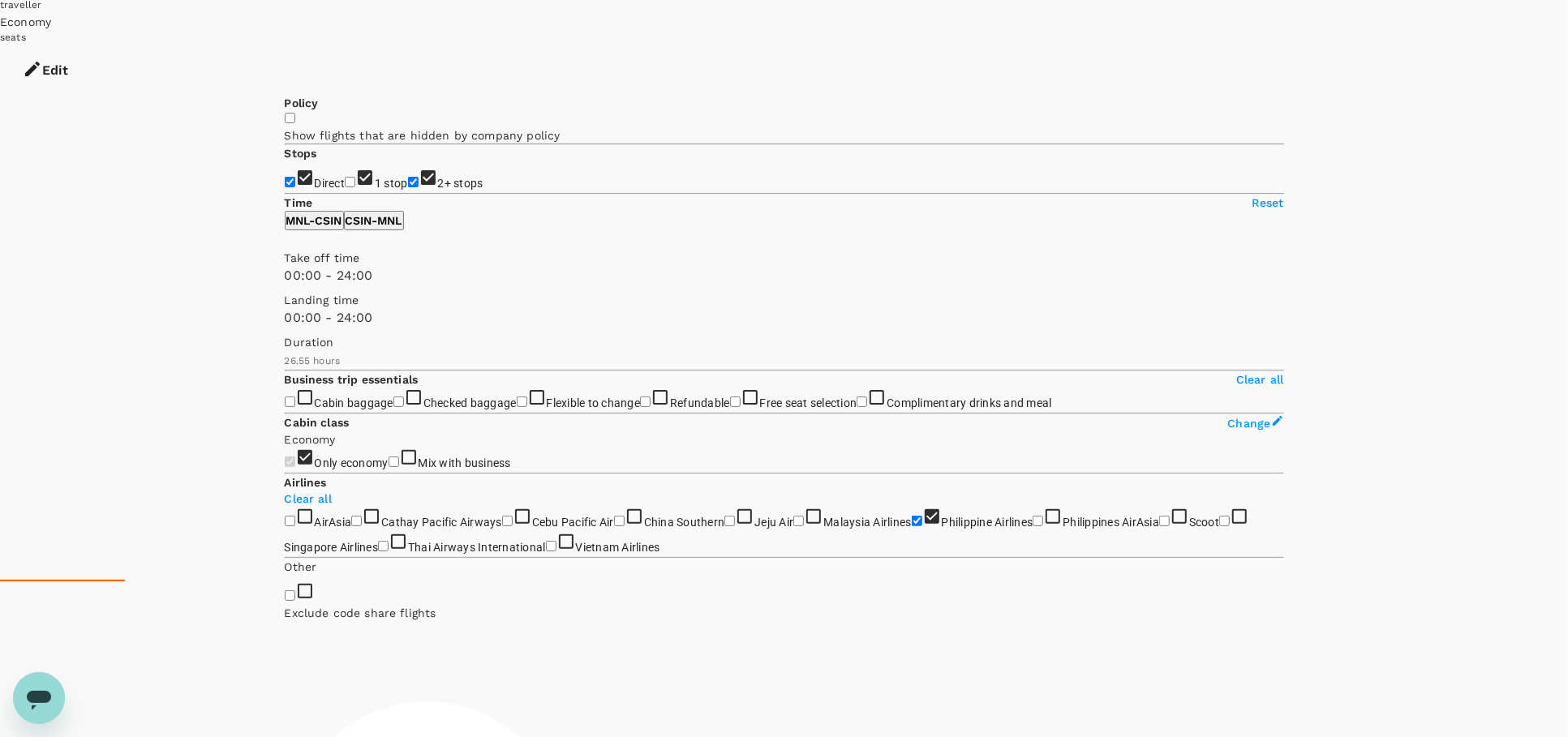 checkbox on "false" 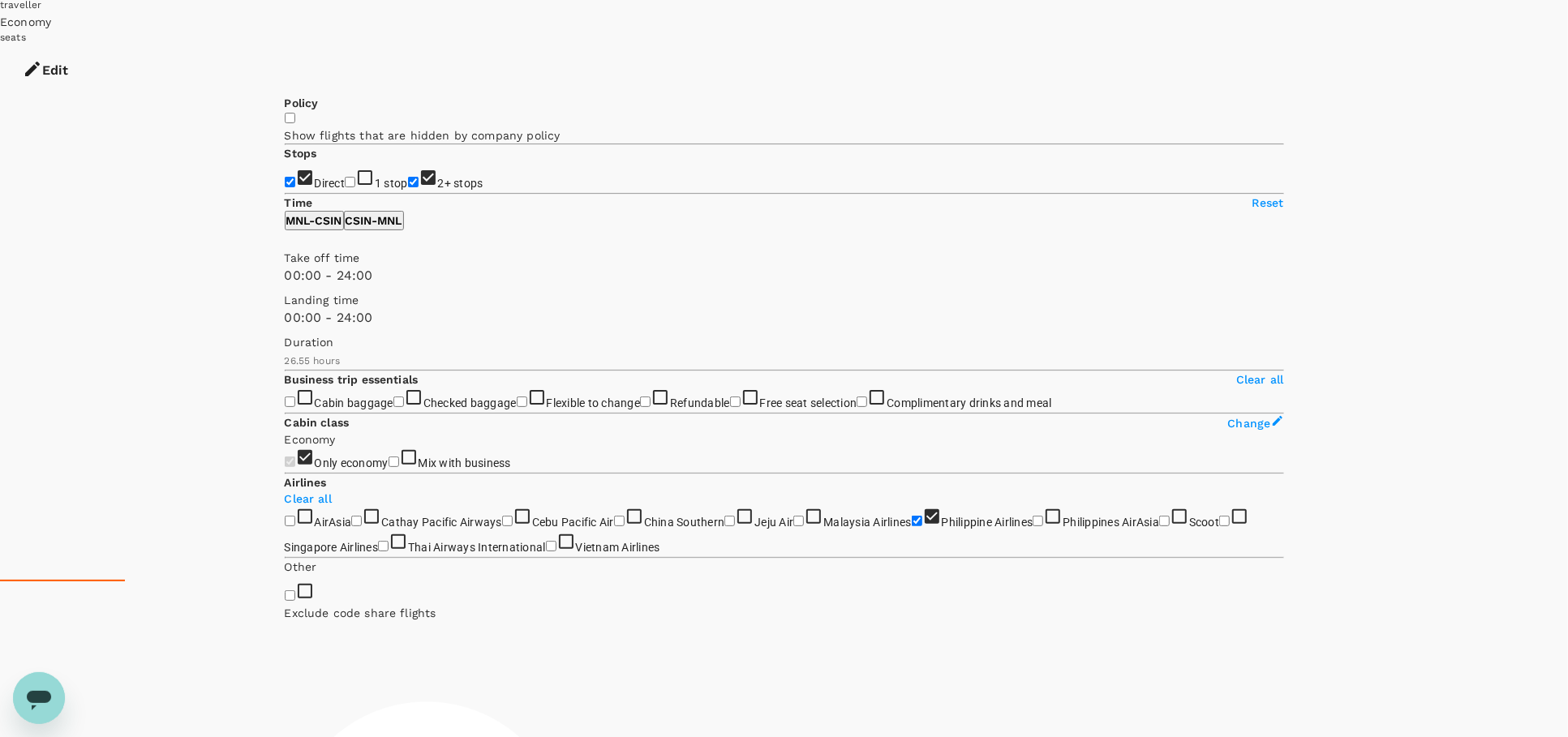 click on "2+ stops" at bounding box center [413, 182] 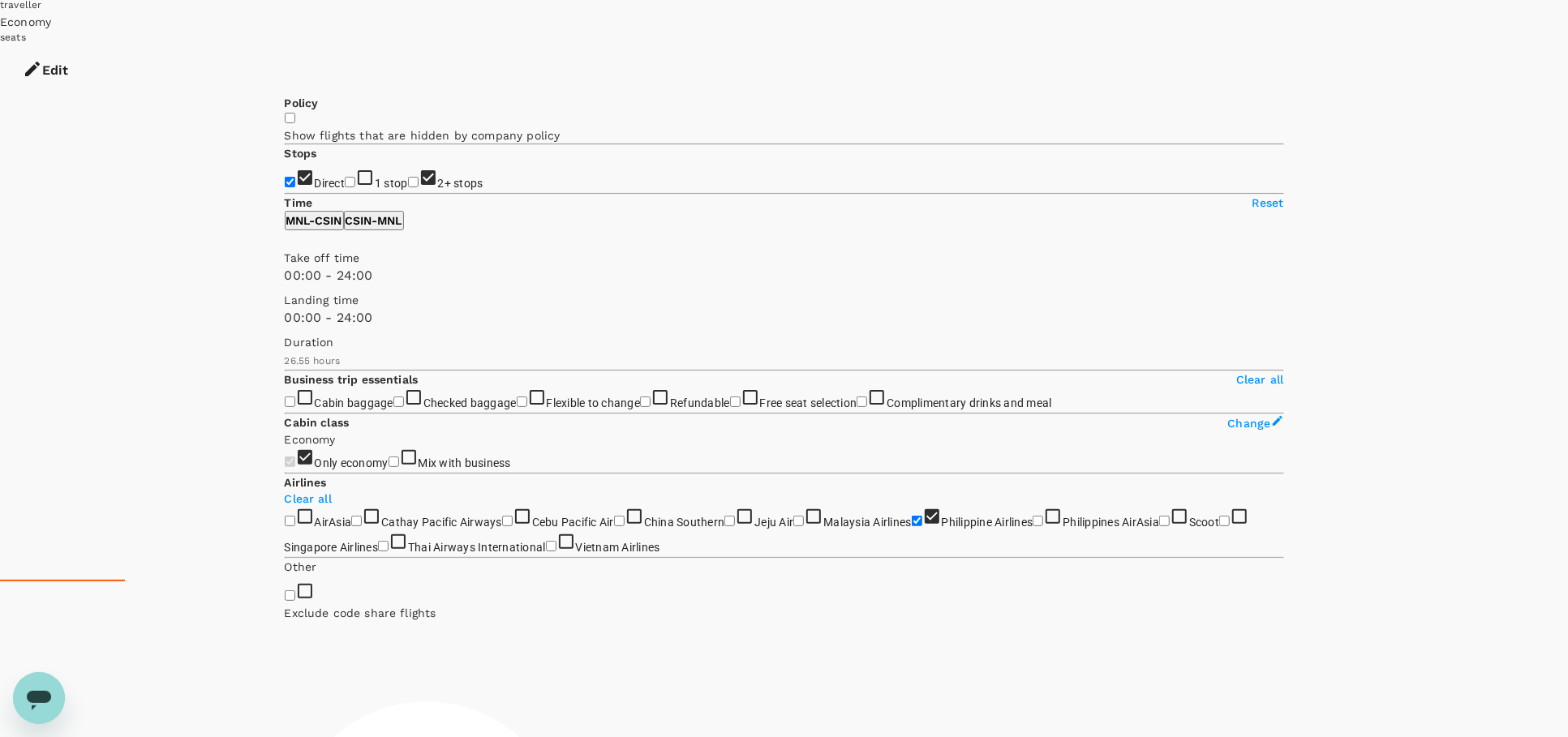 checkbox on "false" 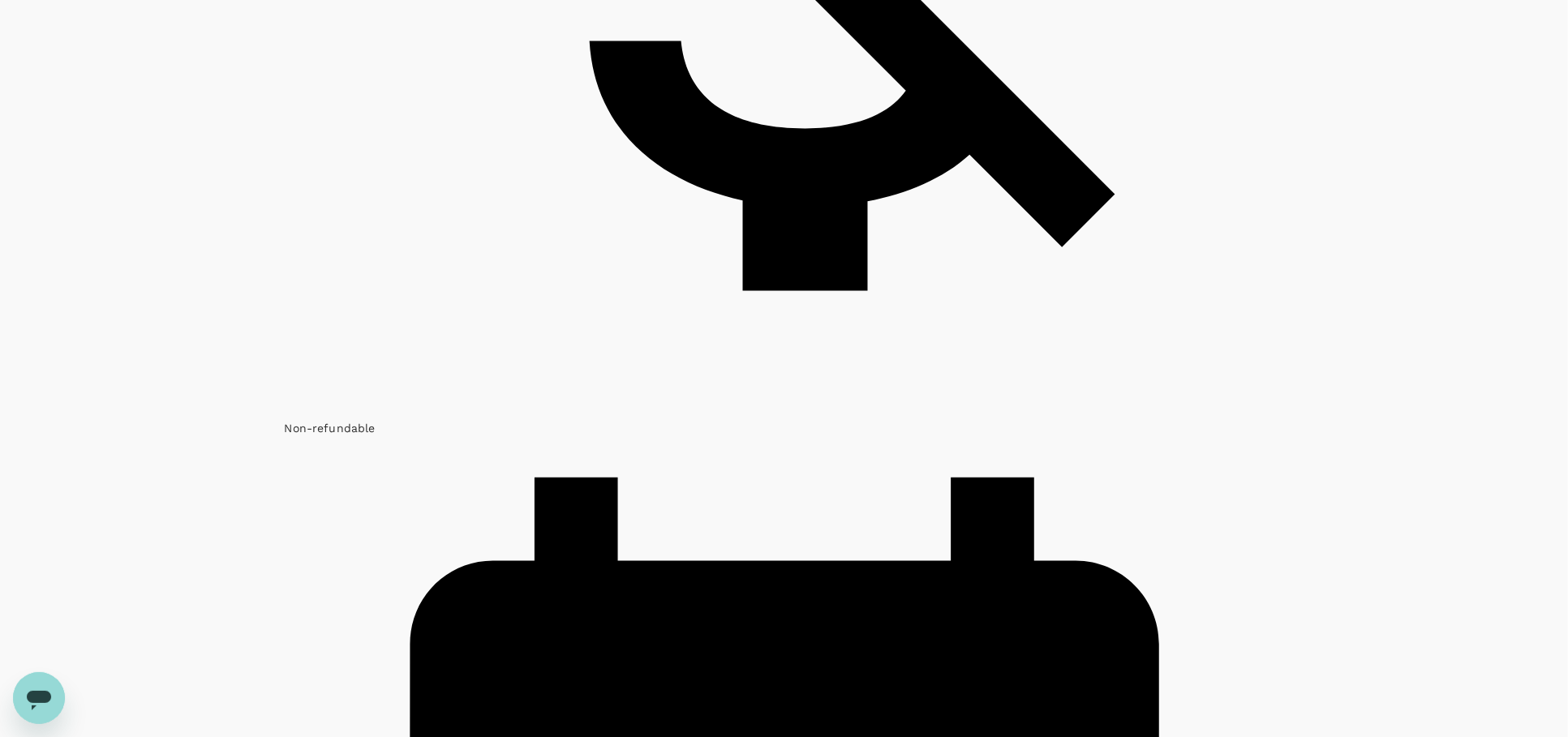 scroll, scrollTop: 1785, scrollLeft: 0, axis: vertical 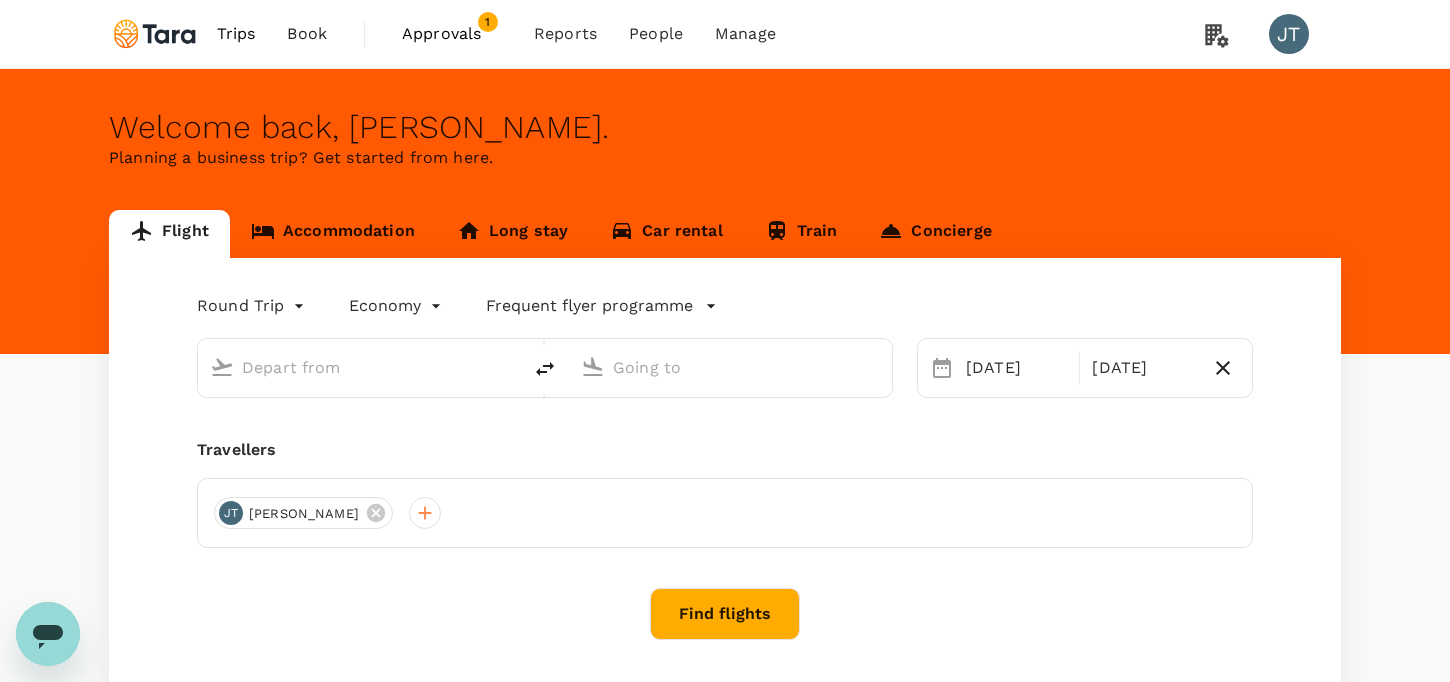 type on "[PERSON_NAME] Intl (MNL)" 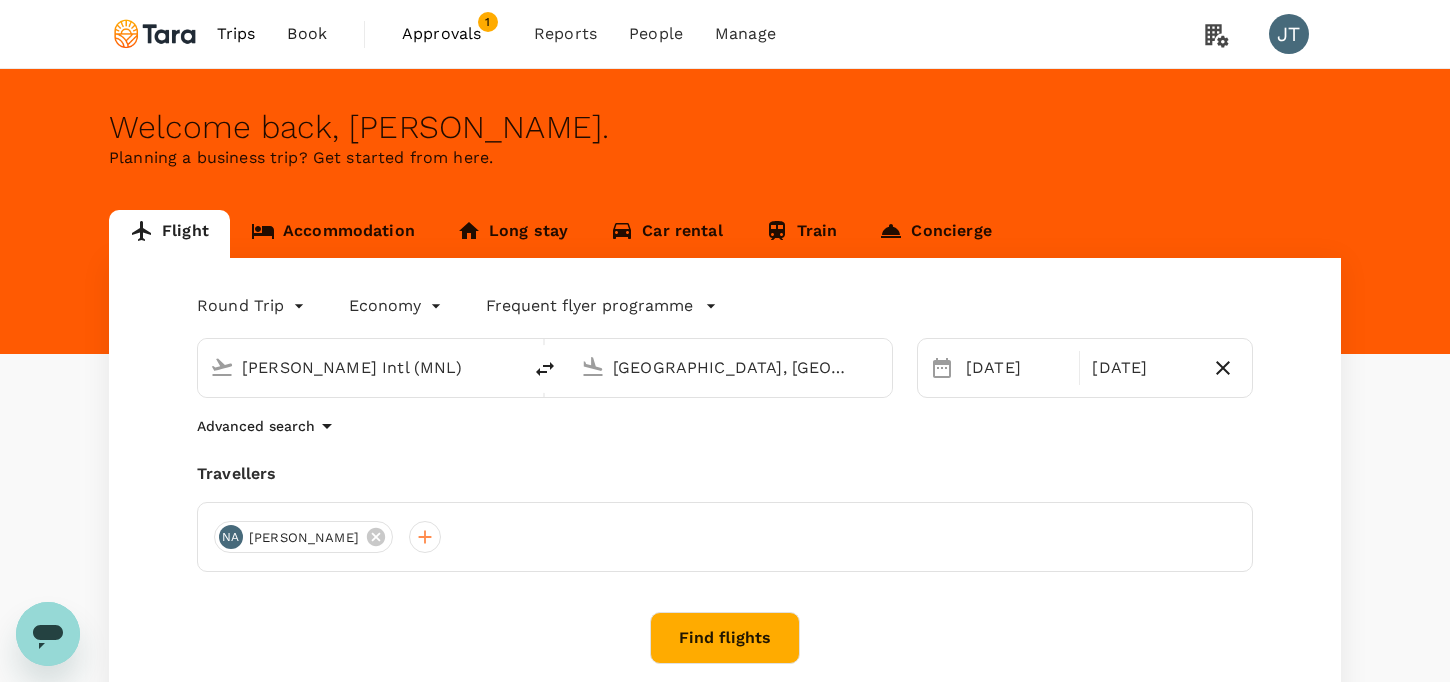 click on "[PERSON_NAME] Intl (MNL)" at bounding box center [360, 367] 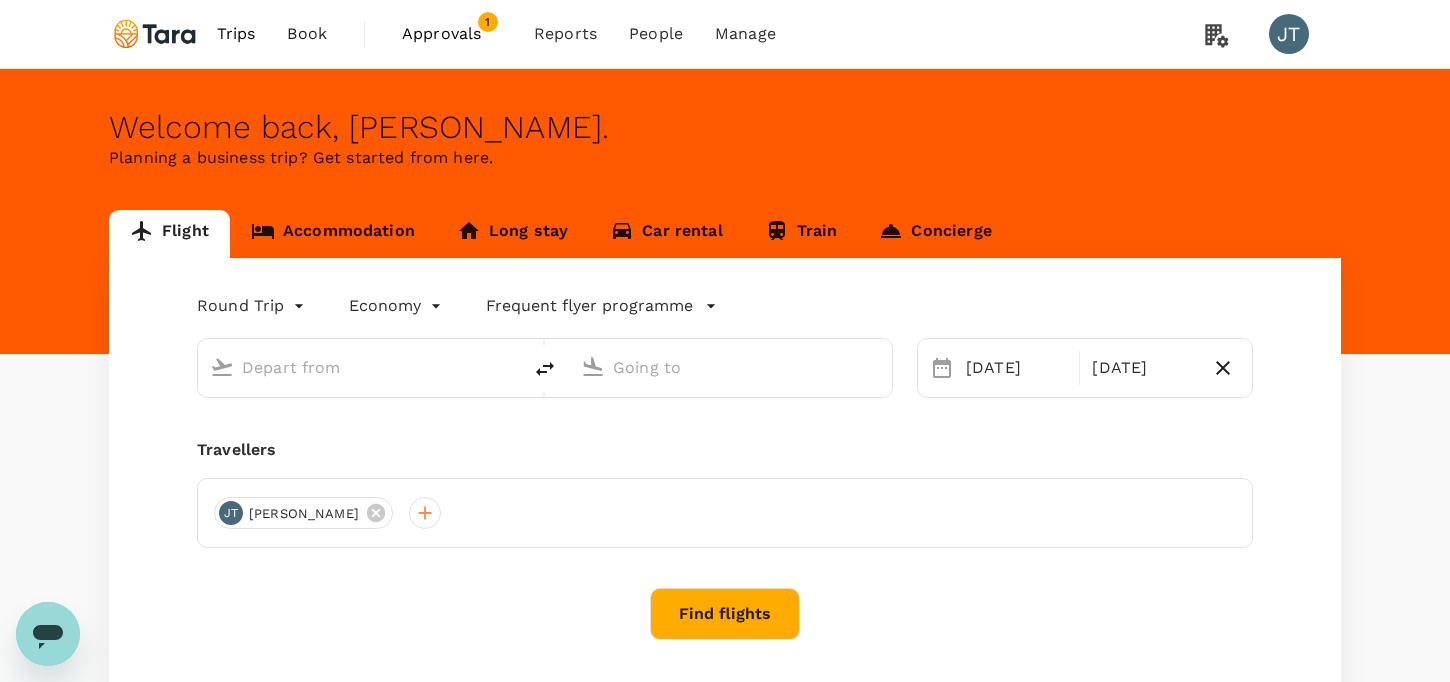type on "[PERSON_NAME] Intl (MNL)" 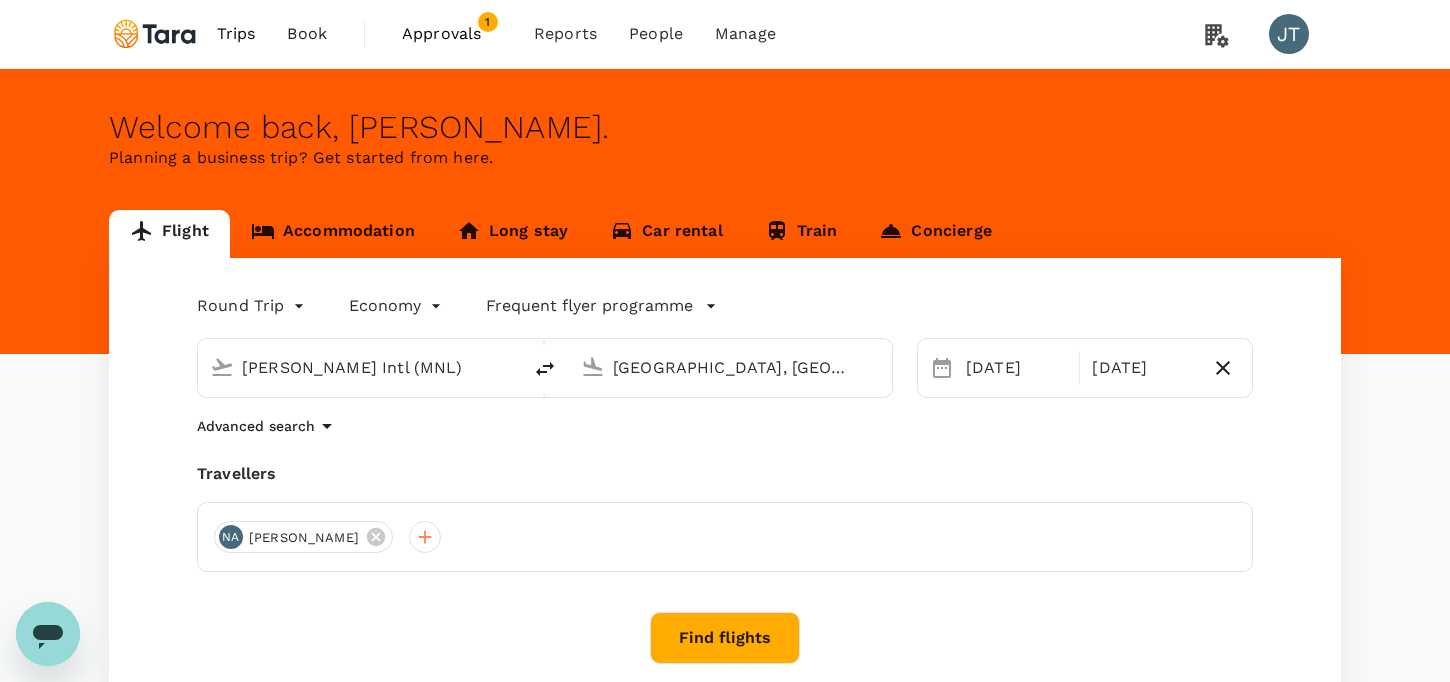 click on "Round Trip roundtrip Economy economy Frequent flyer programme Ninoy Aquino Intl (MNL) Singapore, Singapore (any) 26 Aug 31 Aug Advanced search Travellers   NA Neric Acosta Find flights Your recent search Flight to Singapore MNL - CSIN 25 Aug - 31 Aug · 1 Traveller Flight to Singapore JFK - CSIN 24 Aug - 29 Aug · 1 Traveller Flight to Singapore JFK - CSIN 24 Aug - 30 Aug · 1 Traveller" at bounding box center (725, 550) 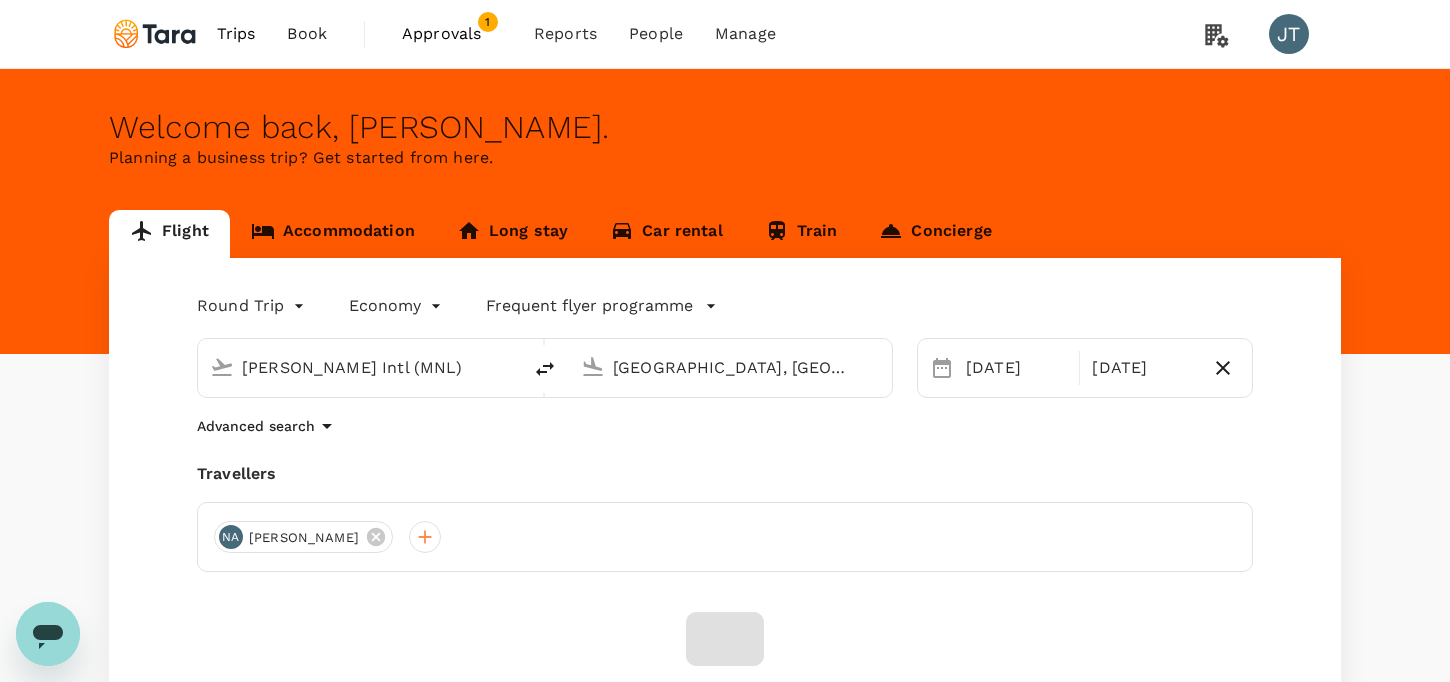 click on "Confirm" at bounding box center (73, 15525) 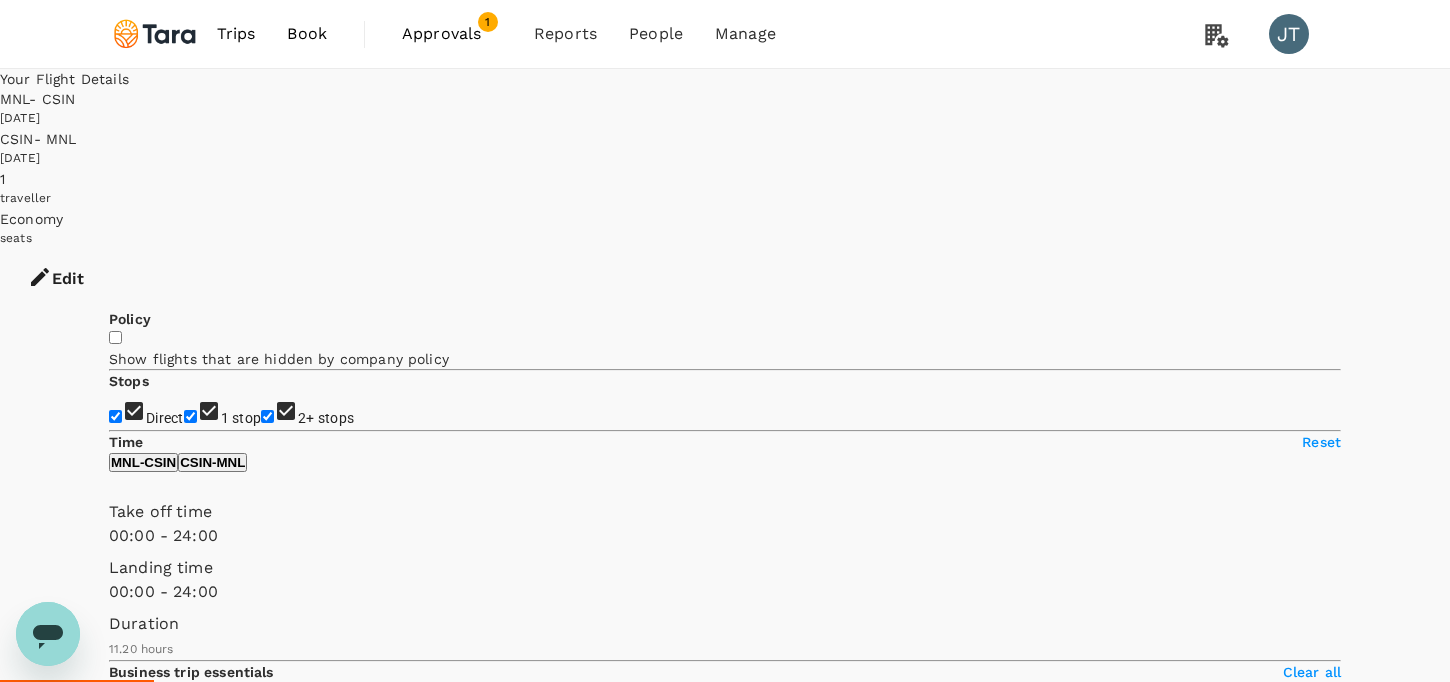 click on "1 stop" at bounding box center [190, 416] 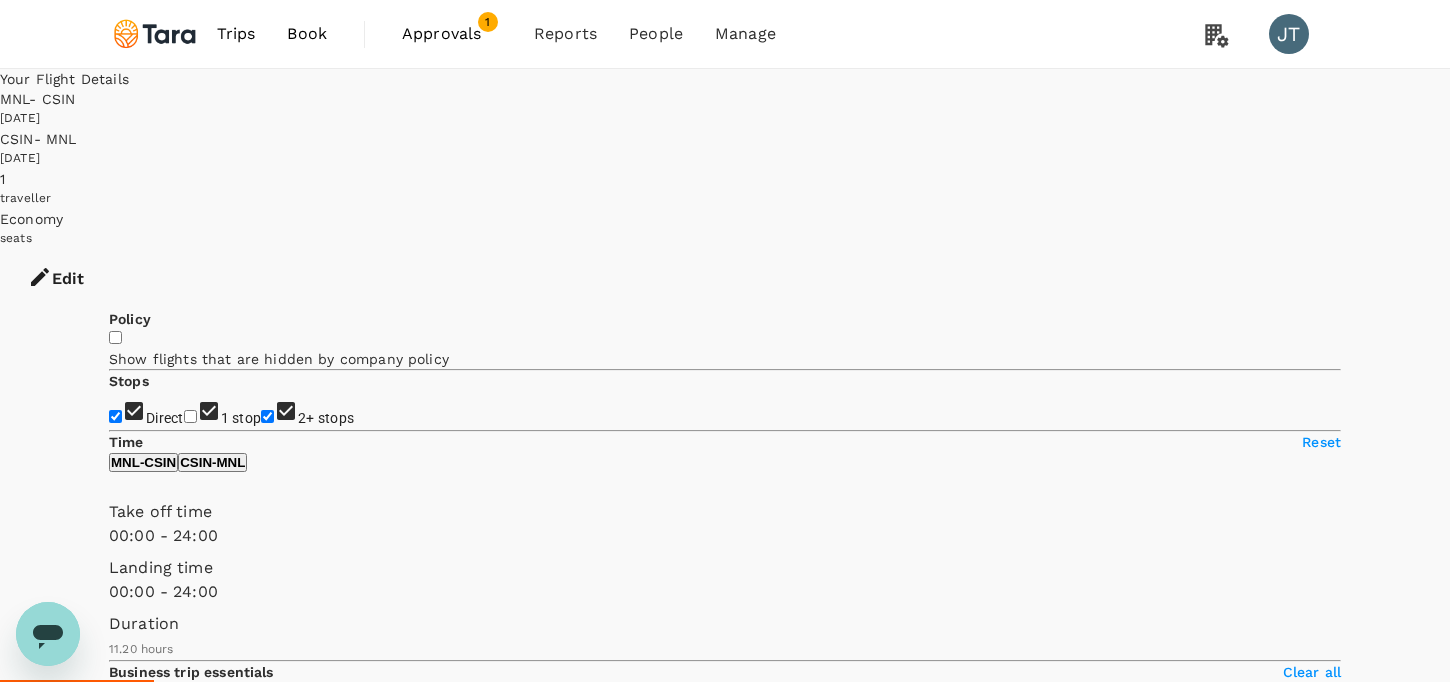 checkbox on "false" 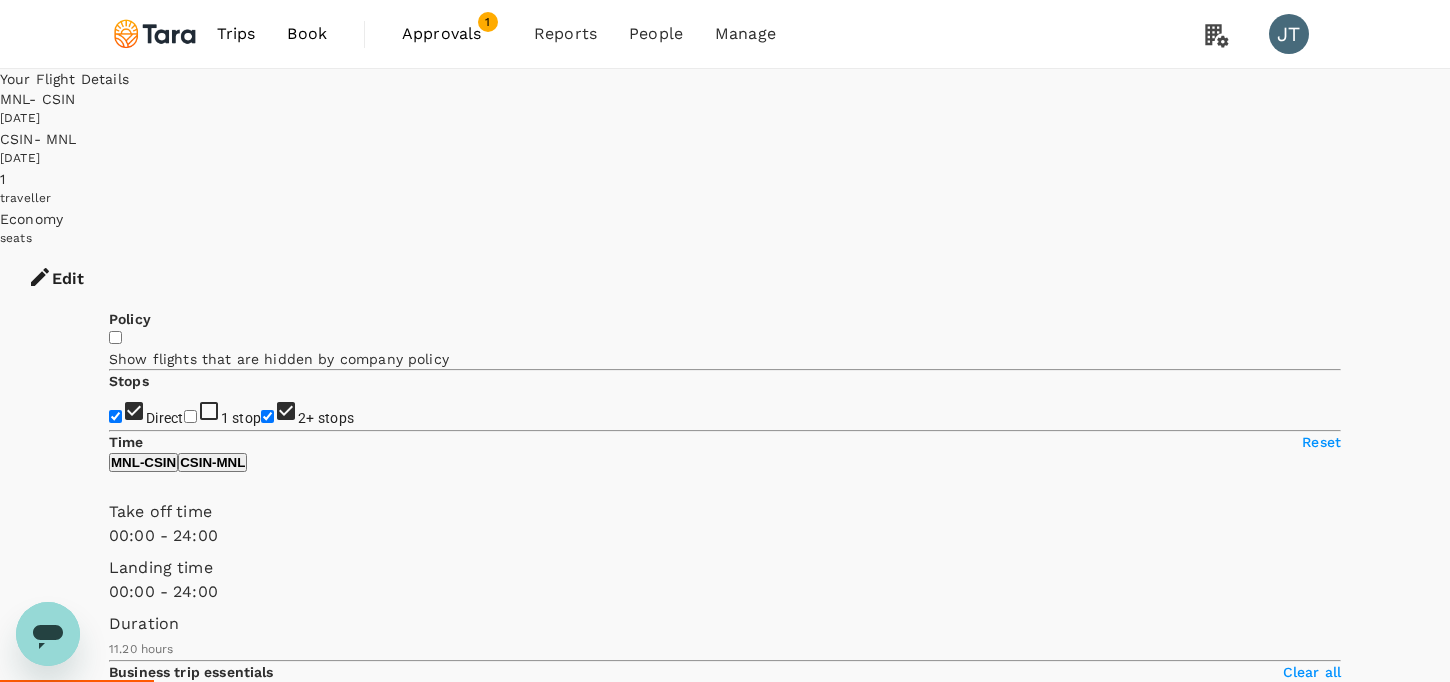 click on "2+ stops" at bounding box center (267, 416) 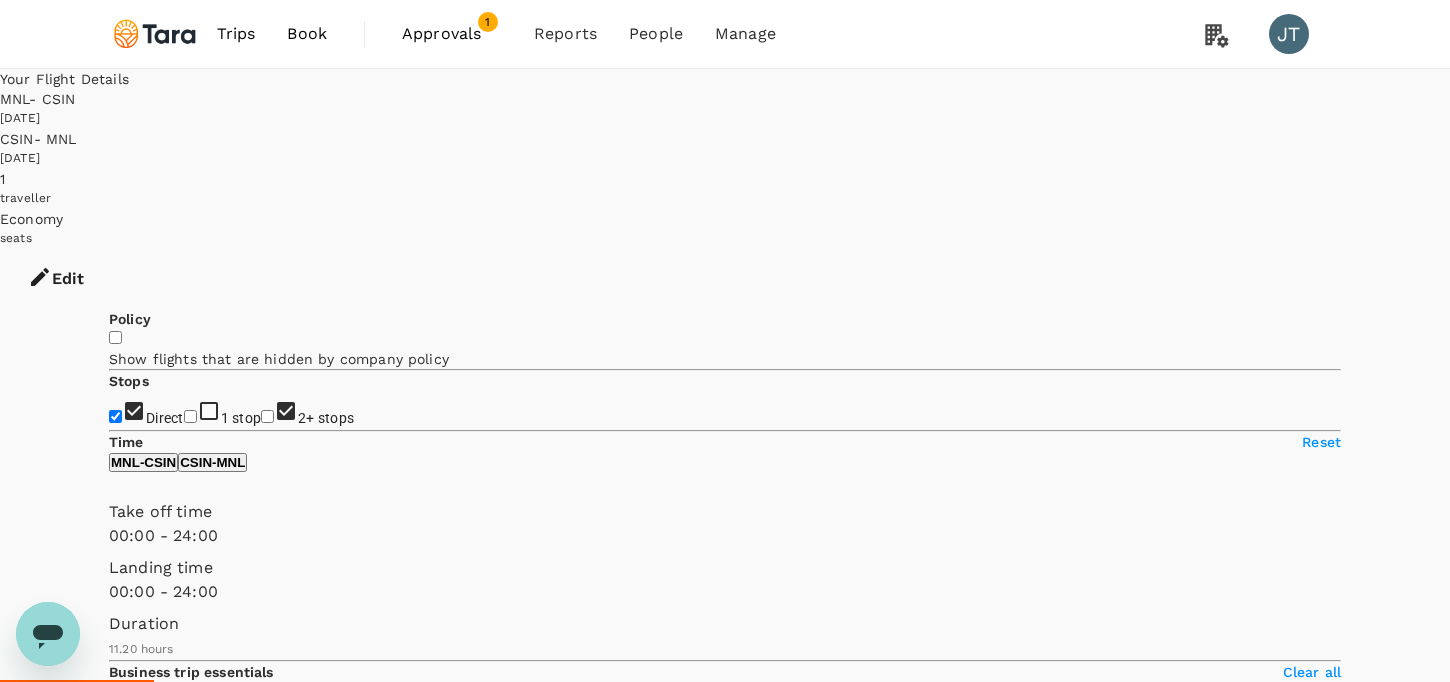 checkbox on "false" 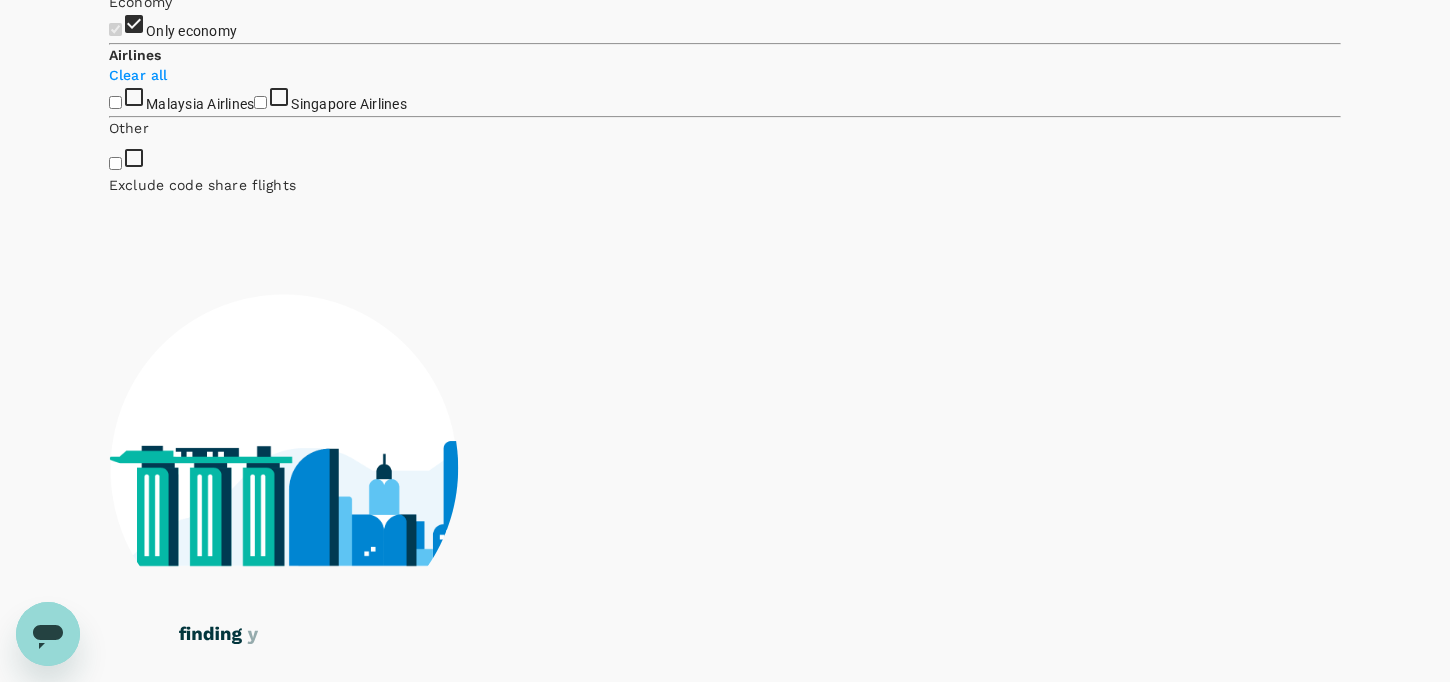 scroll, scrollTop: 840, scrollLeft: 0, axis: vertical 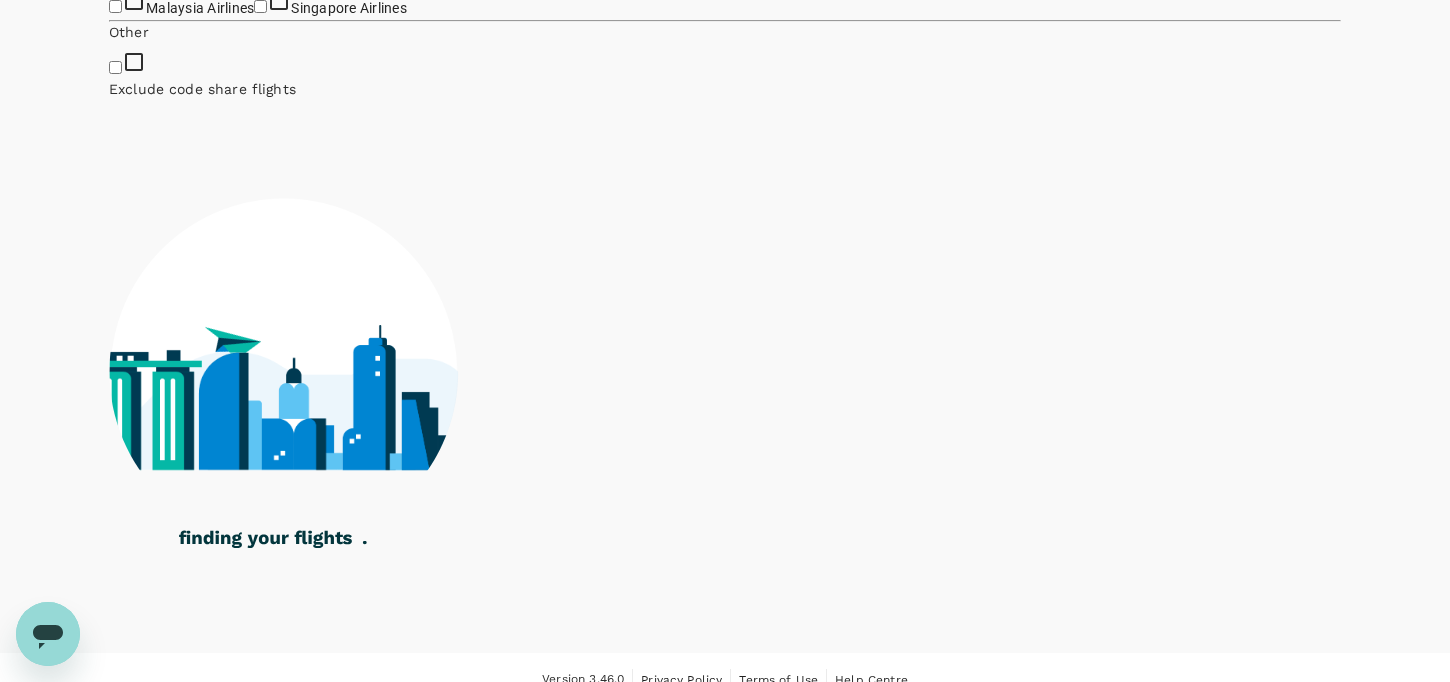 type on "1040" 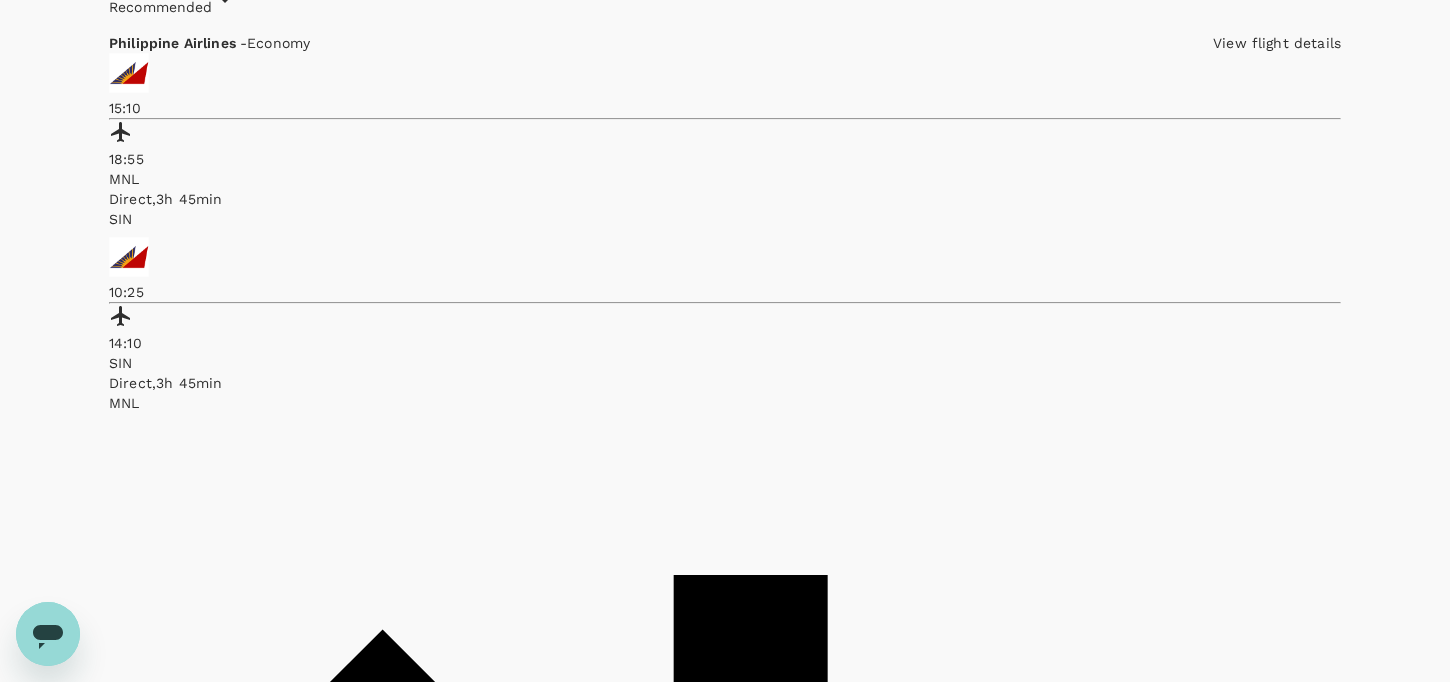 scroll, scrollTop: 1078, scrollLeft: 0, axis: vertical 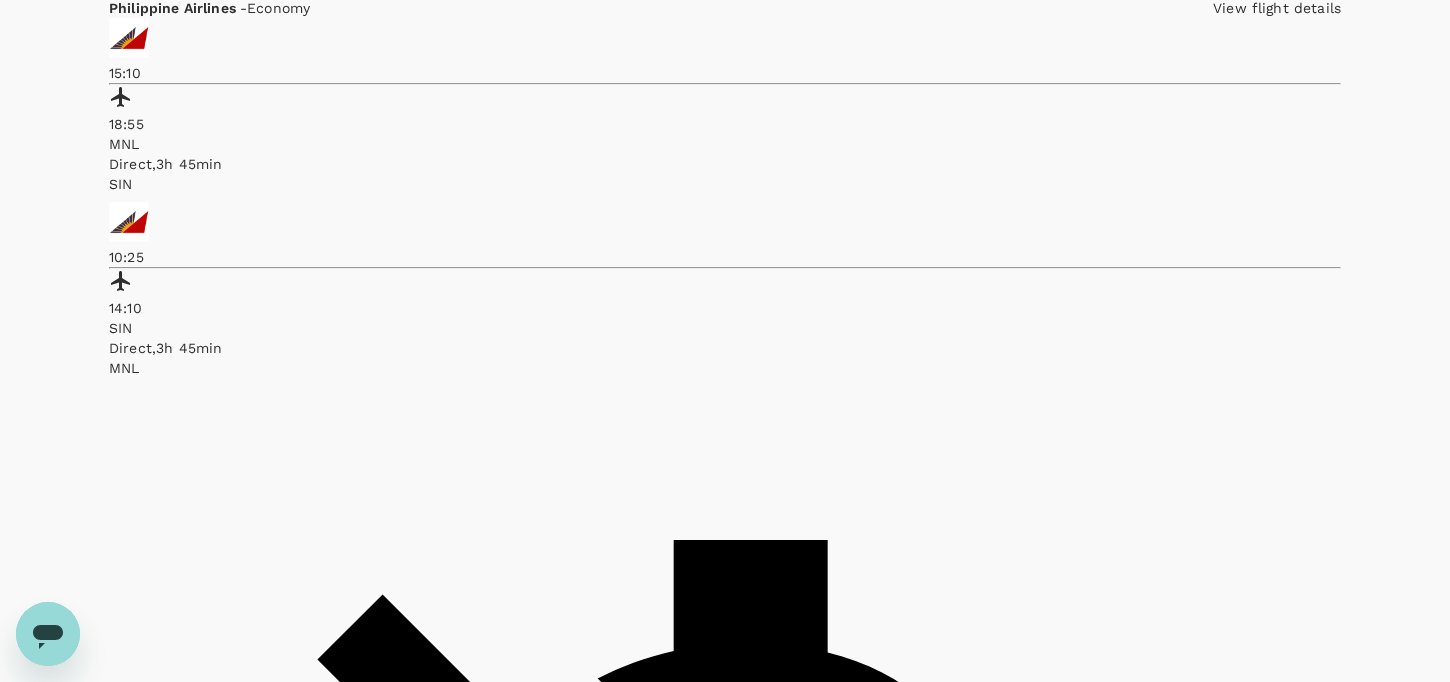 click on "Philippine Airlines" at bounding box center (260, -232) 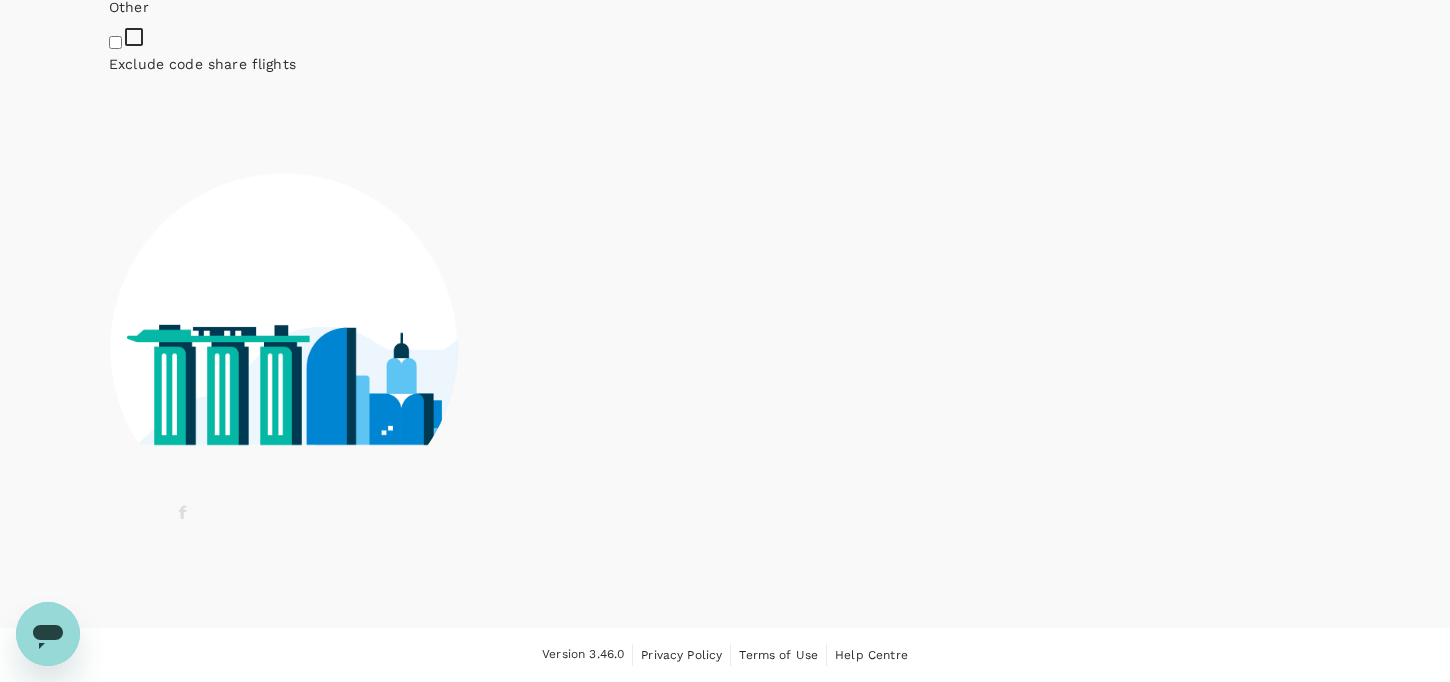 scroll, scrollTop: 924, scrollLeft: 0, axis: vertical 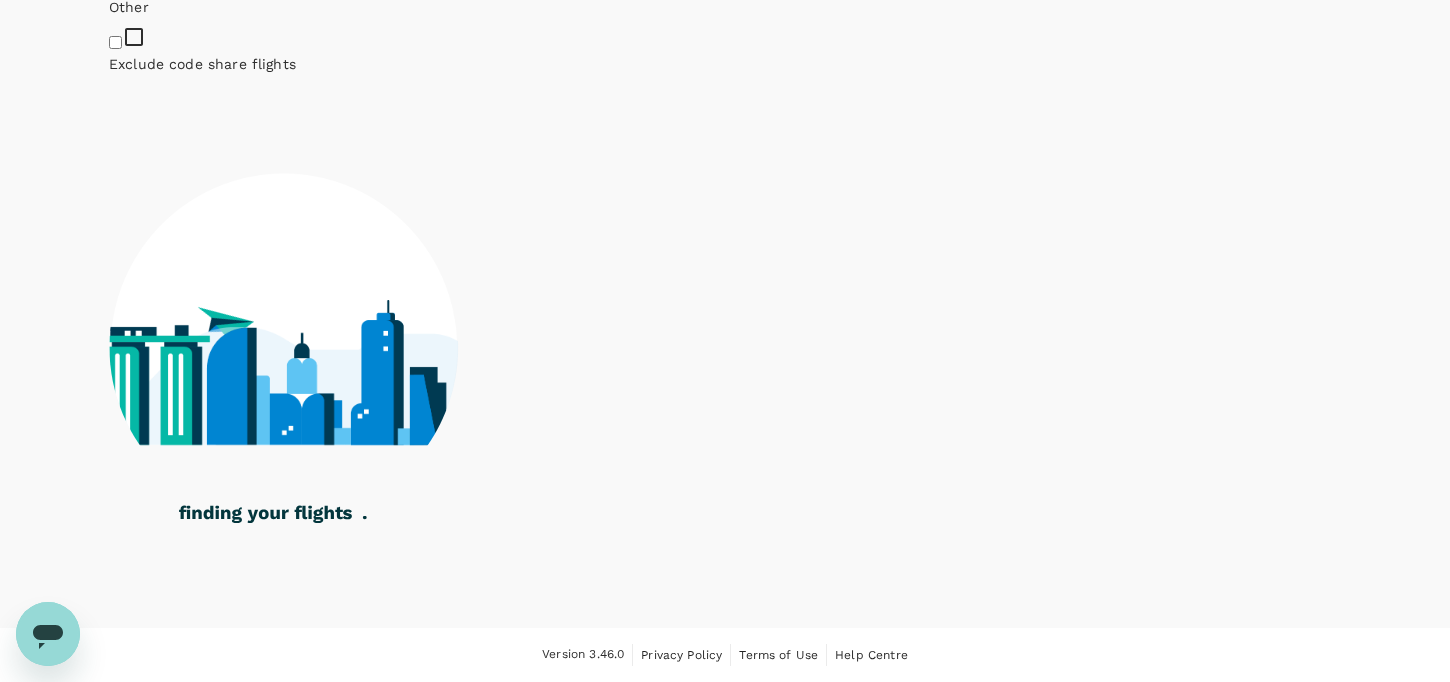 type on "1125" 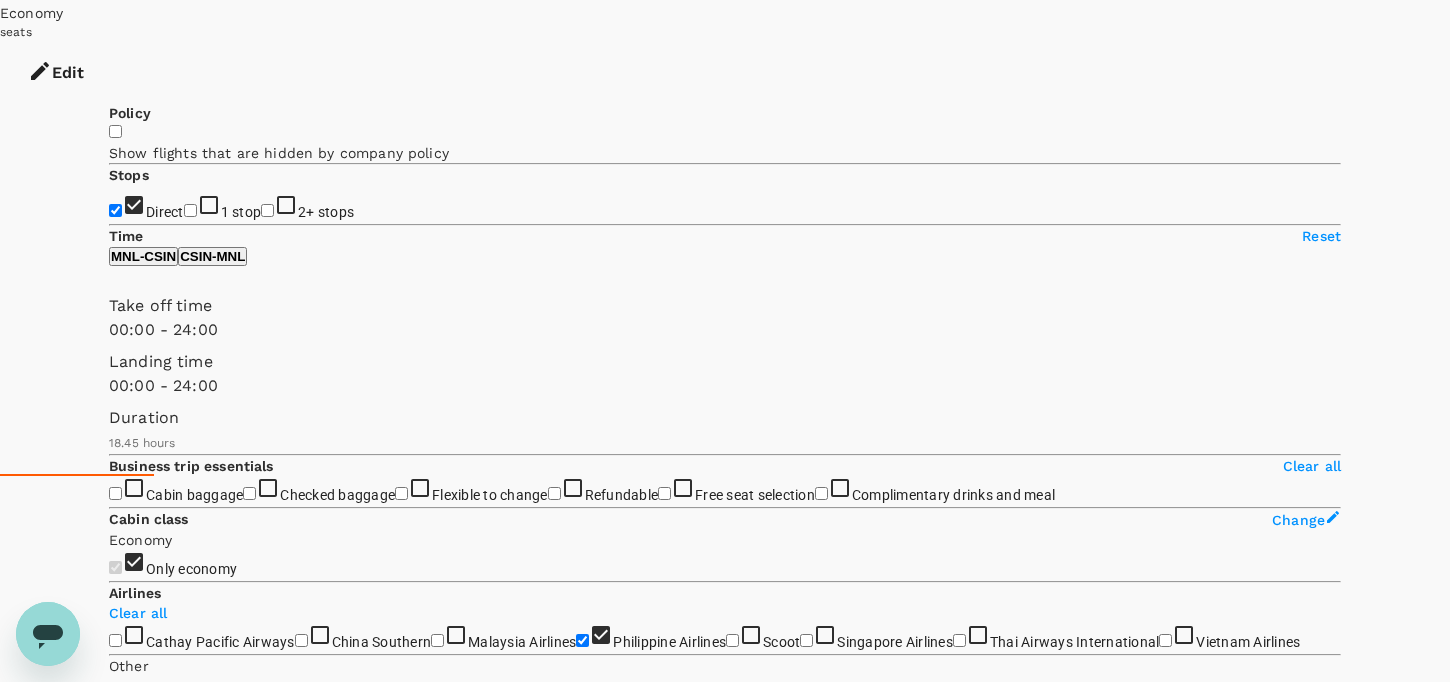 scroll, scrollTop: 212, scrollLeft: 0, axis: vertical 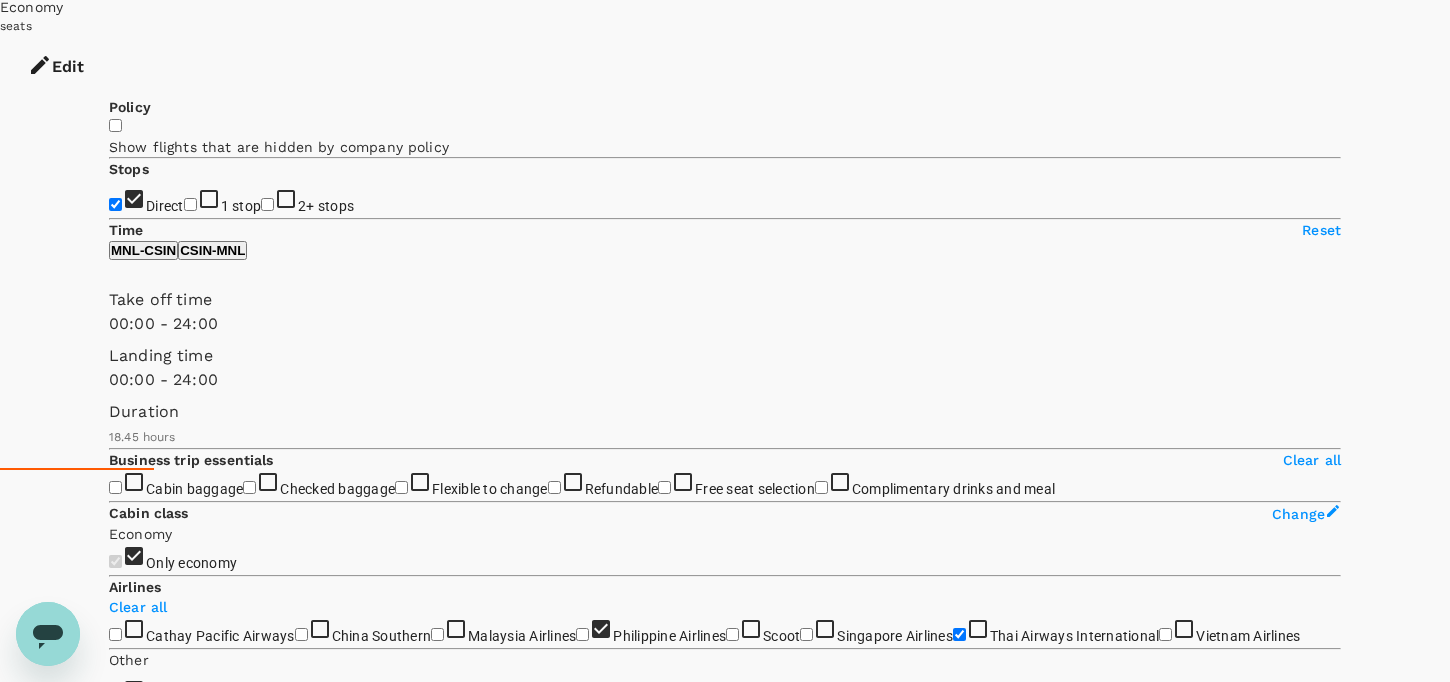 type on "60" 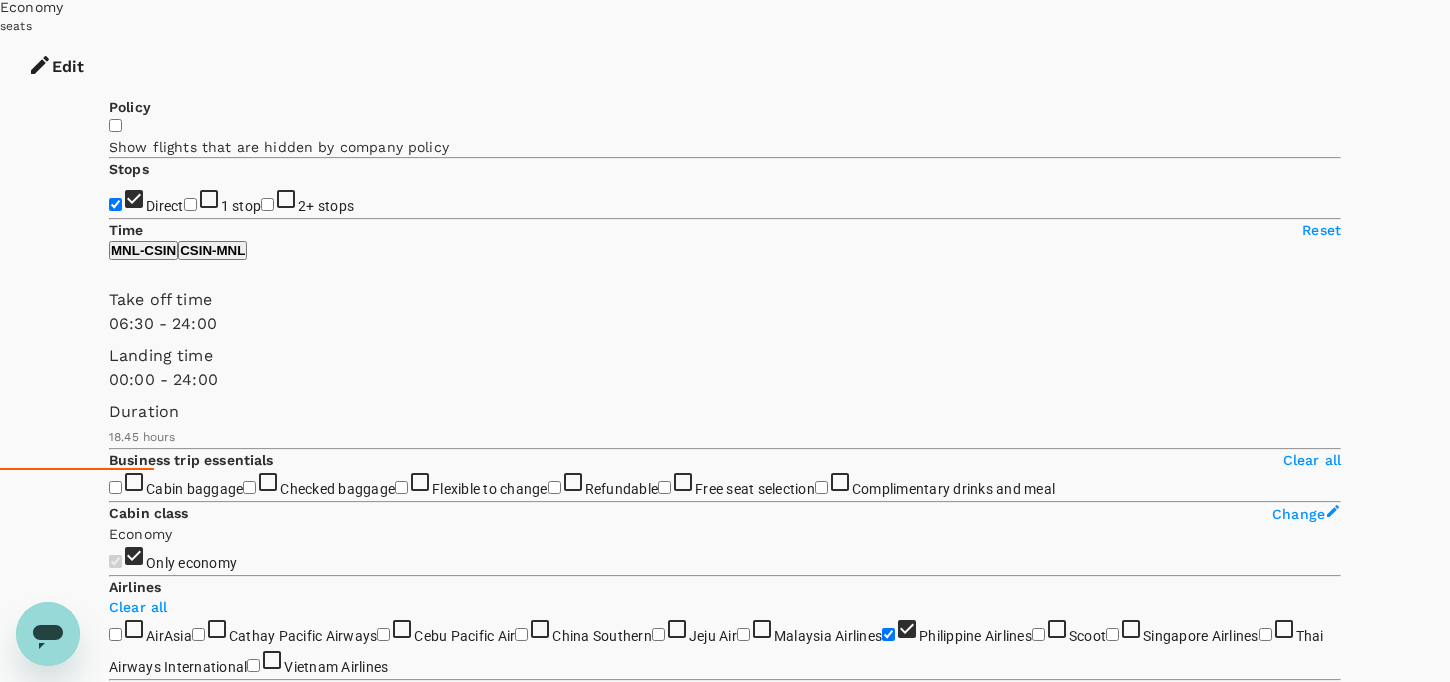 type on "420" 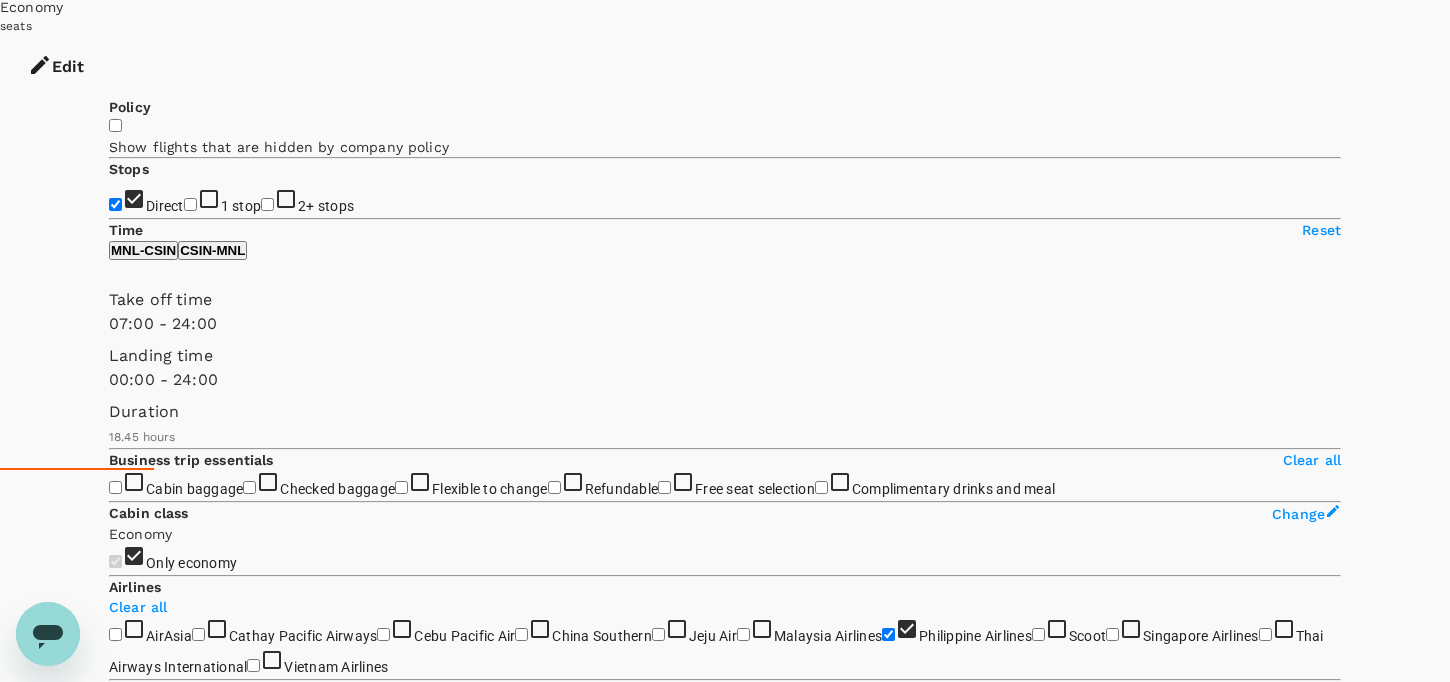 drag, startPoint x: 117, startPoint y: 381, endPoint x: 196, endPoint y: 389, distance: 79.40403 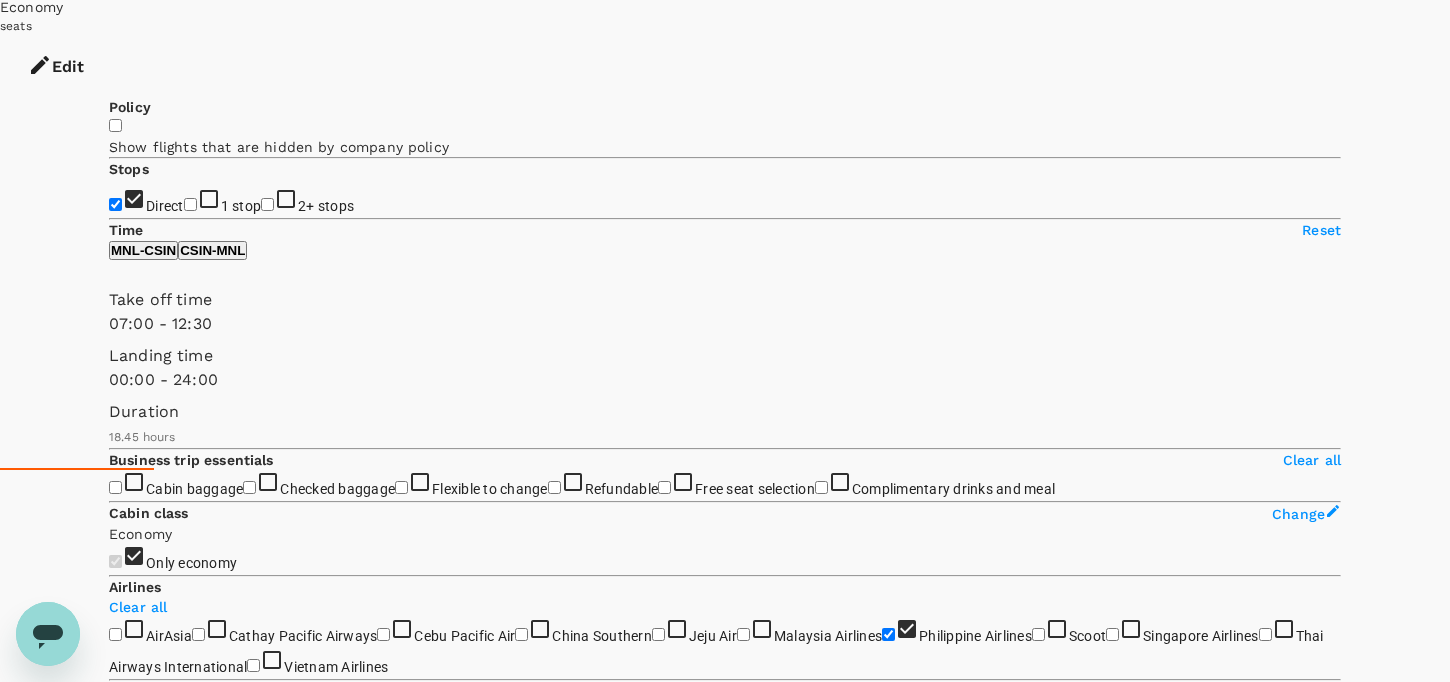type on "720" 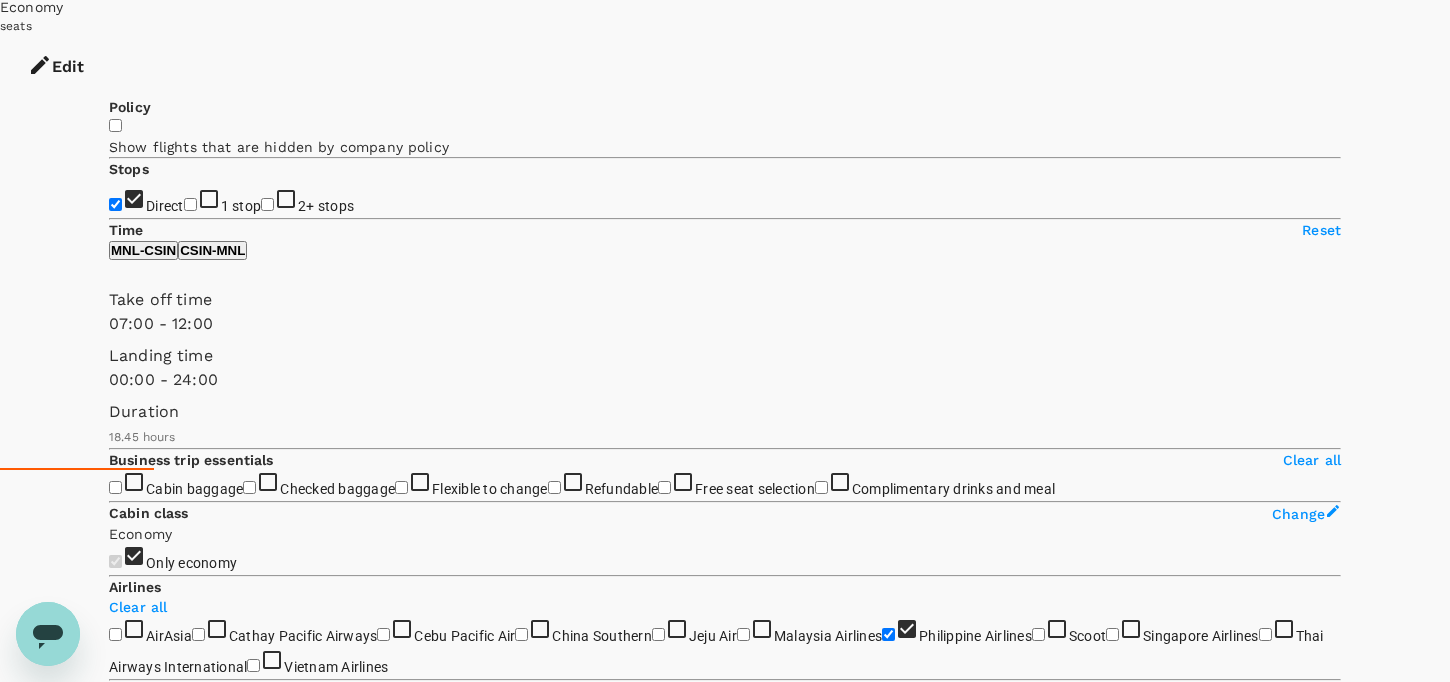 drag, startPoint x: 419, startPoint y: 380, endPoint x: 264, endPoint y: 379, distance: 155.00322 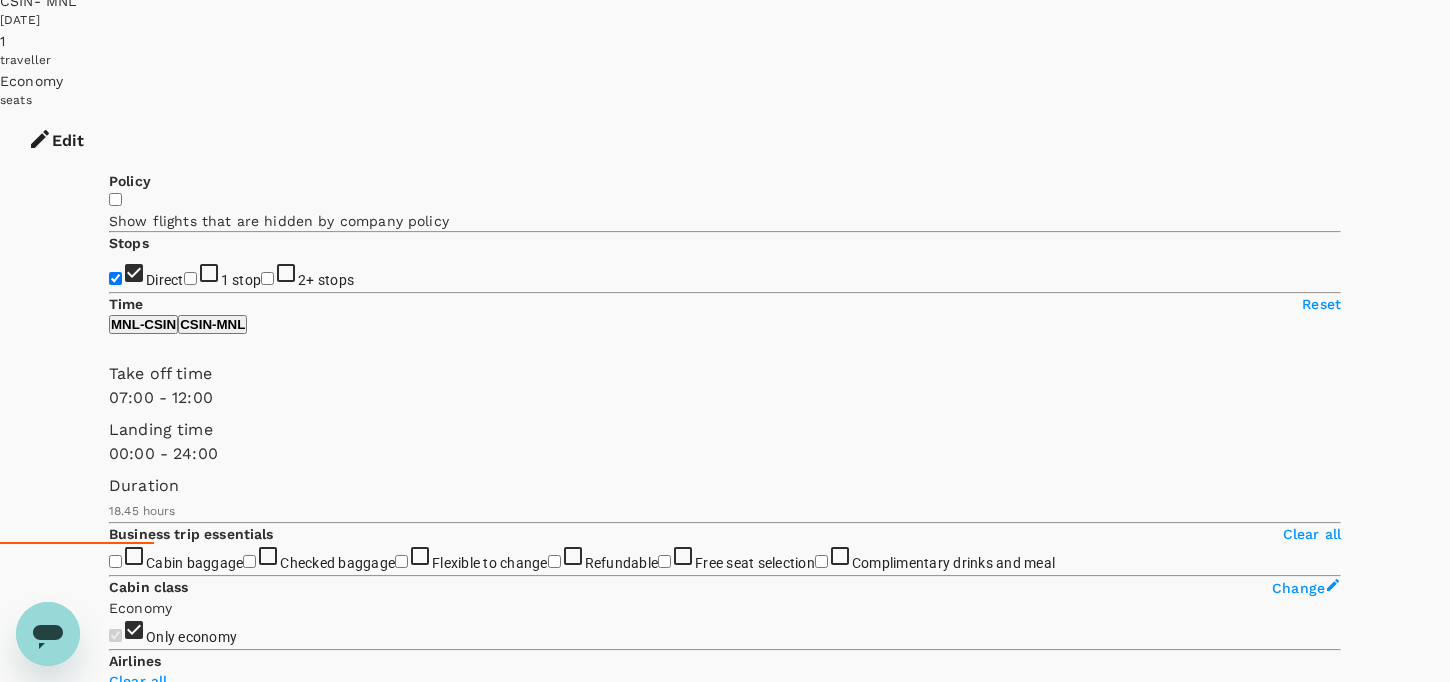 scroll, scrollTop: 154, scrollLeft: 0, axis: vertical 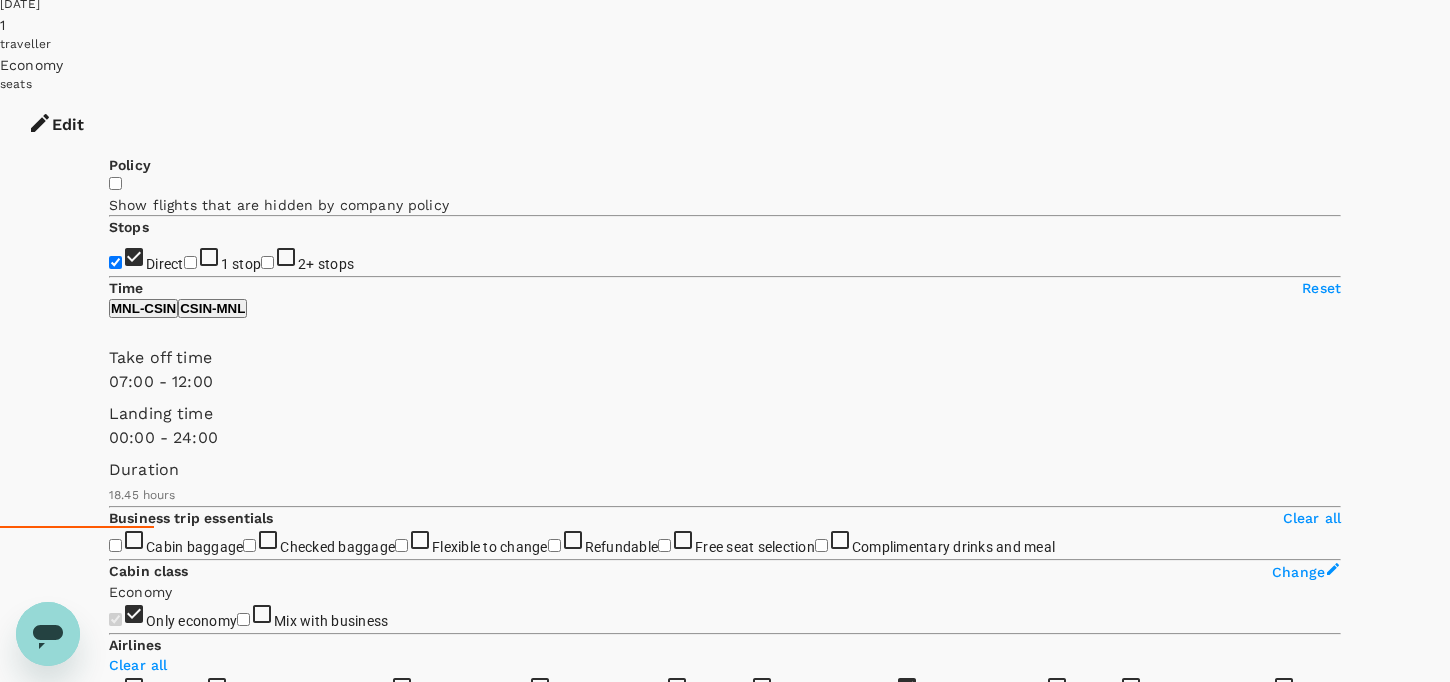 click on "View flight details" at bounding box center (1277, 3961) 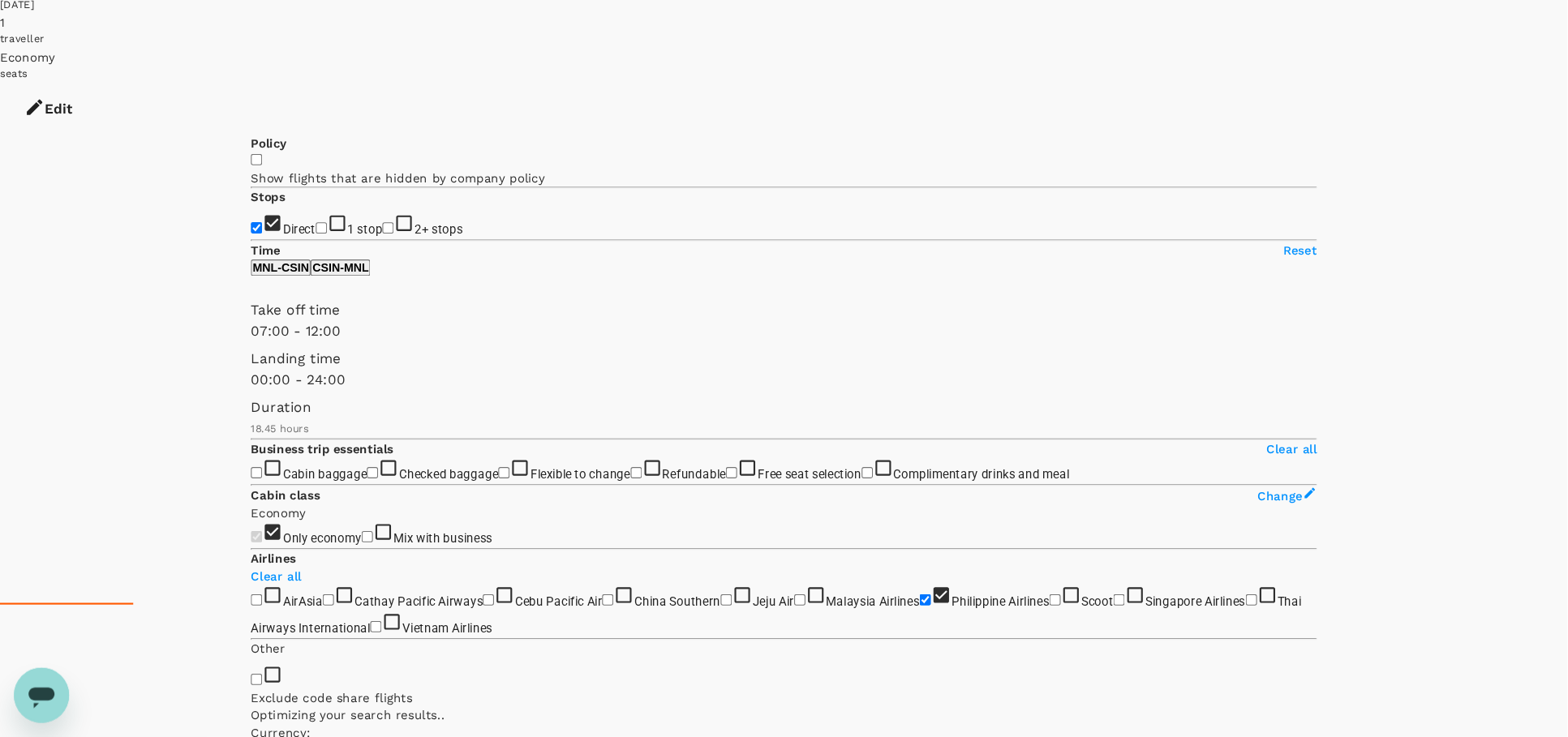 scroll, scrollTop: 125, scrollLeft: 0, axis: vertical 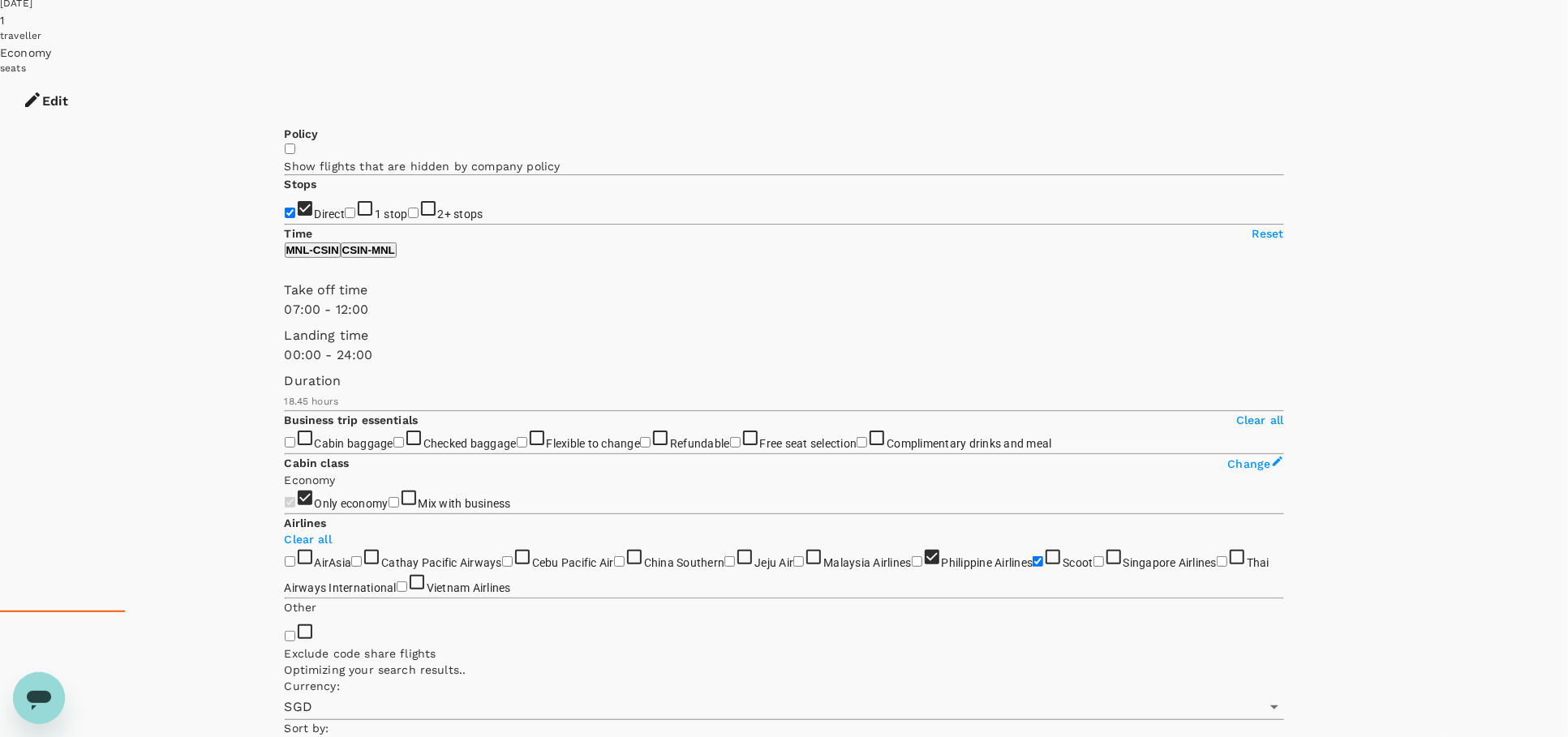 checkbox on "false" 